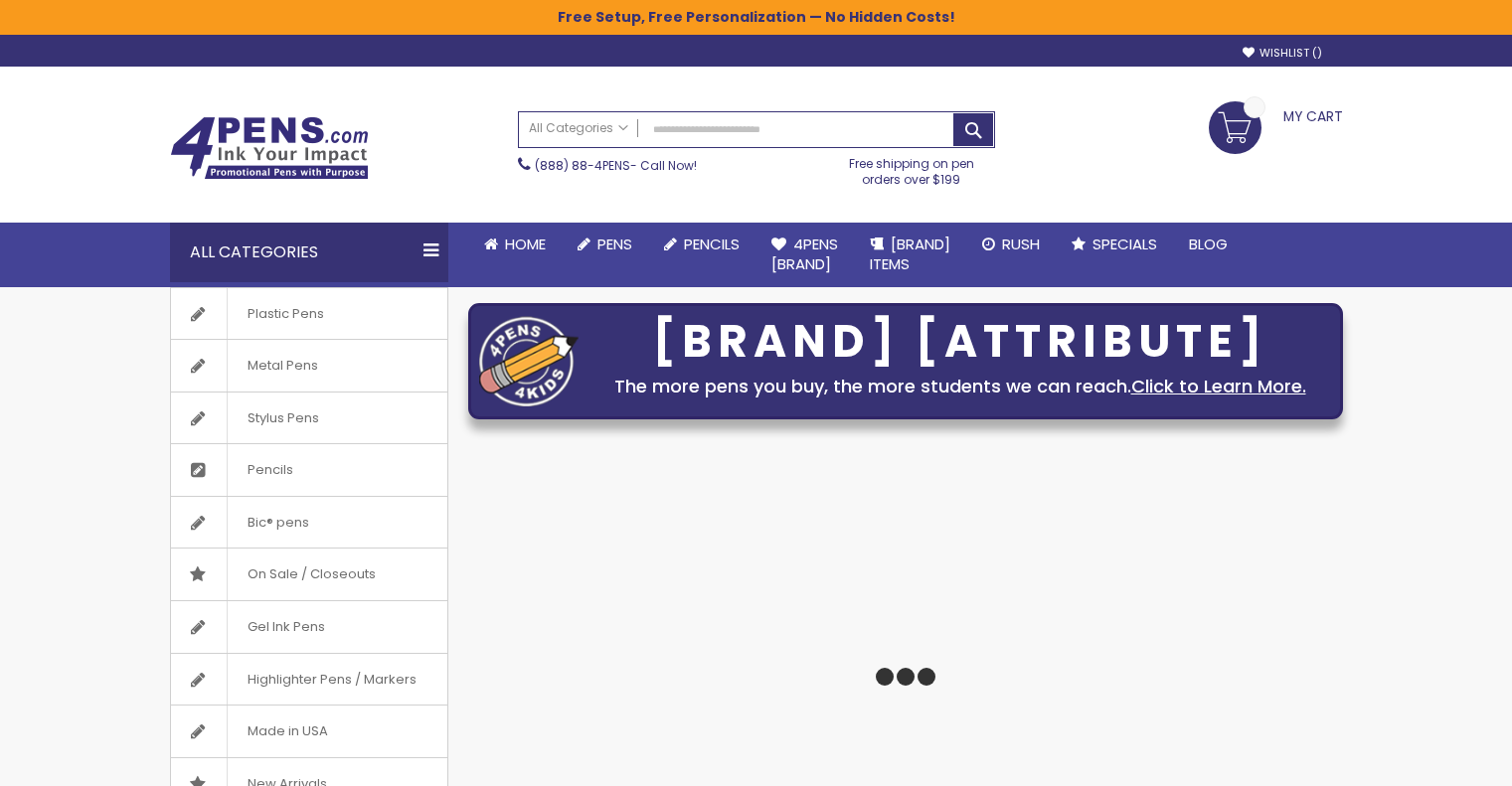 scroll, scrollTop: 0, scrollLeft: 0, axis: both 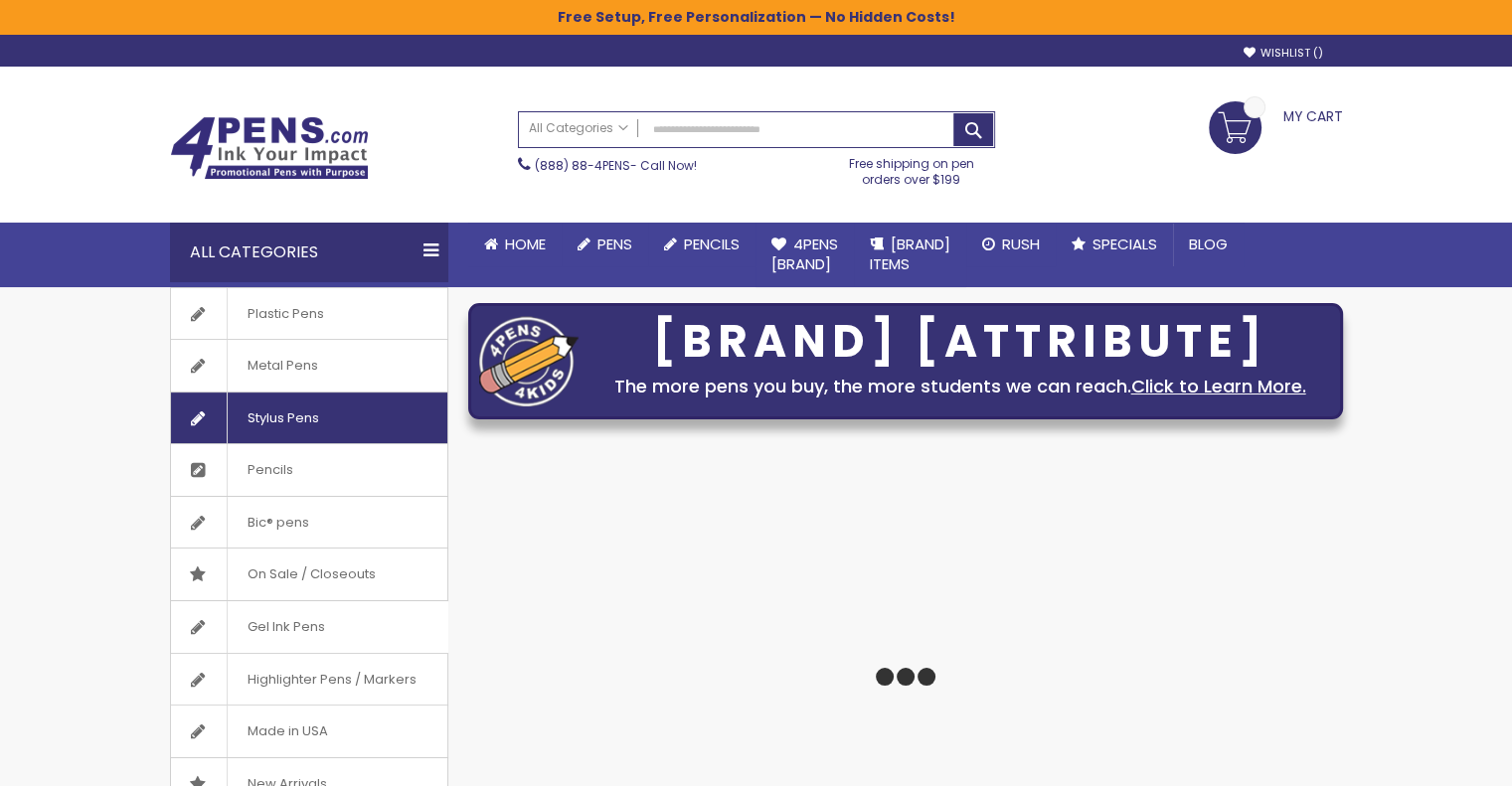 click on "Stylus Pens" 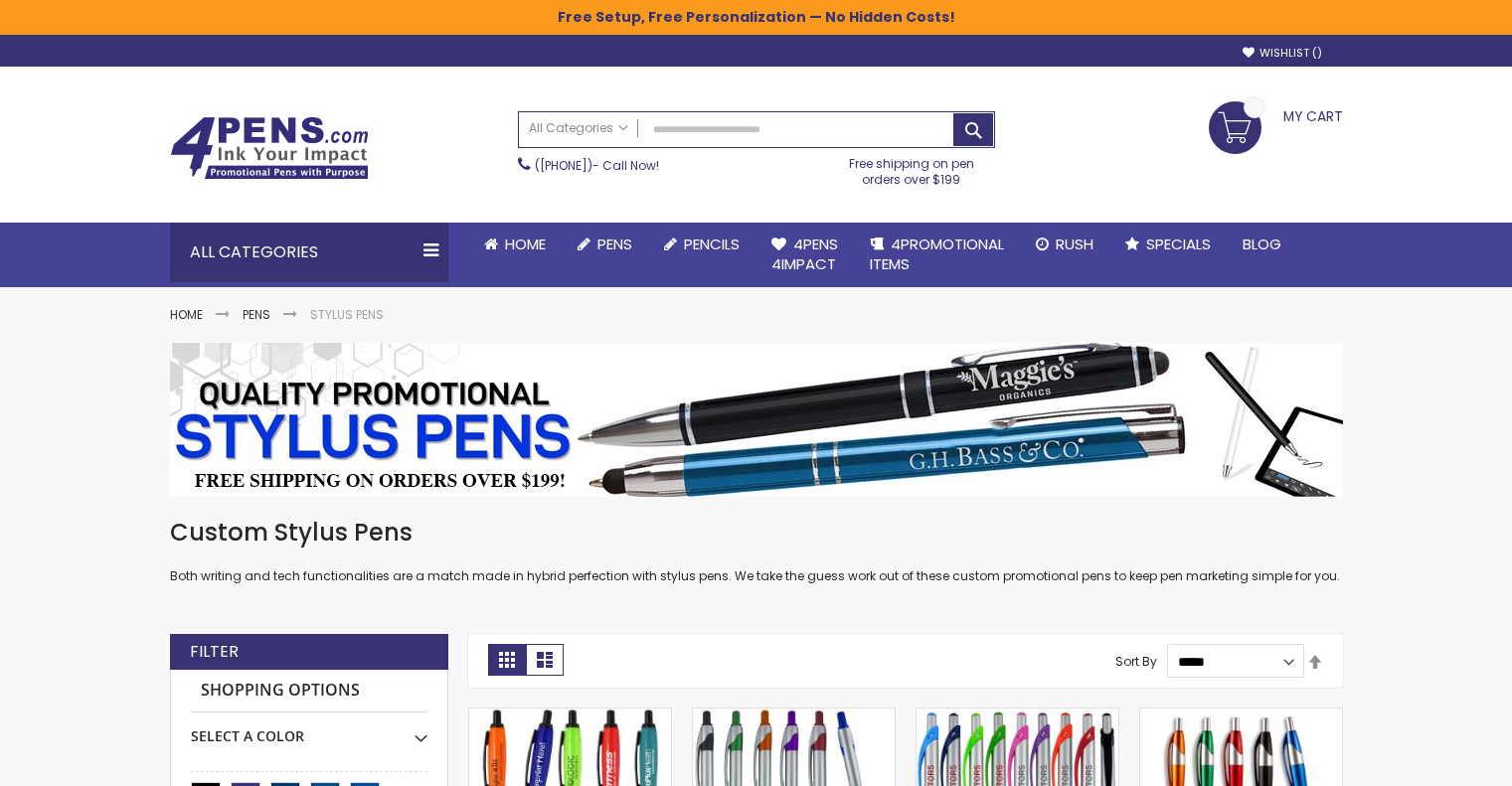 scroll, scrollTop: 0, scrollLeft: 0, axis: both 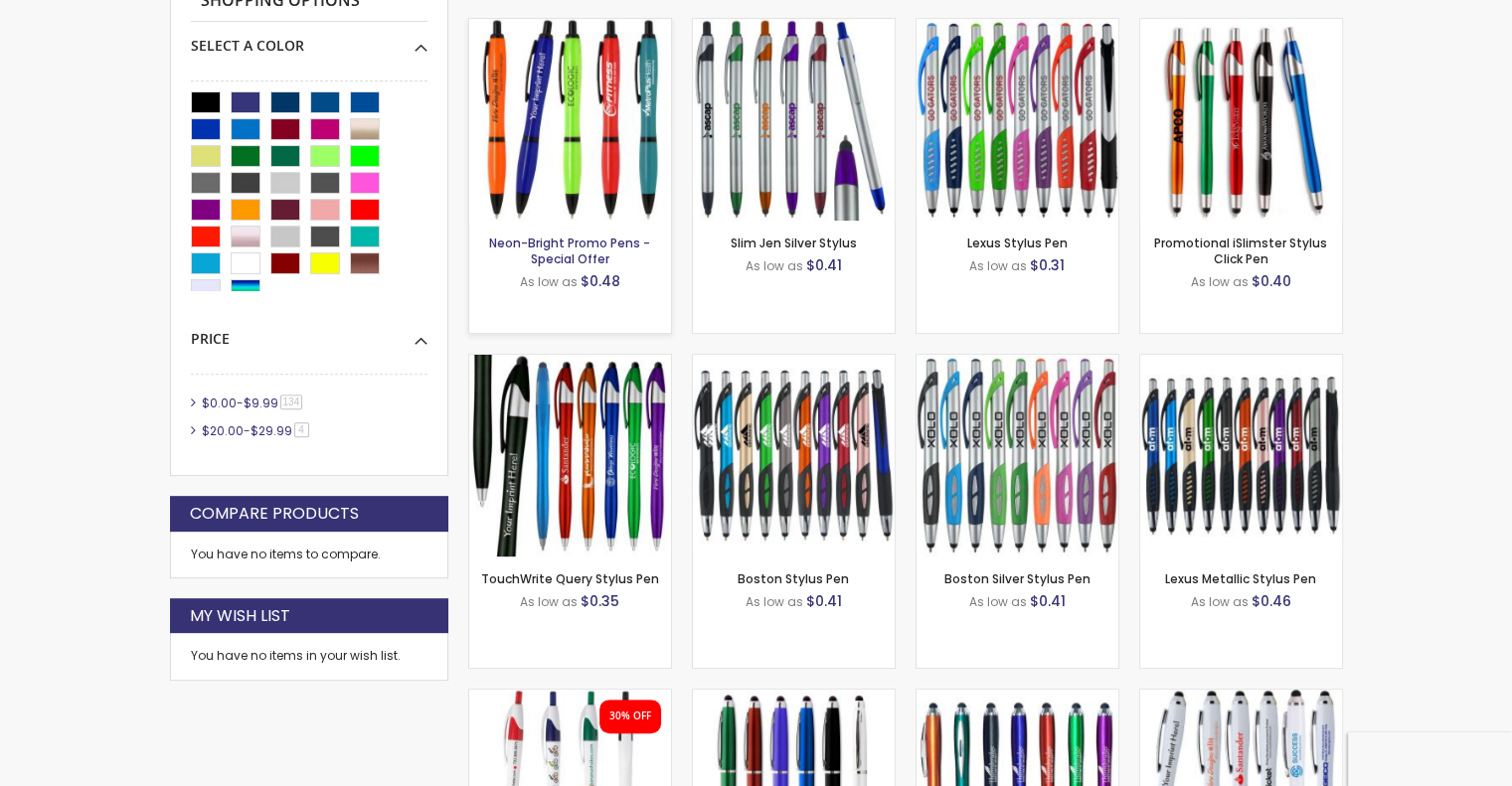 click on "Neon-Bright Promo Pens - Special Offer" at bounding box center (570, 250) 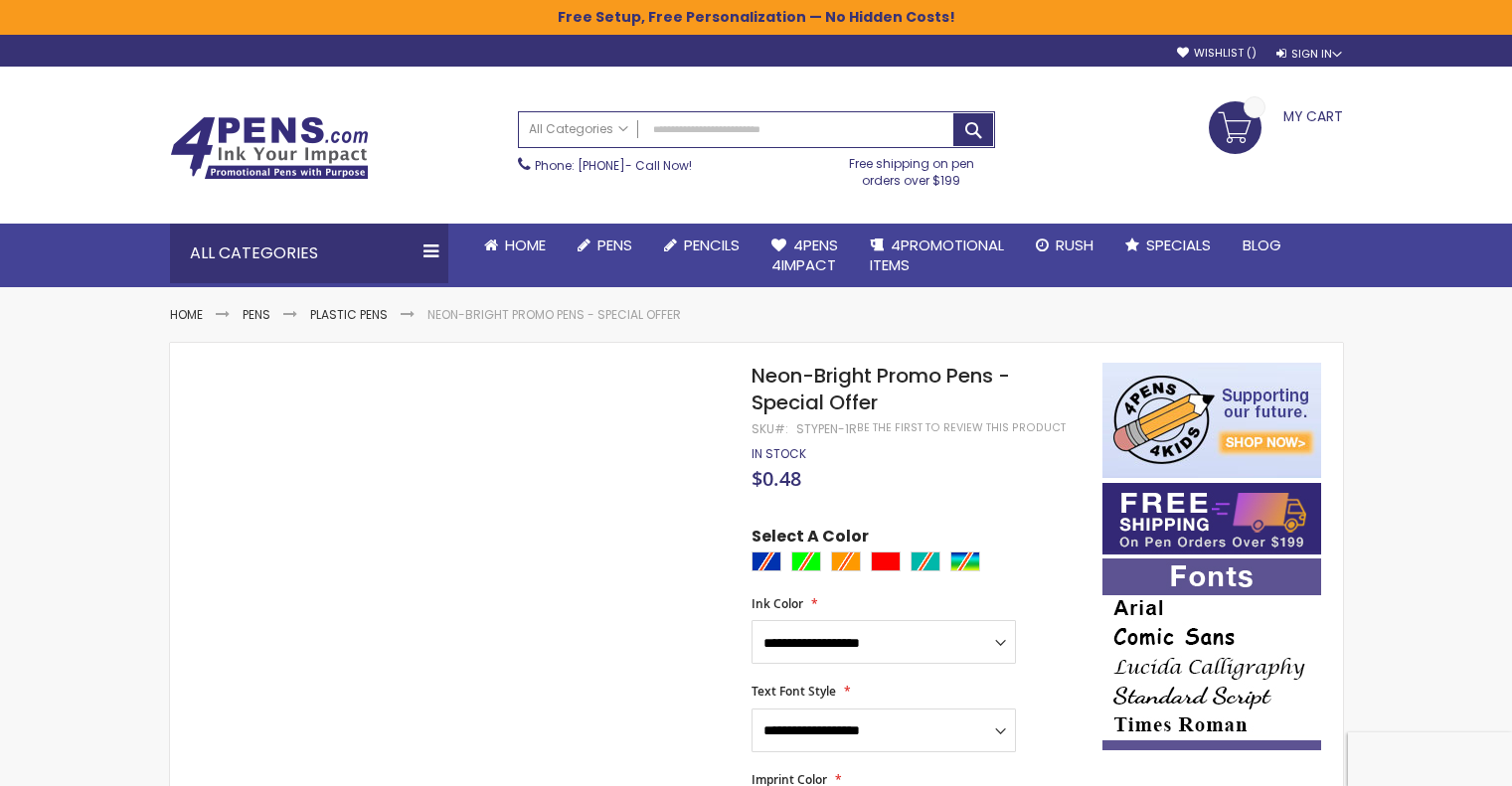 scroll, scrollTop: 0, scrollLeft: 0, axis: both 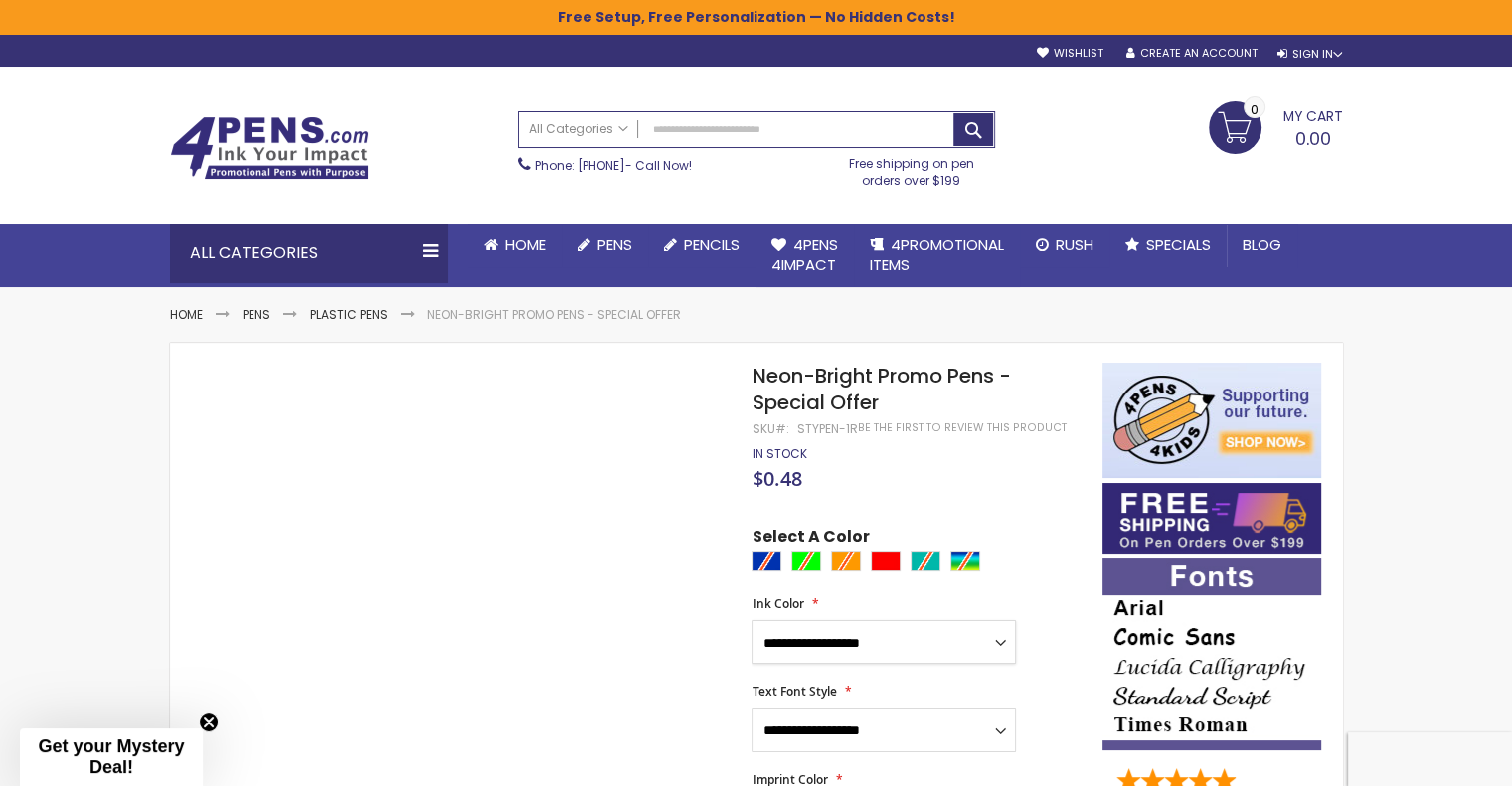 click on "**********" at bounding box center [884, 642] 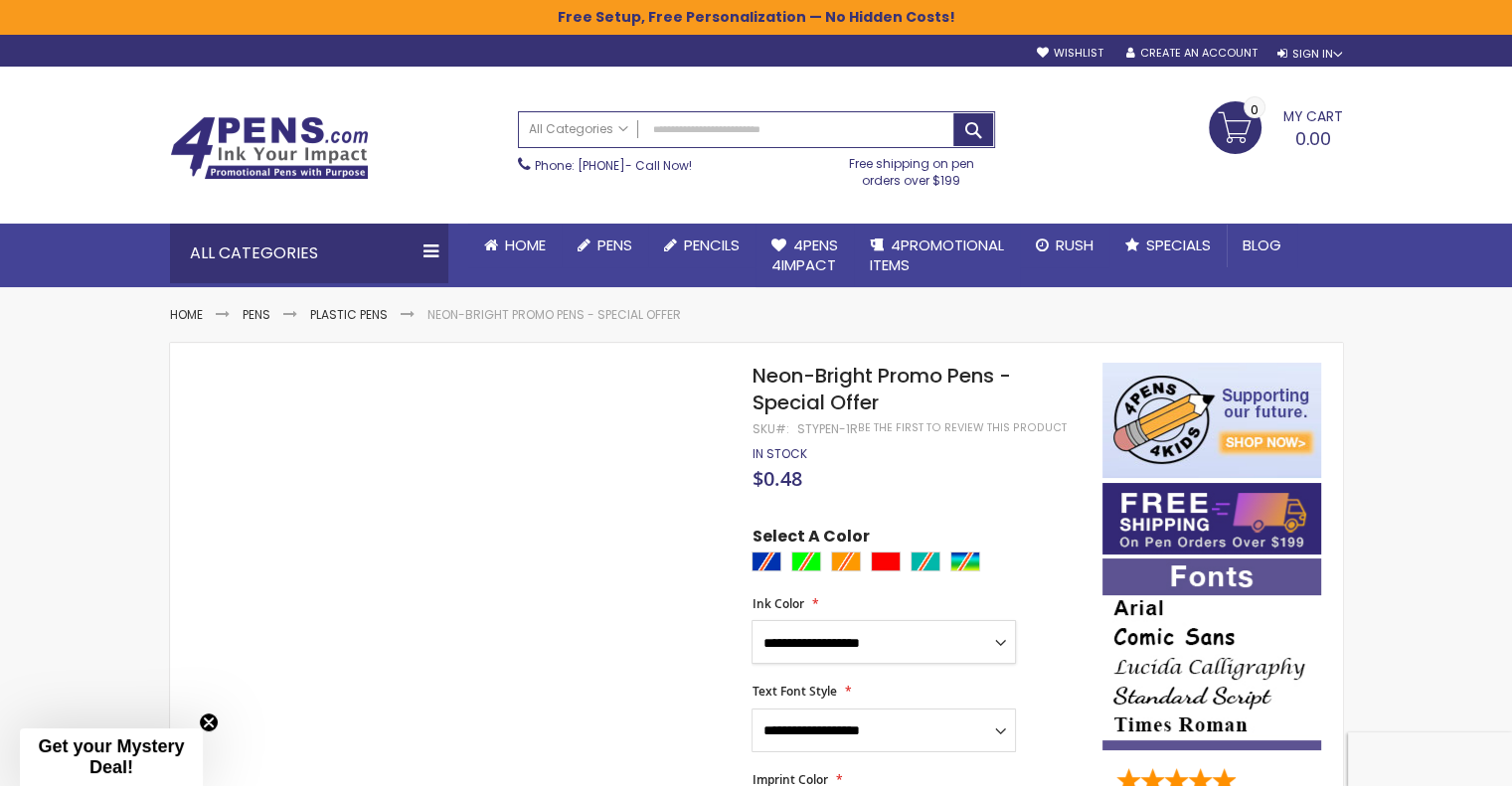 select on "****" 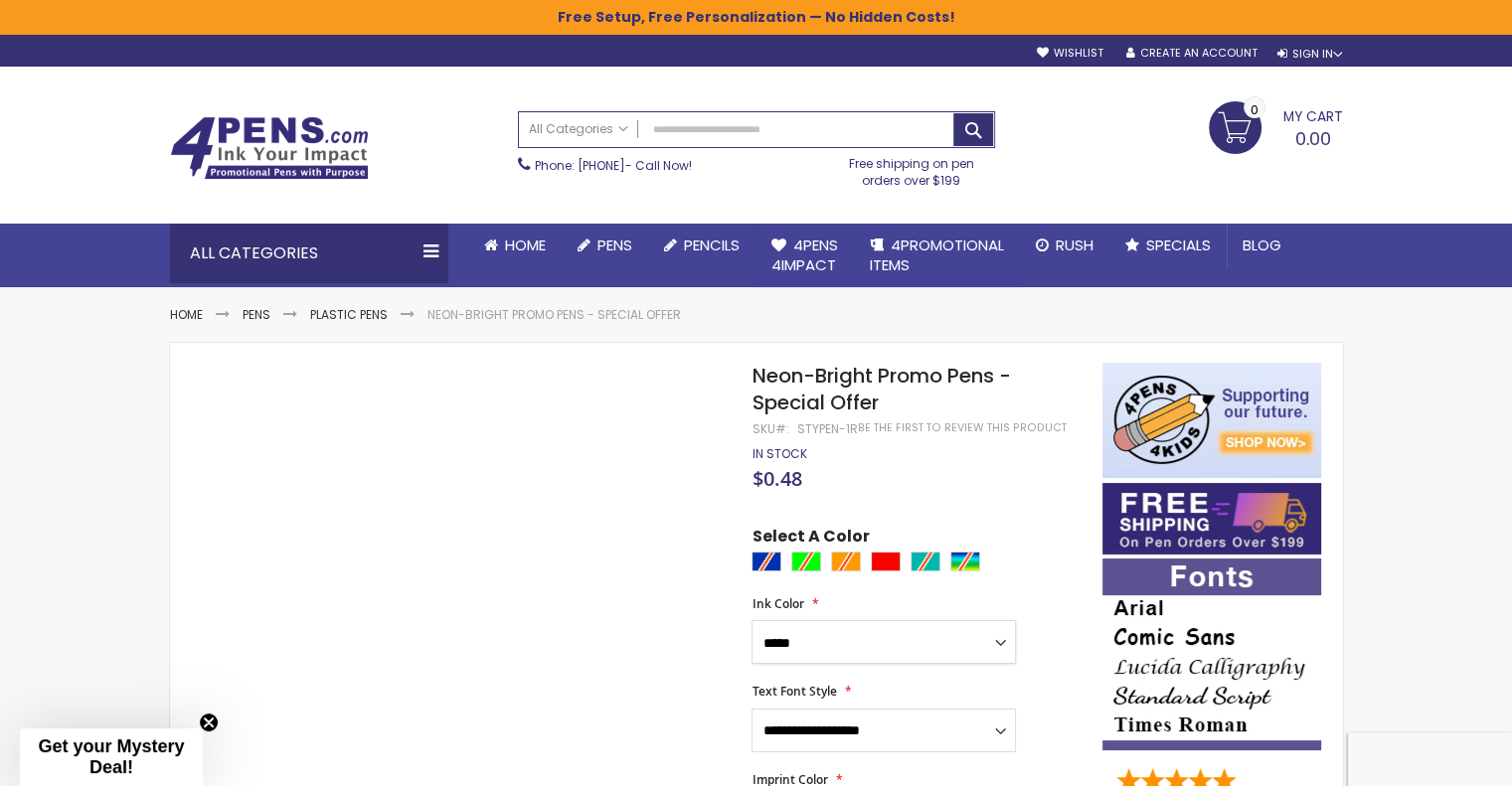 click on "**********" at bounding box center [884, 642] 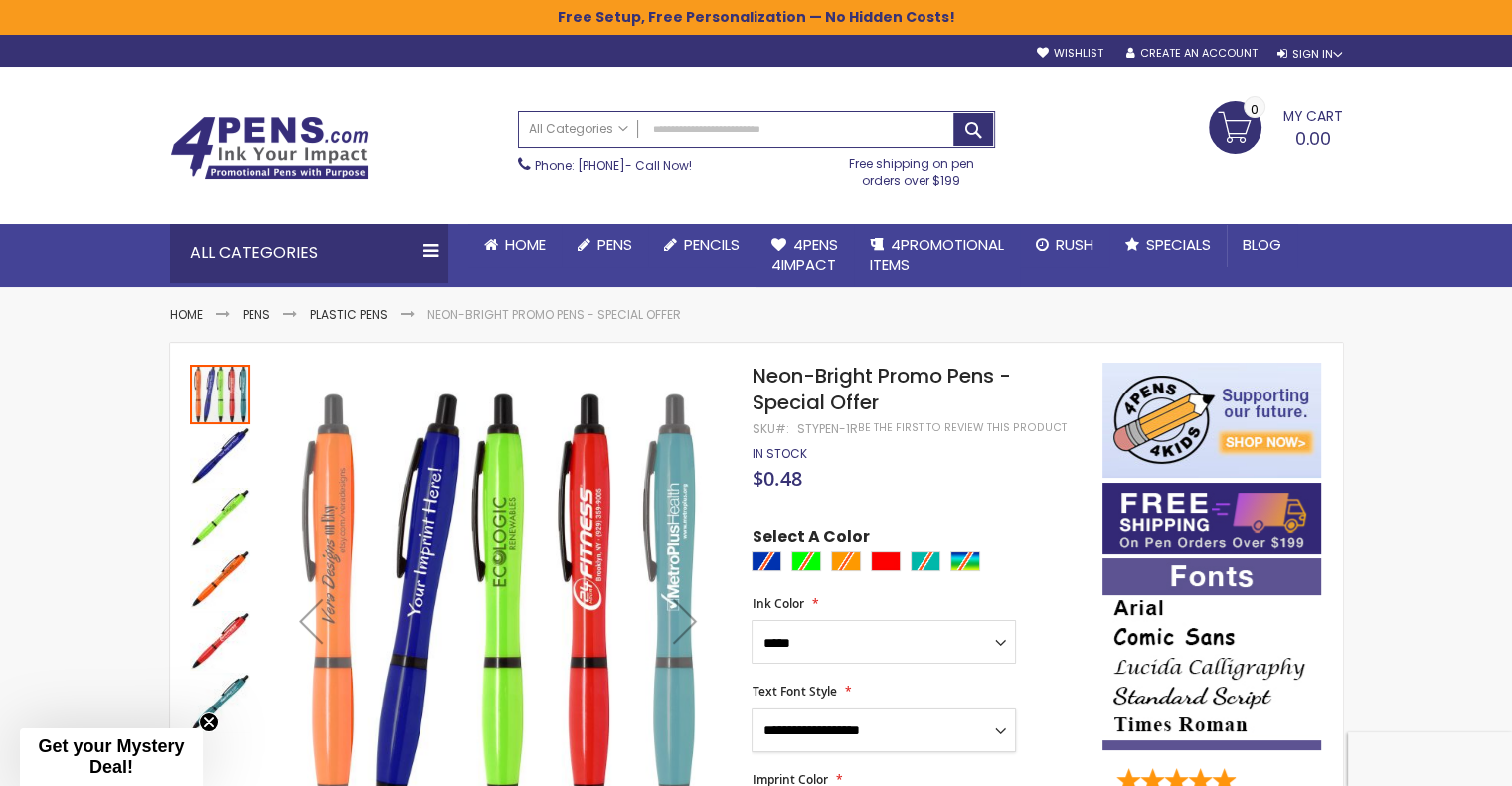 click on "**********" at bounding box center (884, 730) 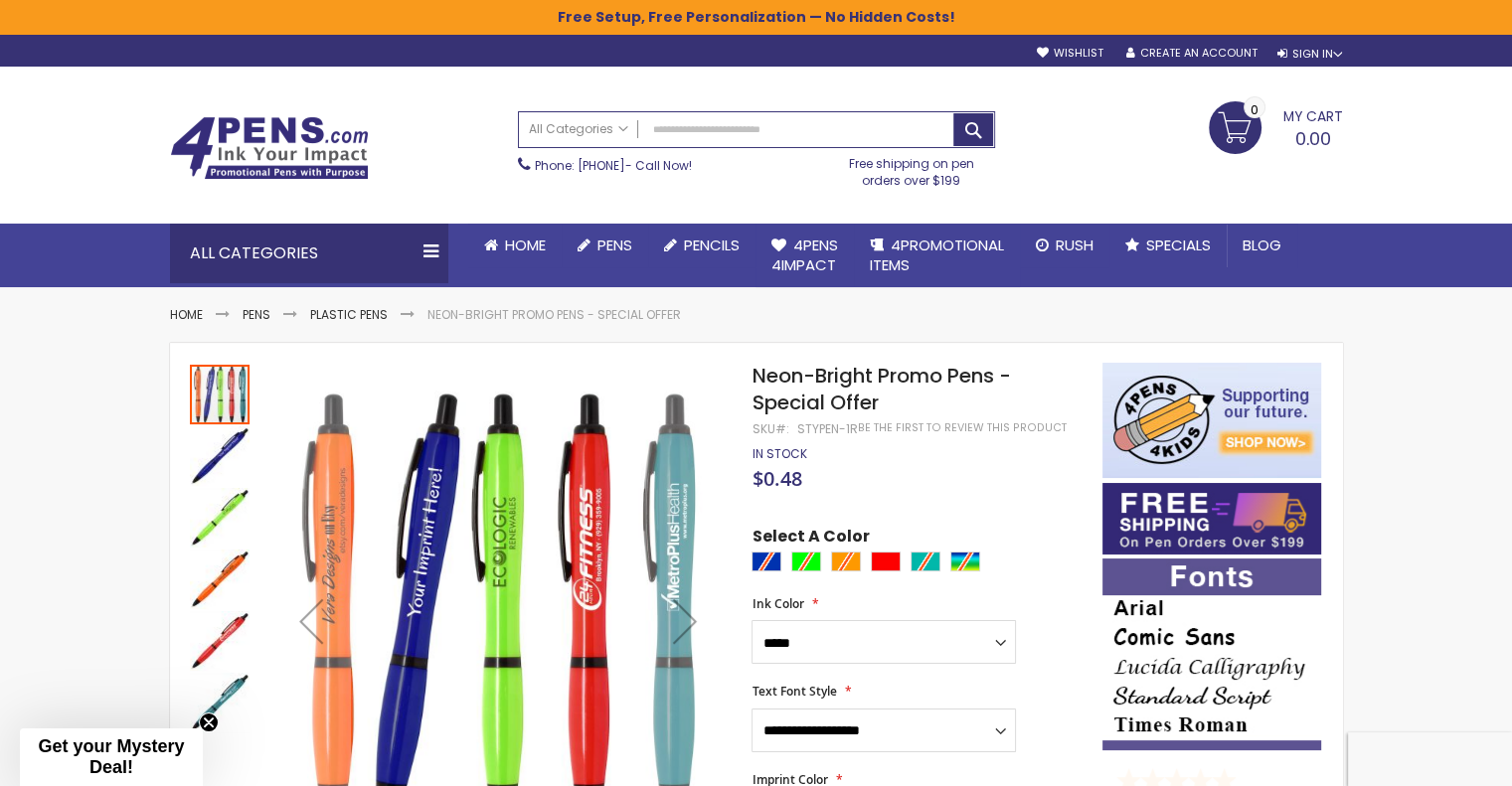 click on "**********" at bounding box center [917, 1207] 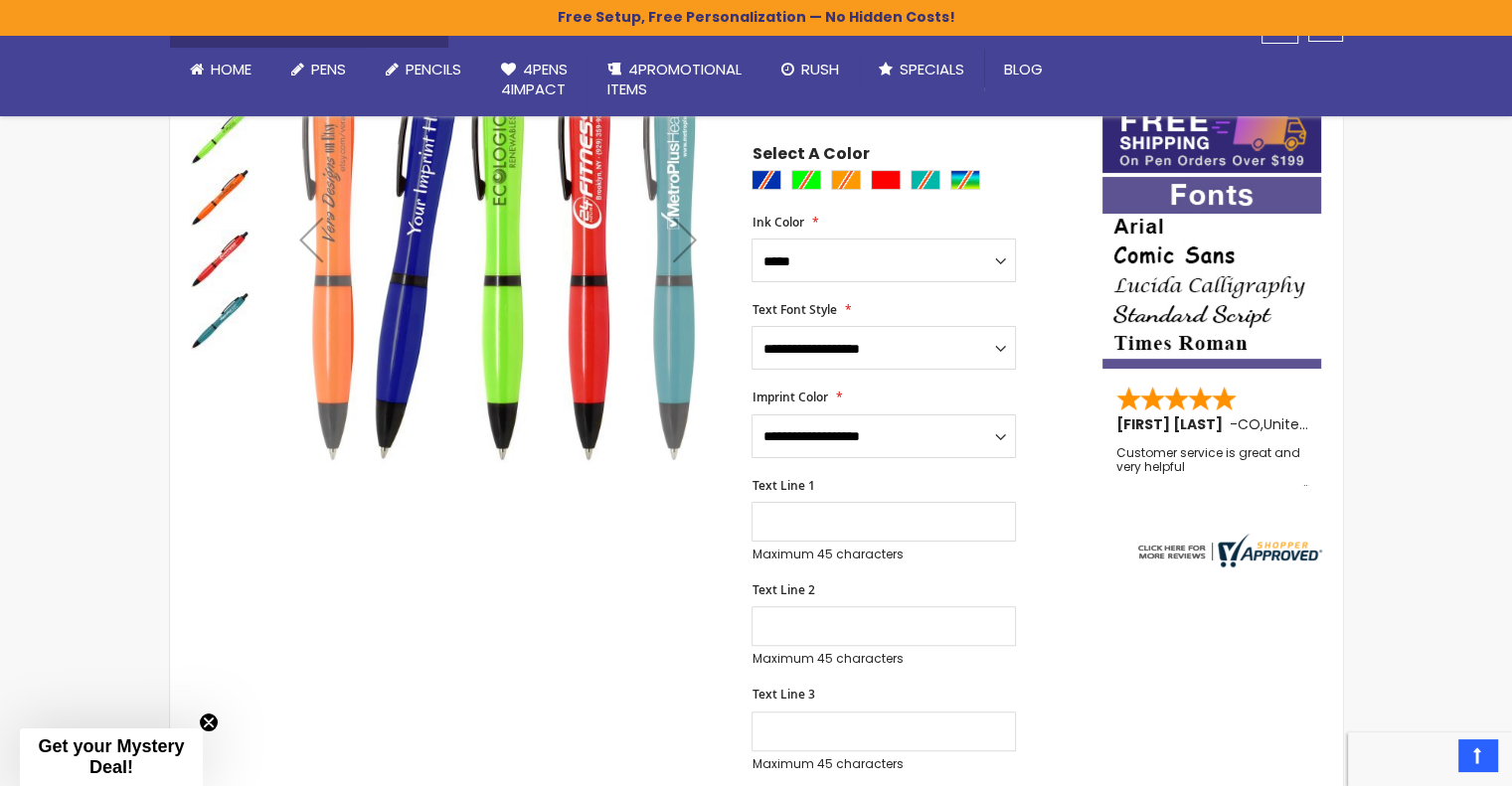 scroll, scrollTop: 382, scrollLeft: 0, axis: vertical 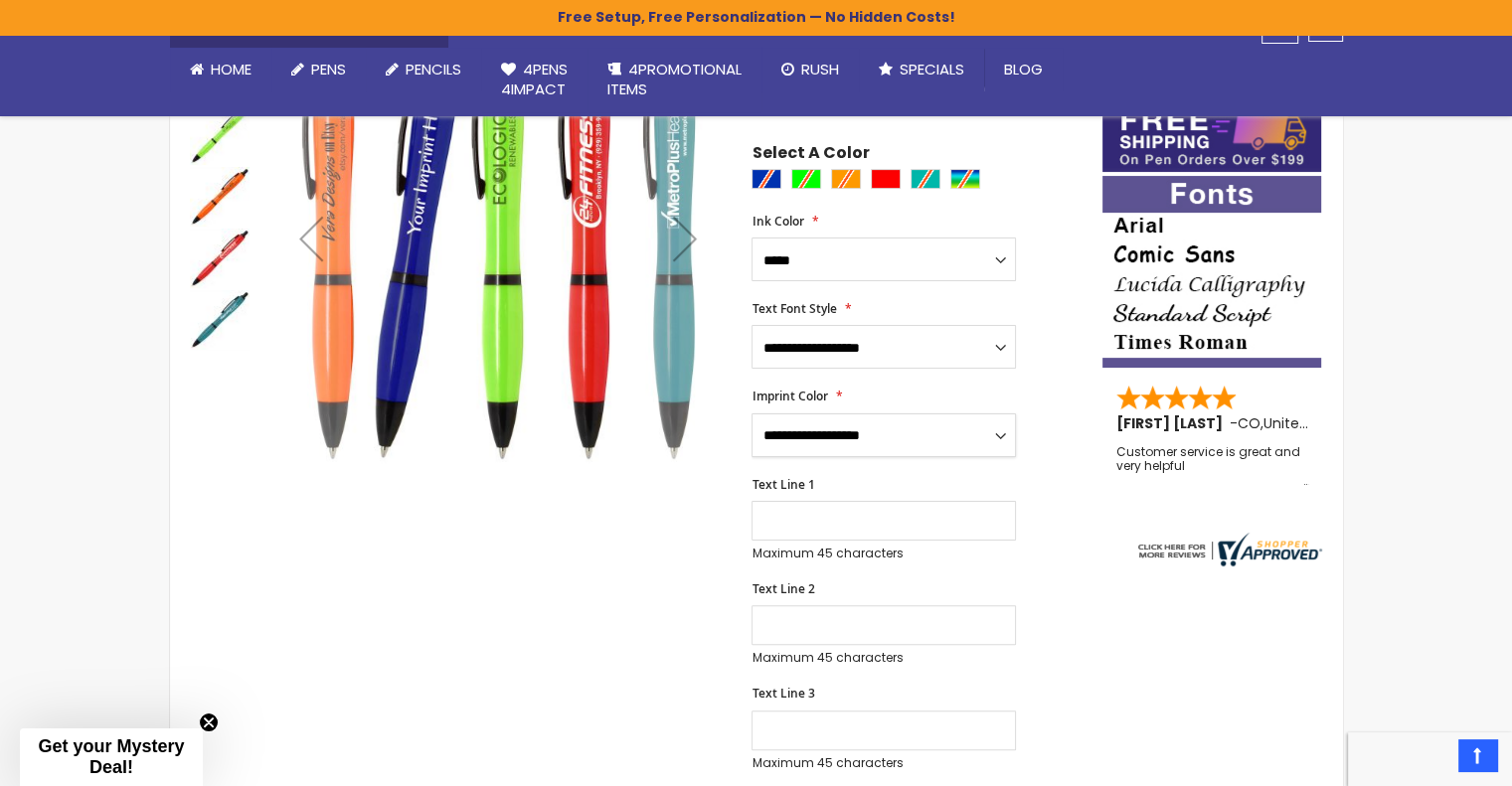 click on "**********" at bounding box center [884, 435] 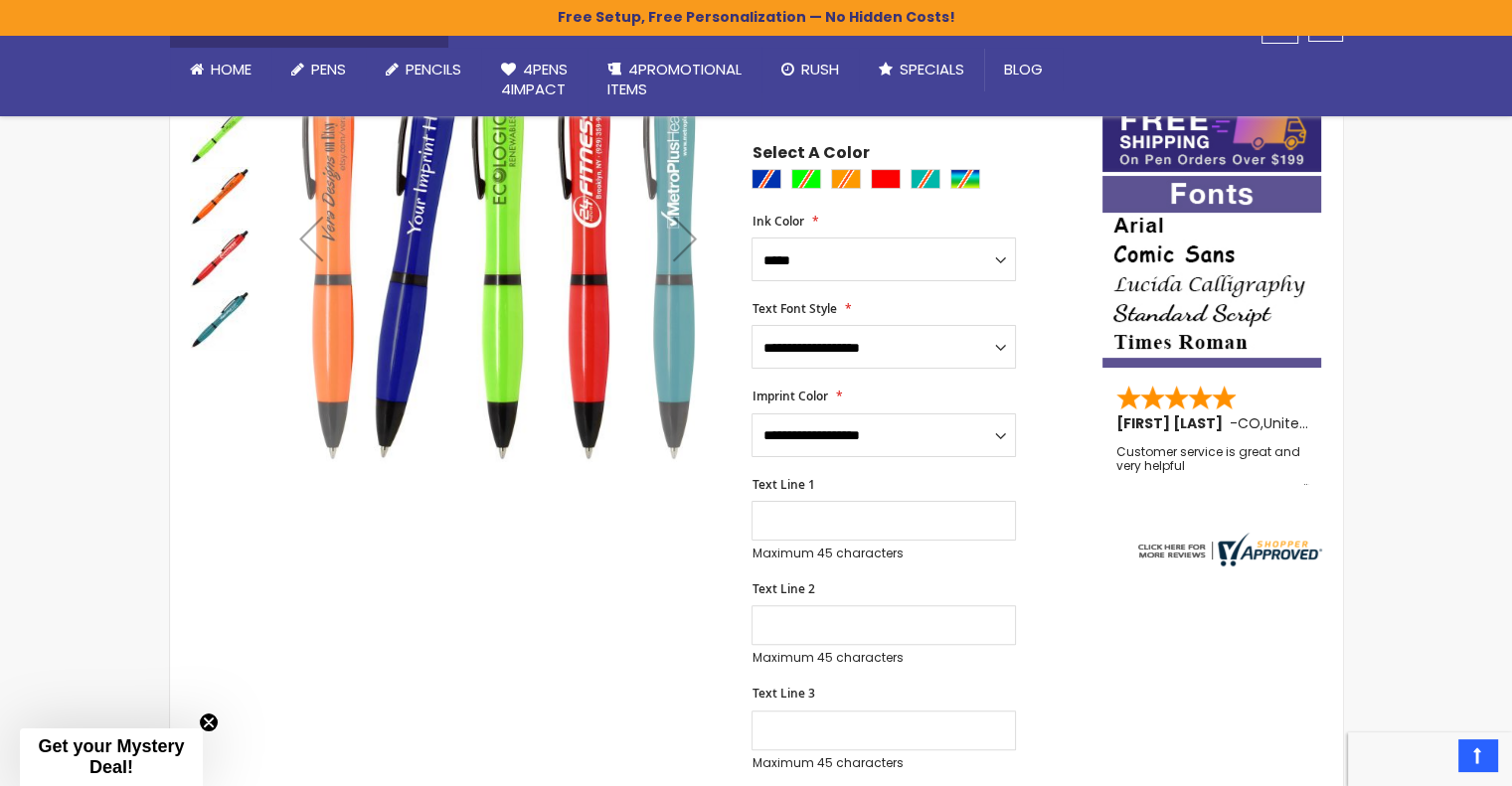 click on "Skip to the end of the images gallery
Skip to the beginning of the images gallery
Neon-Bright Promo Pens - Special Offer
SKU
STYPEN-1R
Be the first to review this product
In stock
Only  %1  left
$0.48" at bounding box center (756, 825) 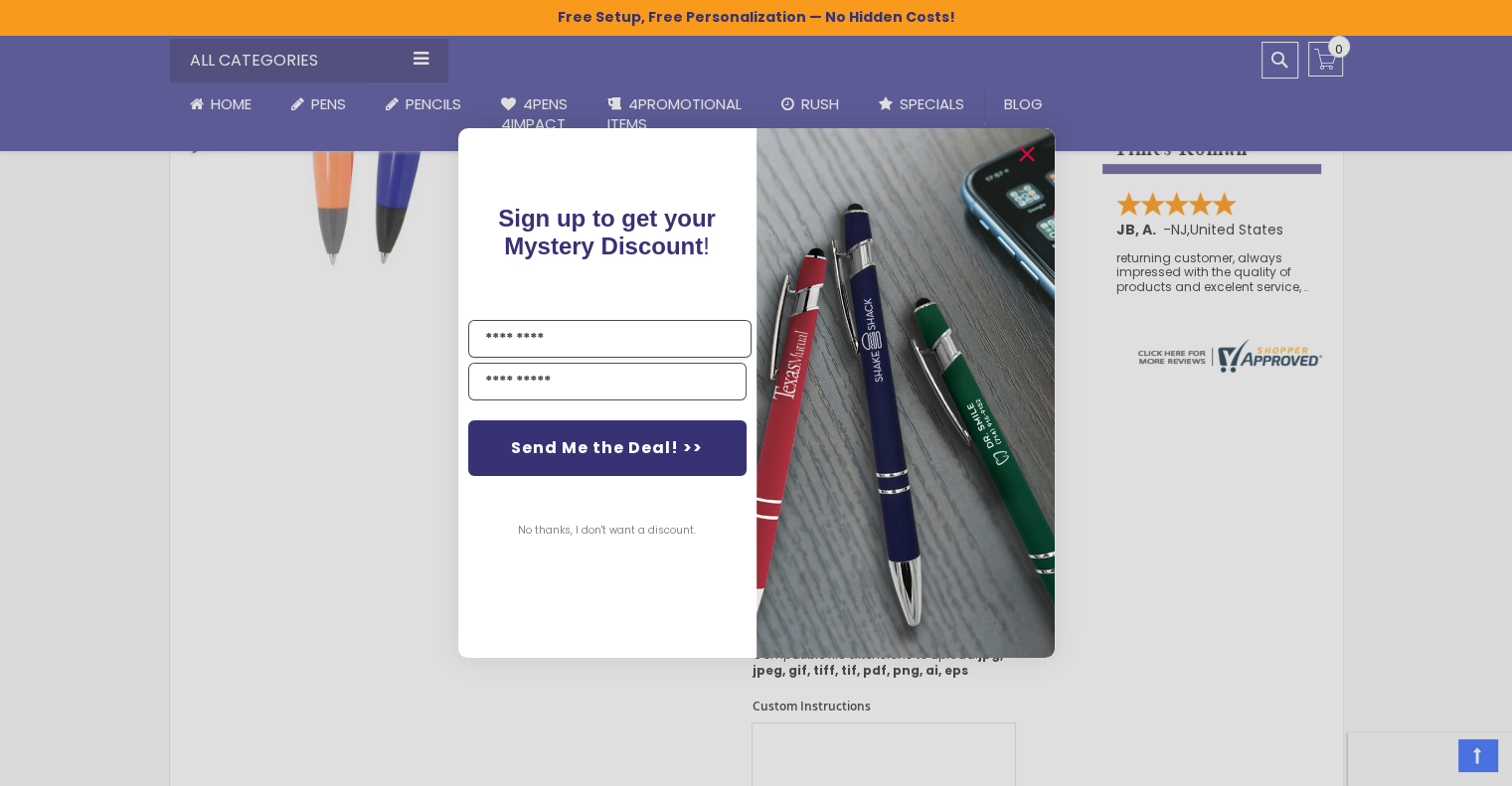 scroll, scrollTop: 511, scrollLeft: 0, axis: vertical 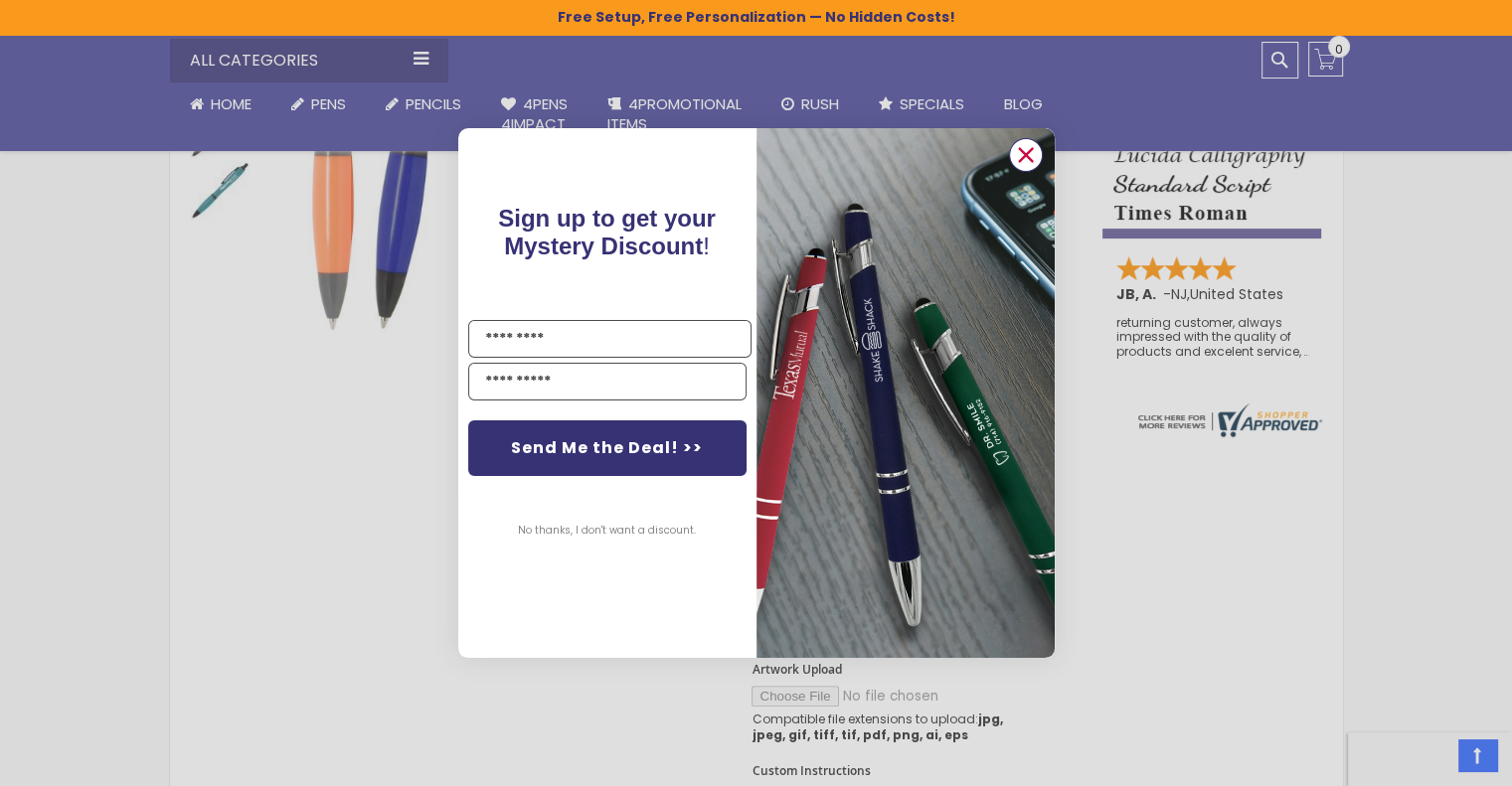 click 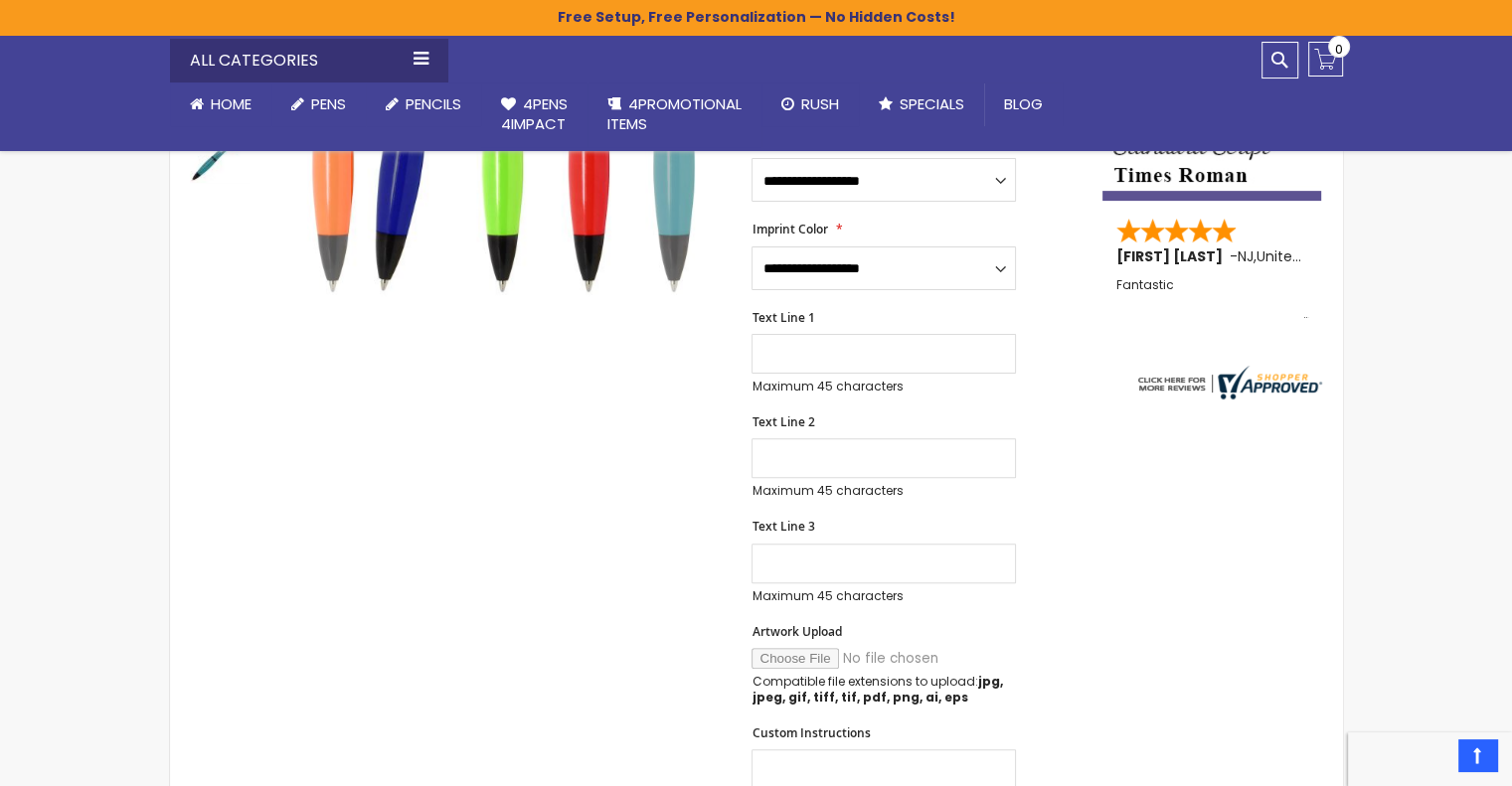 scroll, scrollTop: 409, scrollLeft: 0, axis: vertical 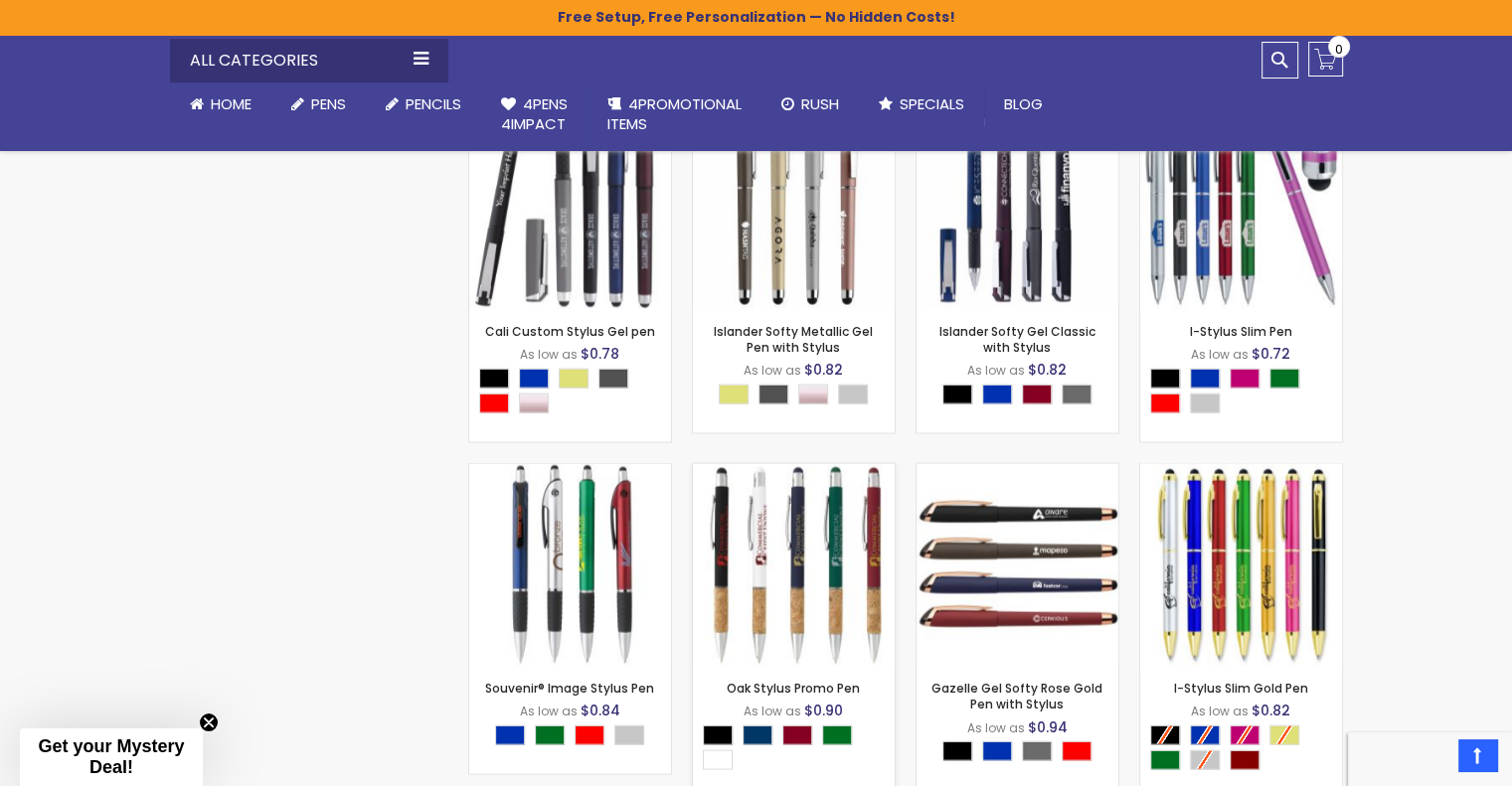 click at bounding box center [793, 564] 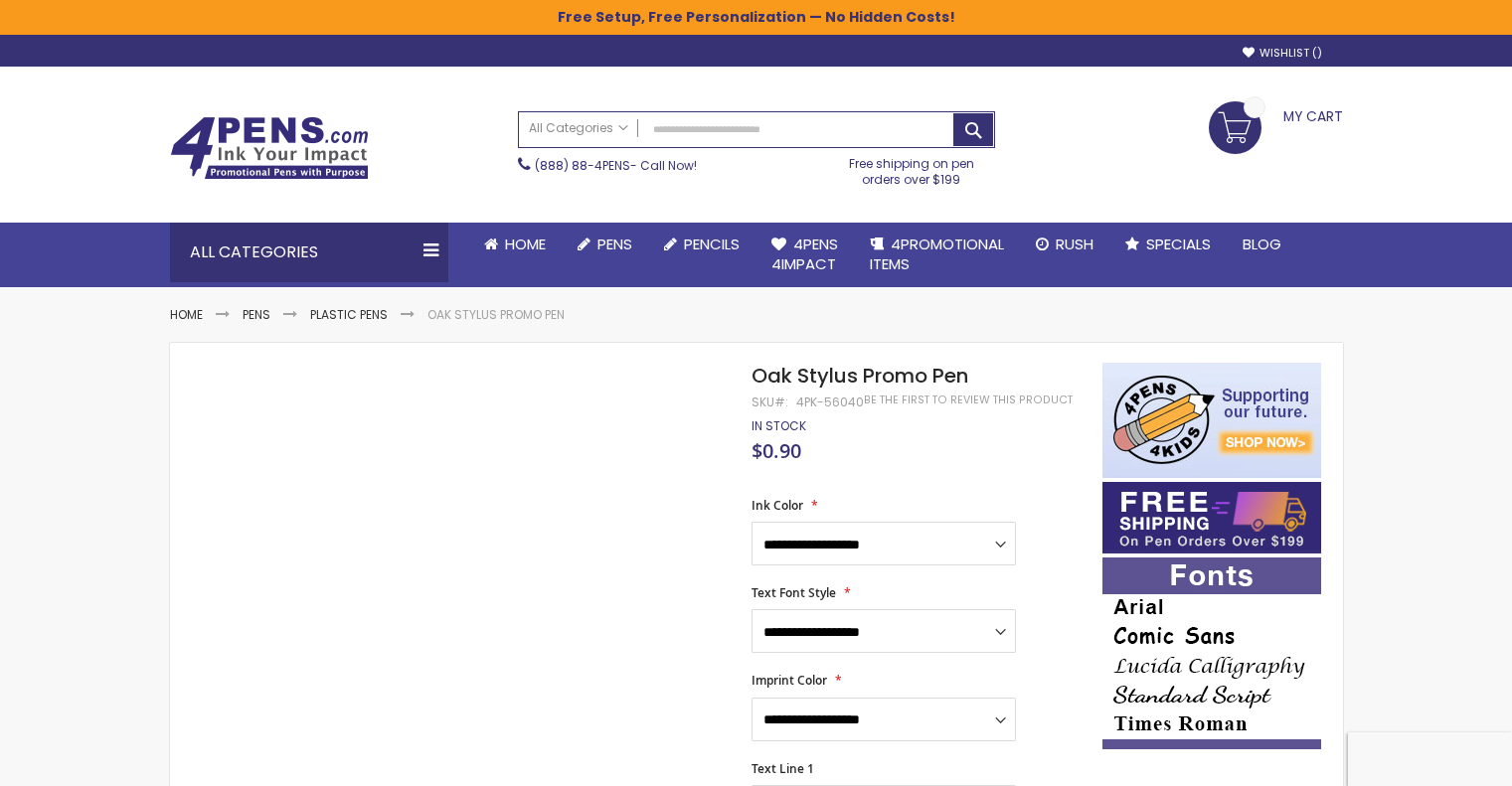 scroll, scrollTop: 0, scrollLeft: 0, axis: both 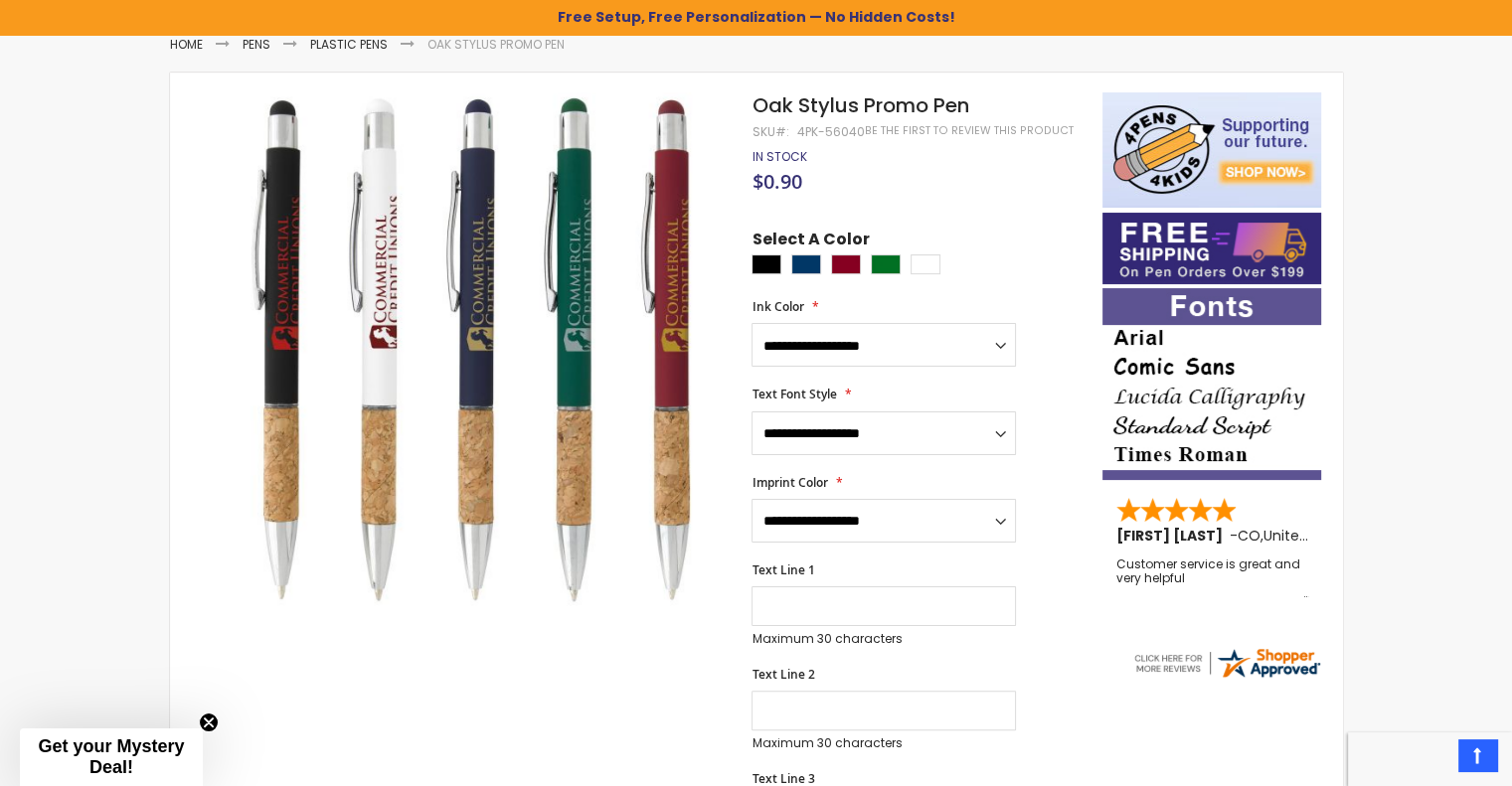 click on "**********" at bounding box center (917, 333) 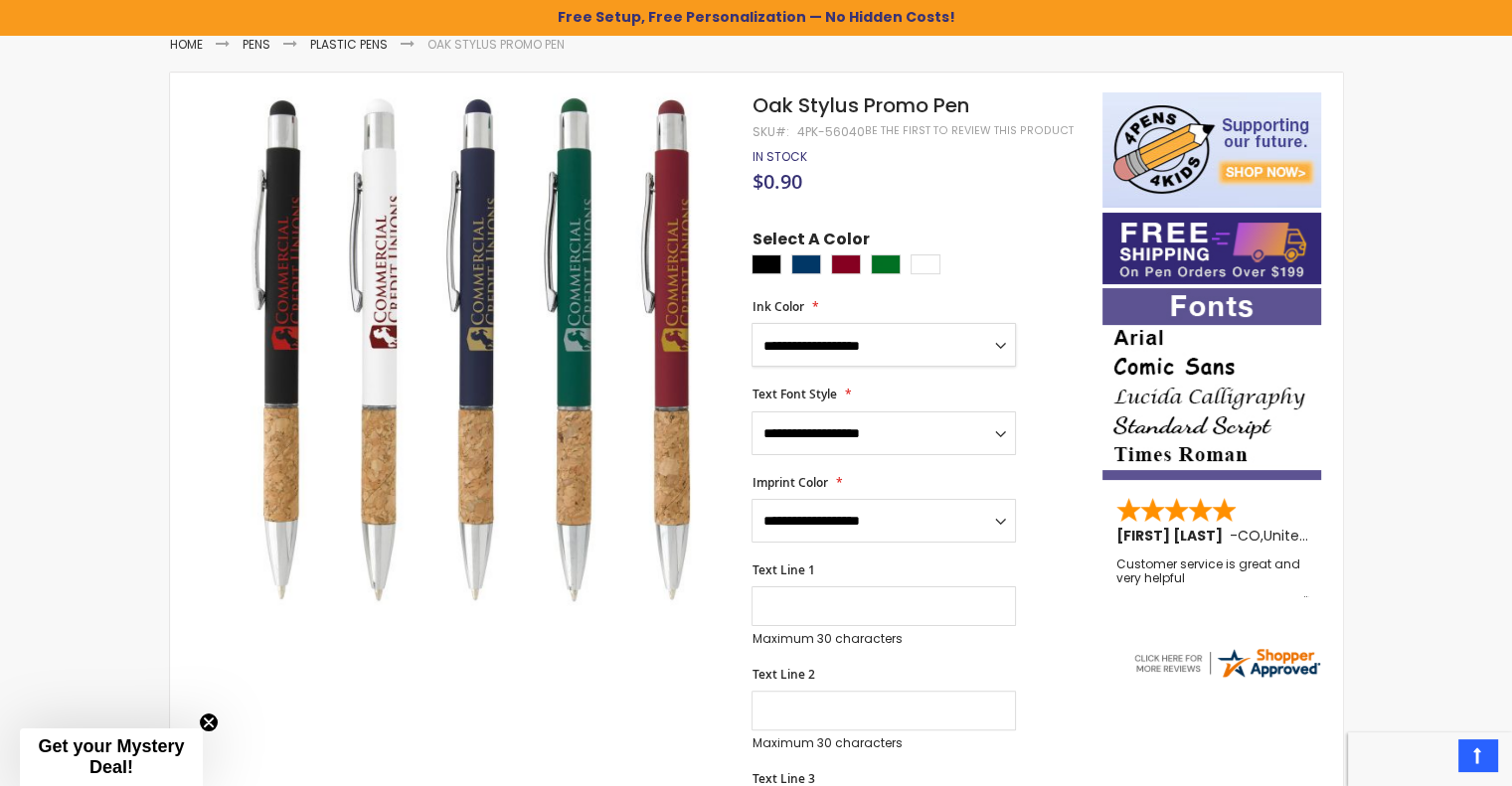 click on "**********" at bounding box center (884, 345) 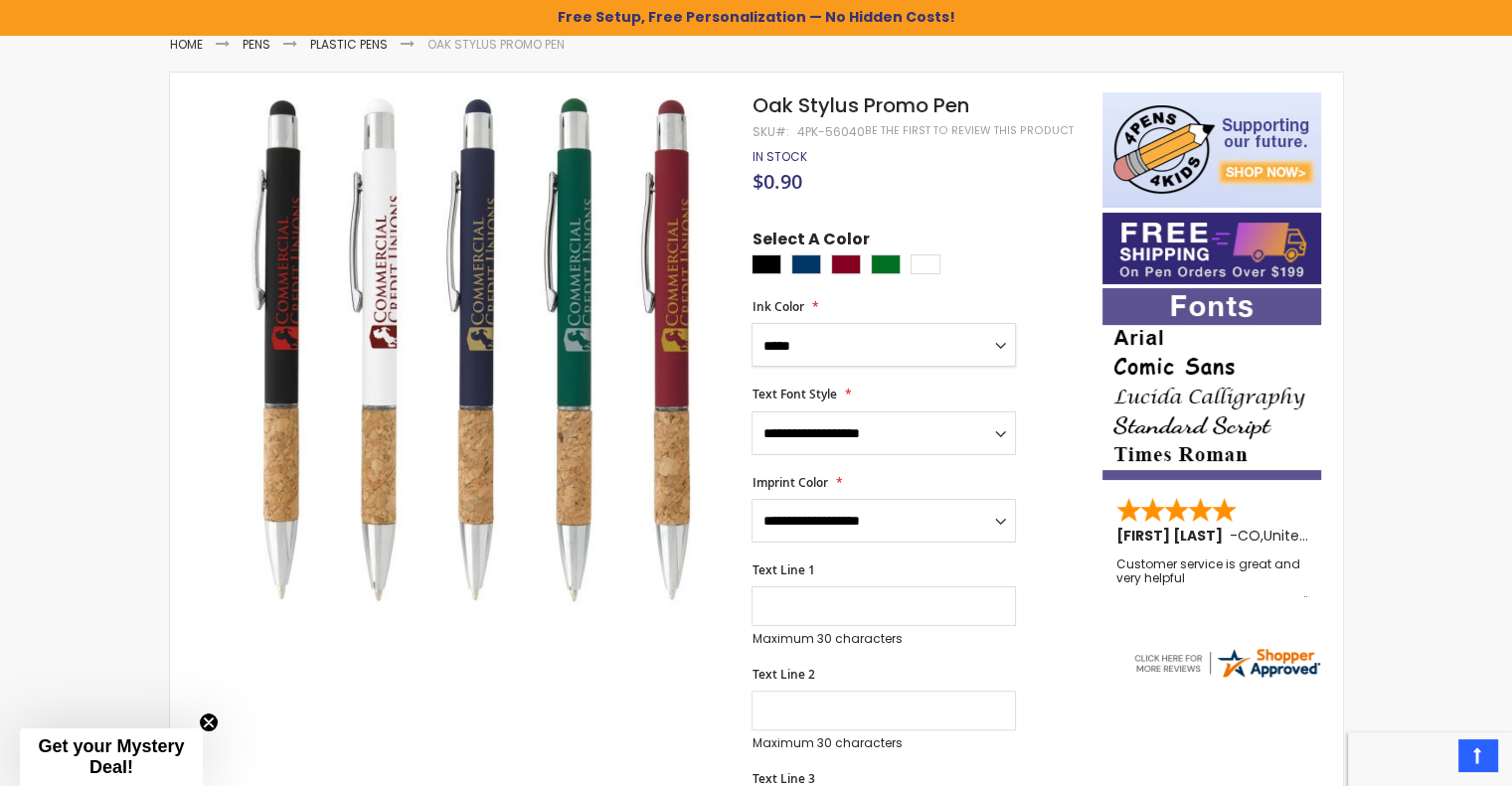 click on "**********" at bounding box center [884, 345] 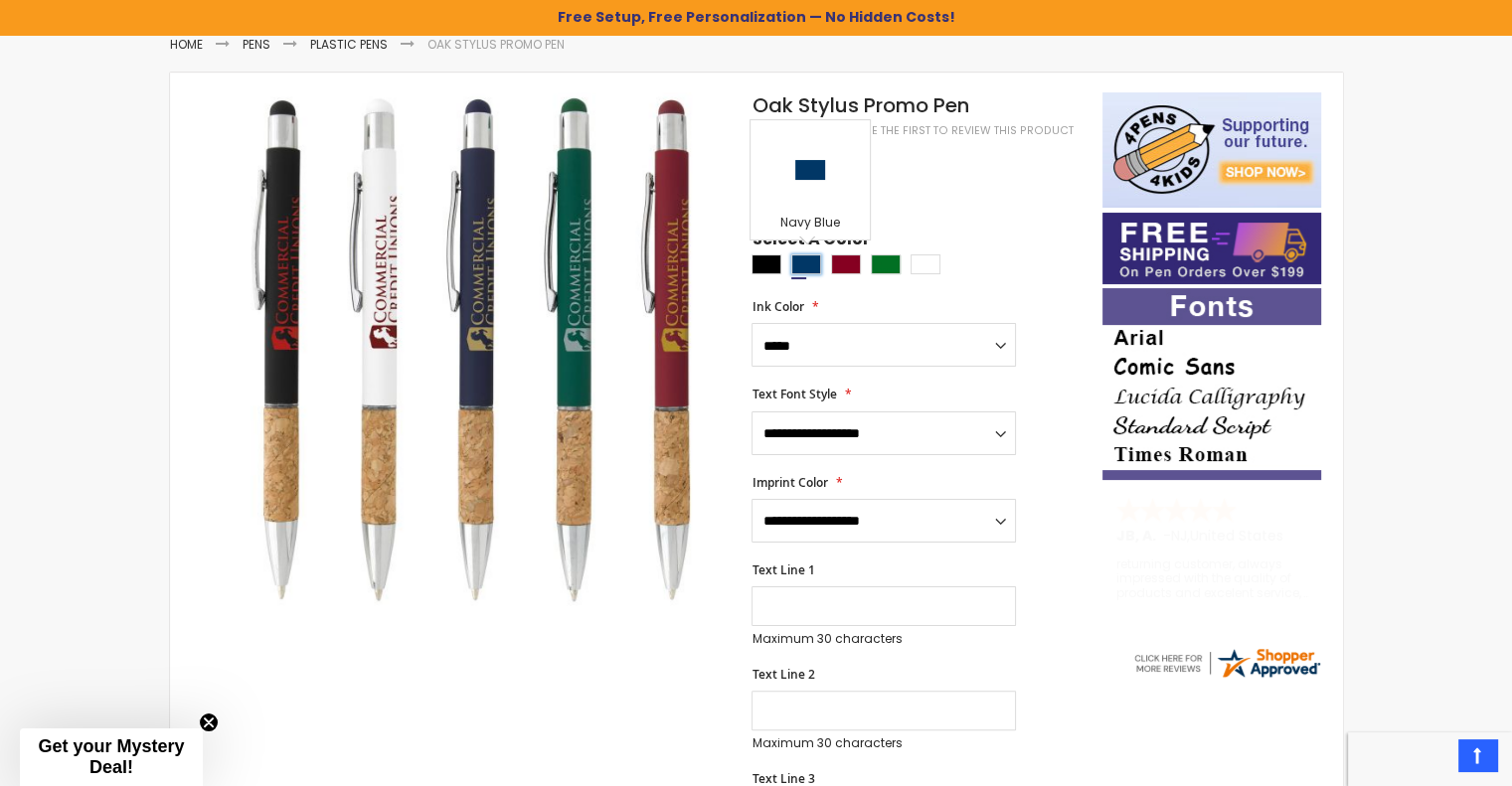 click at bounding box center (806, 264) 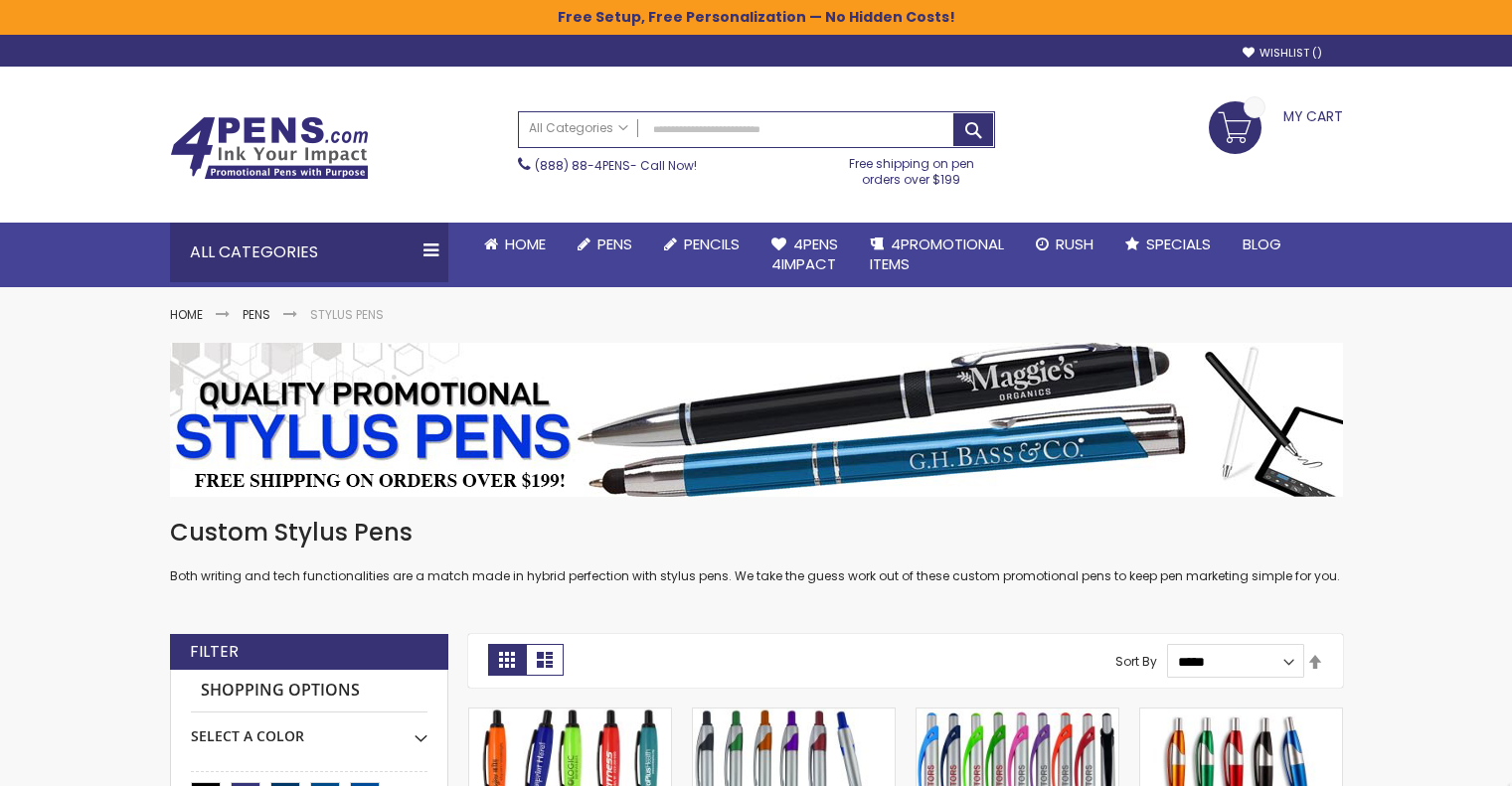 scroll, scrollTop: 0, scrollLeft: 0, axis: both 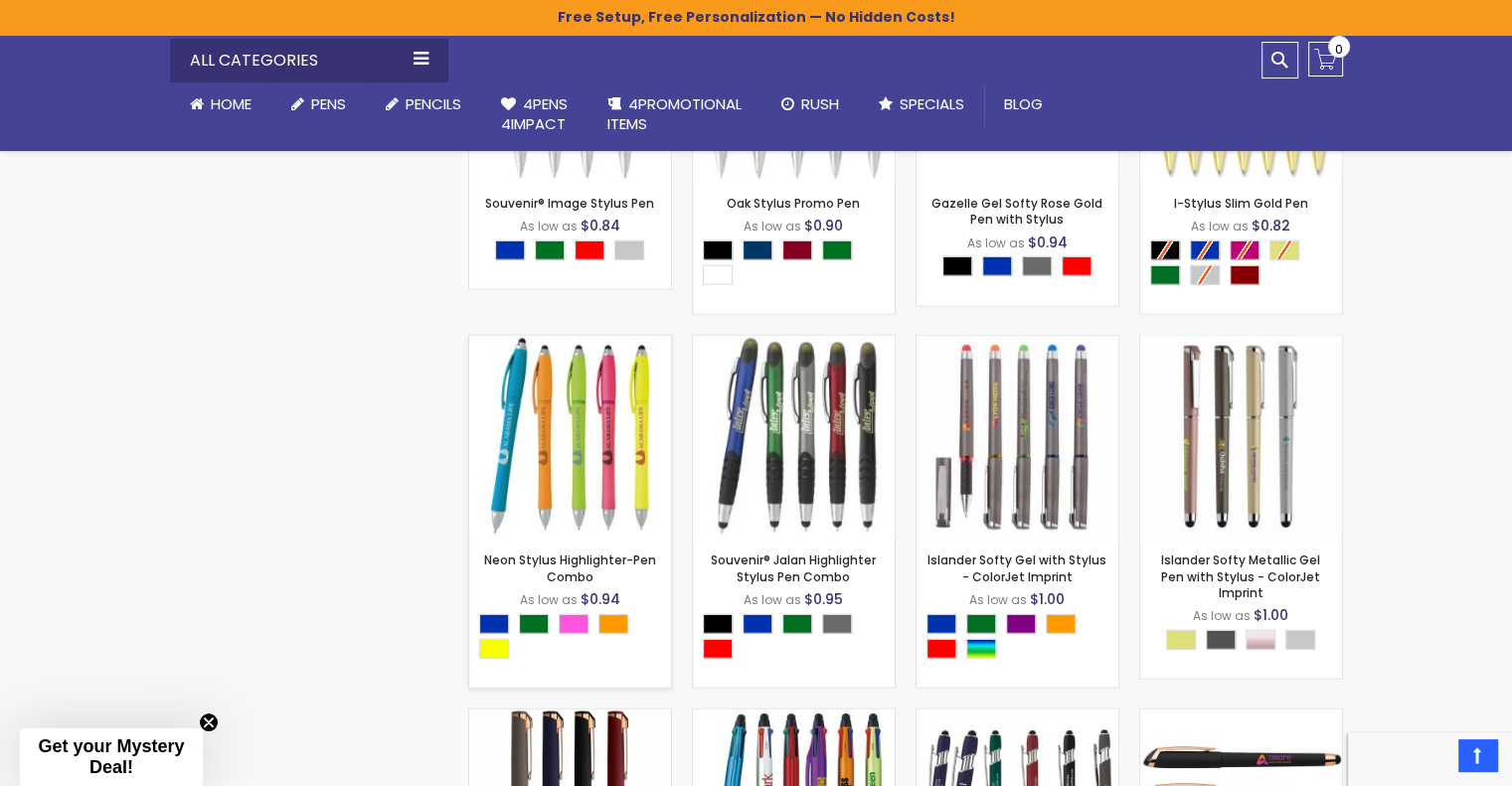 click at bounding box center (570, 436) 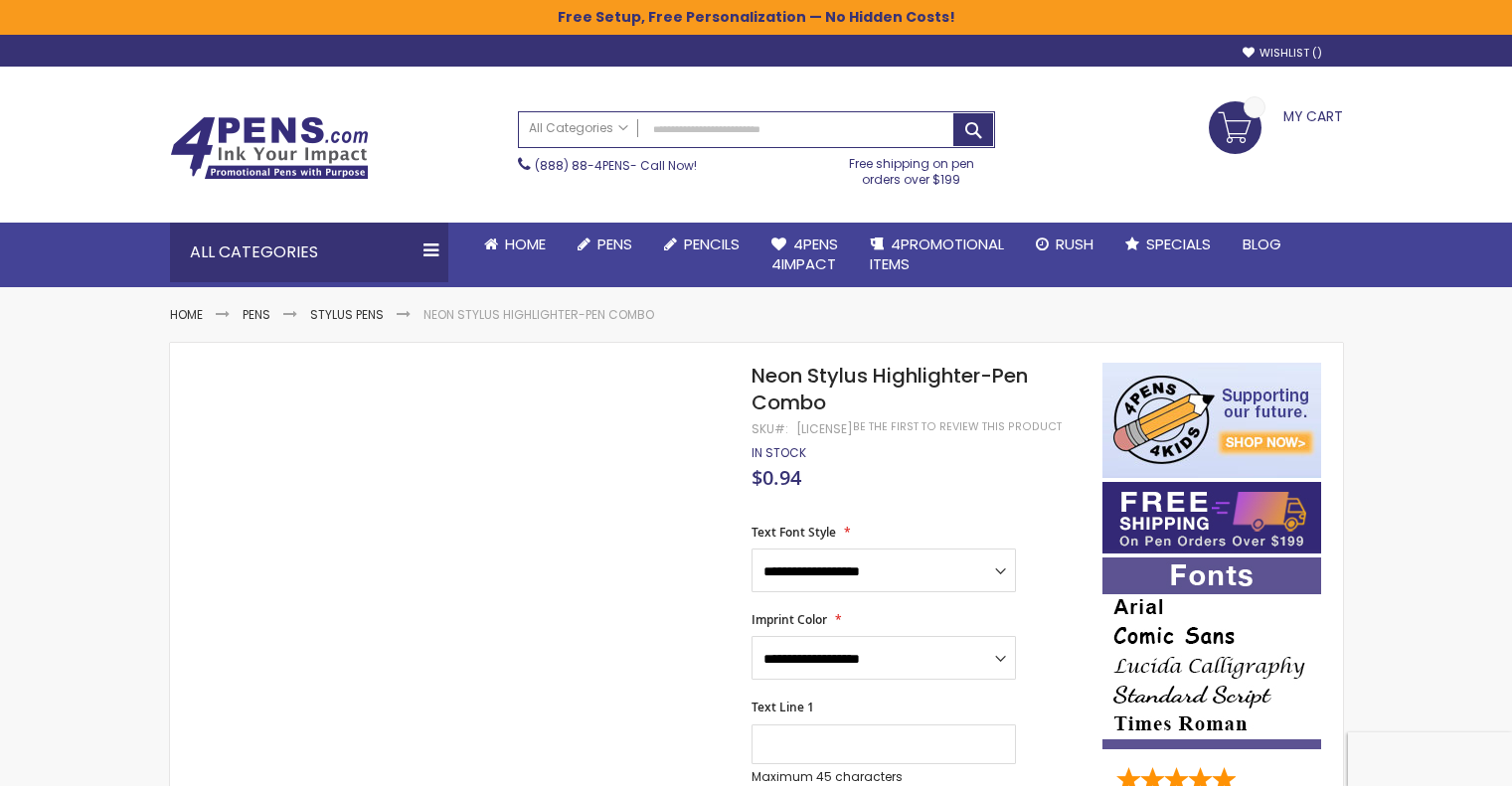 scroll, scrollTop: 0, scrollLeft: 0, axis: both 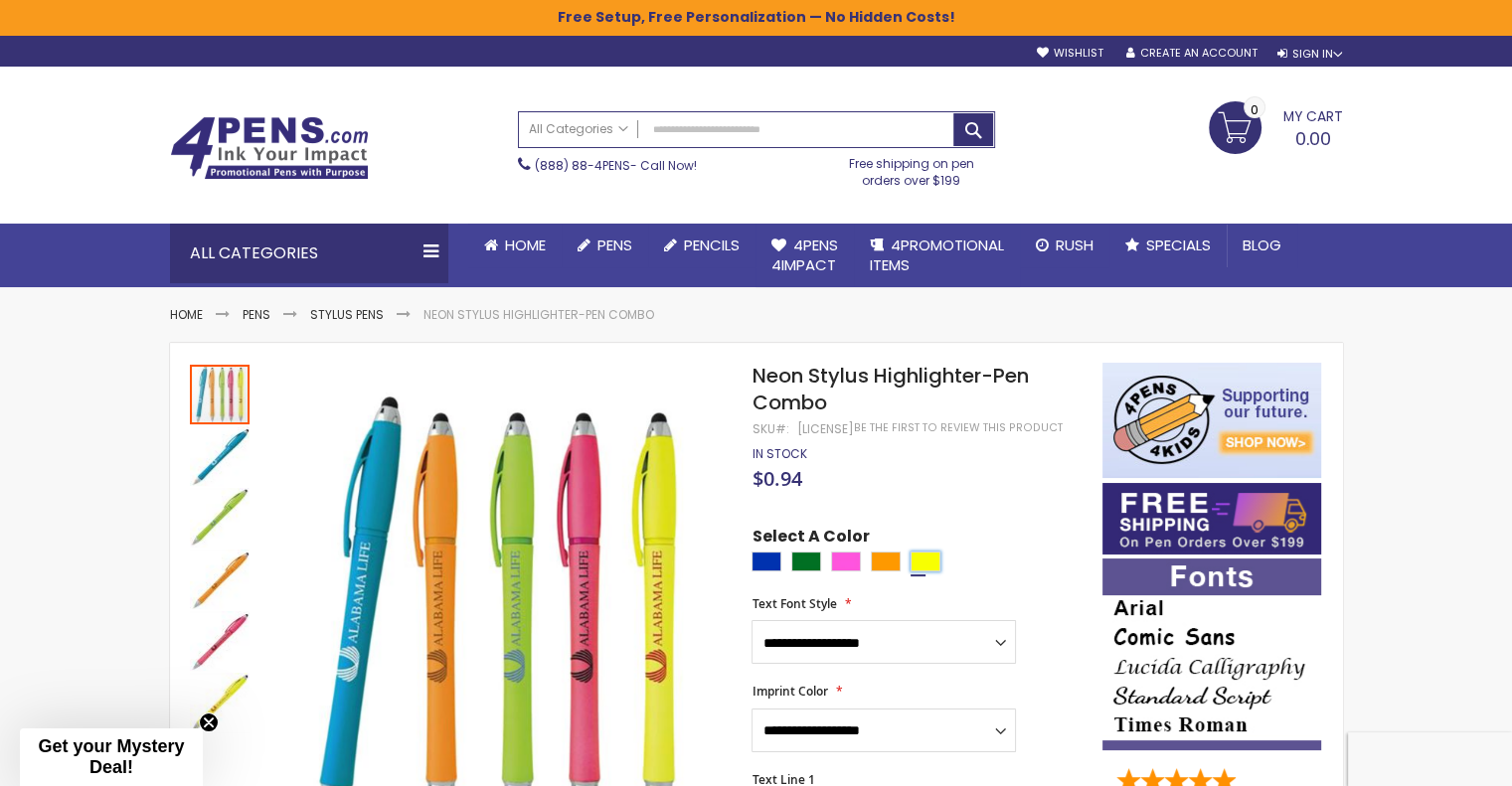 click at bounding box center (925, 561) 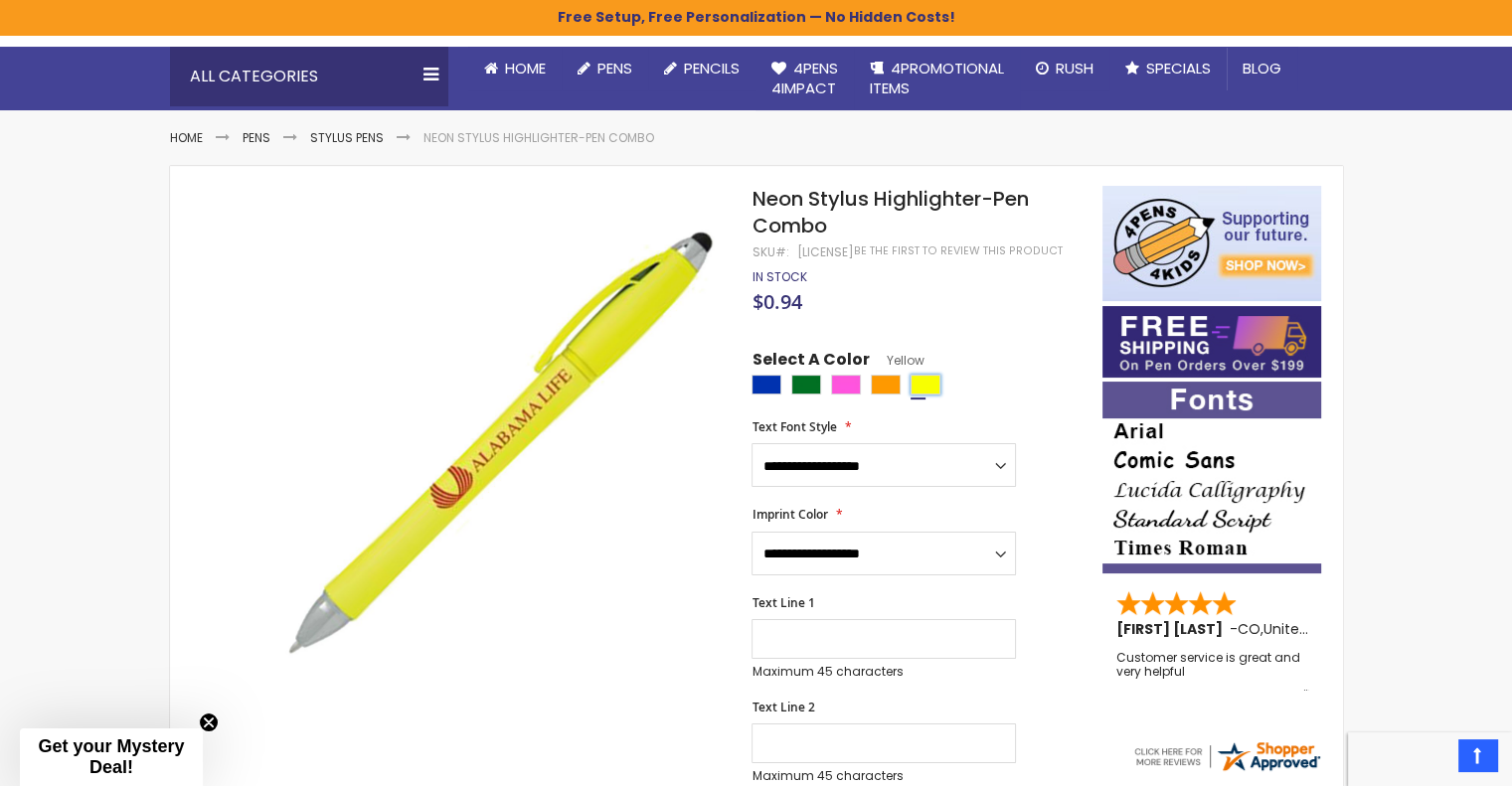scroll, scrollTop: 0, scrollLeft: 0, axis: both 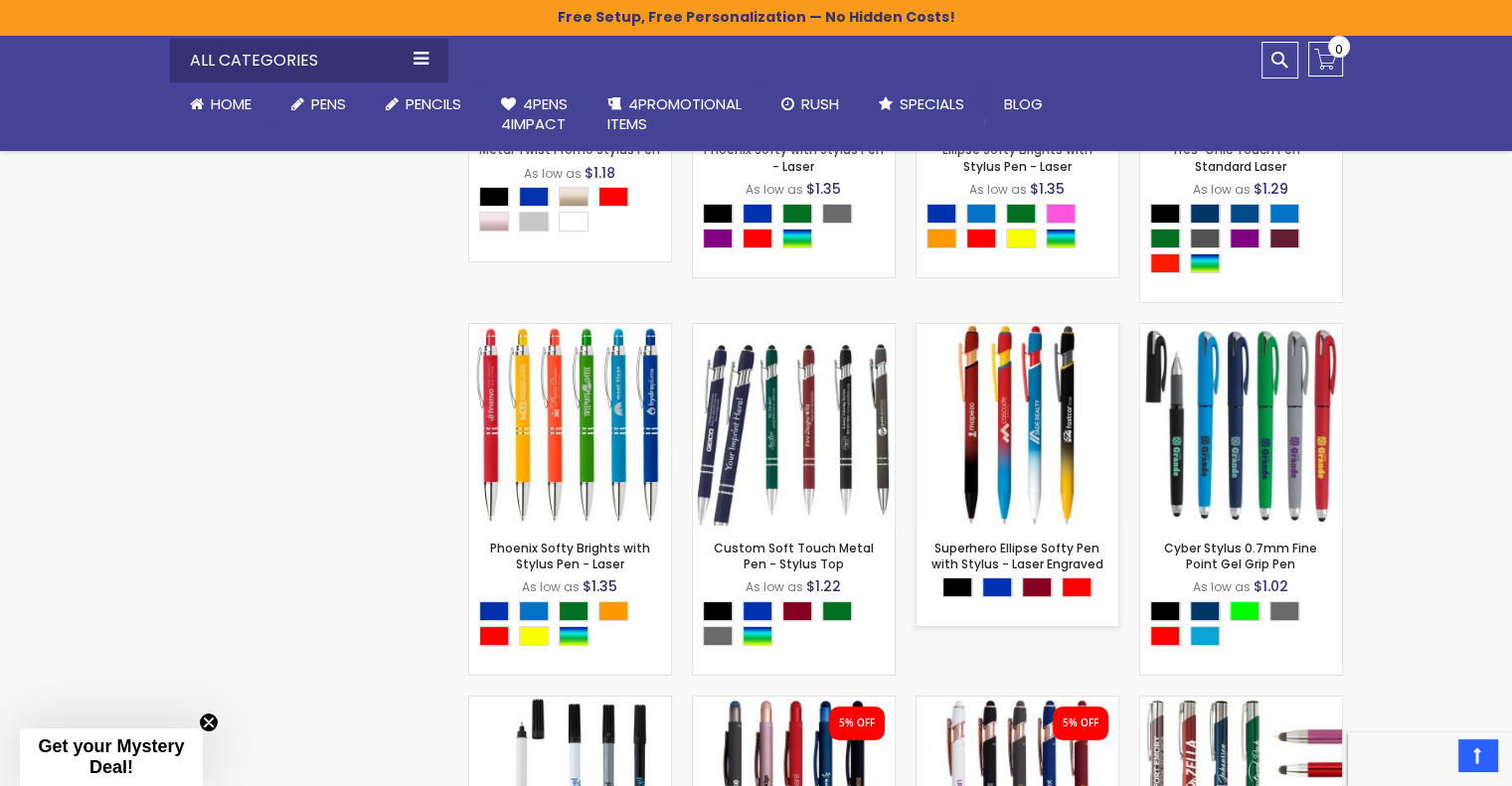 click at bounding box center (1017, 424) 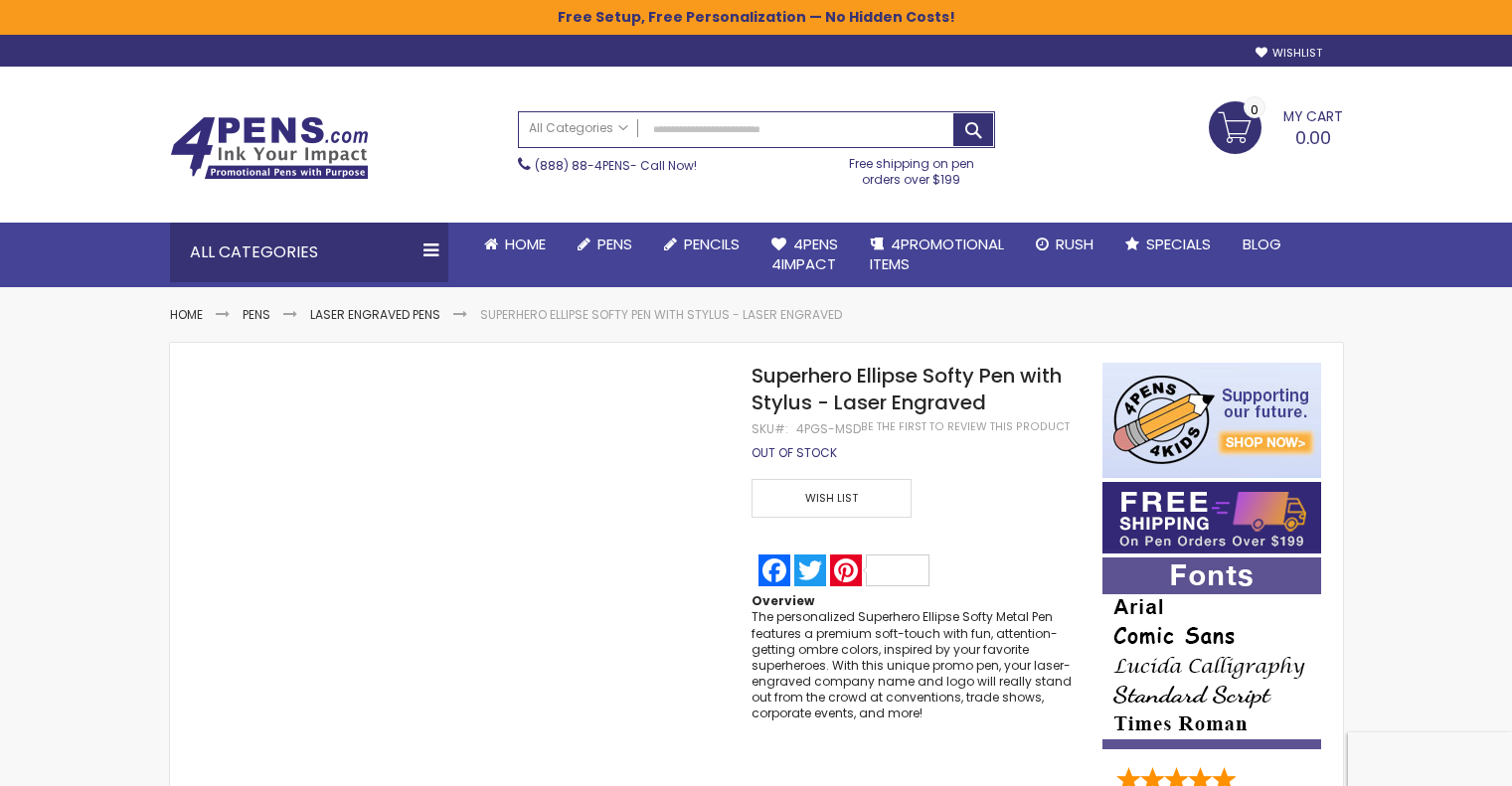 scroll, scrollTop: 0, scrollLeft: 0, axis: both 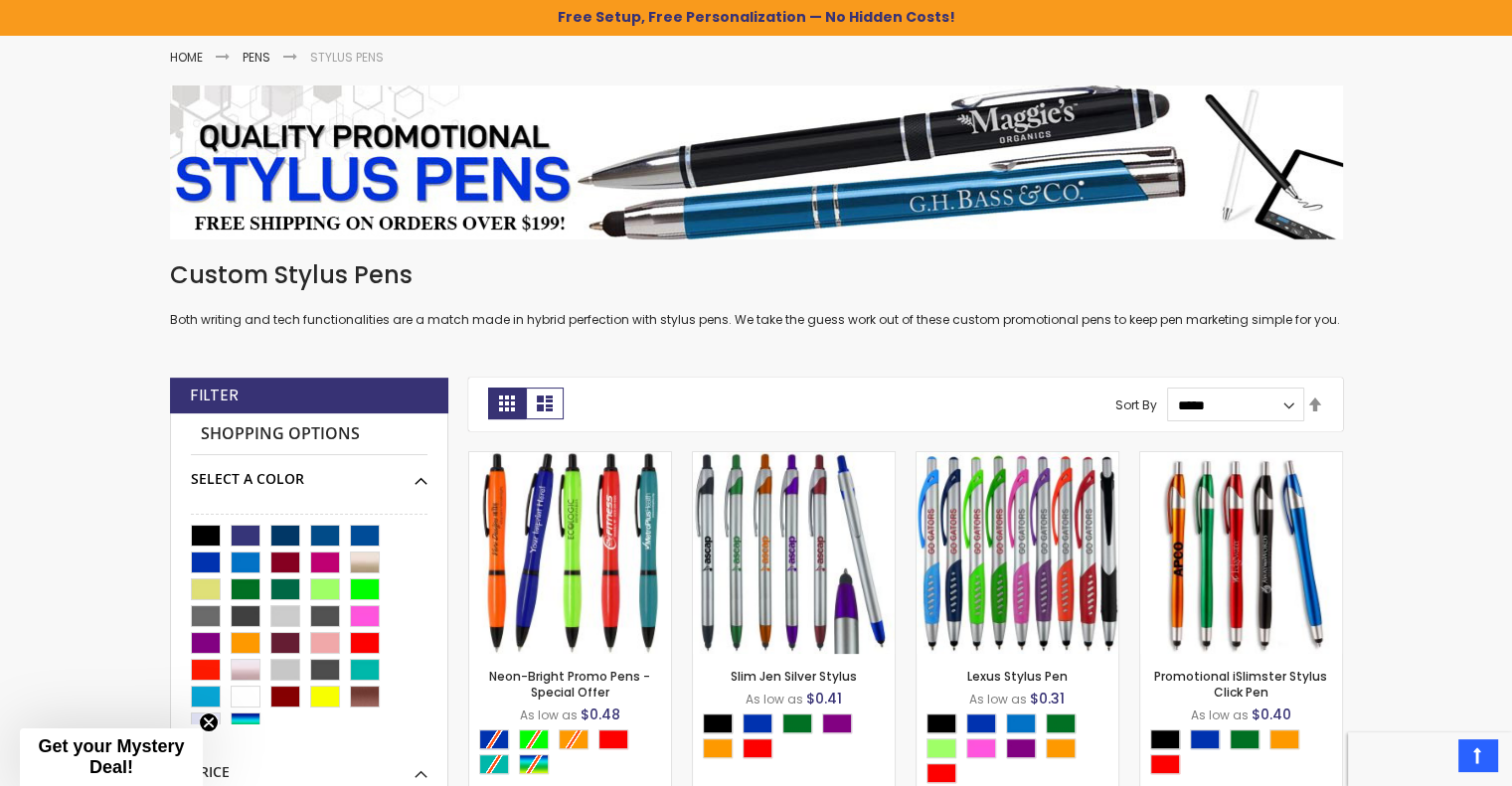 click on "Select A Color" at bounding box center [309, 472] 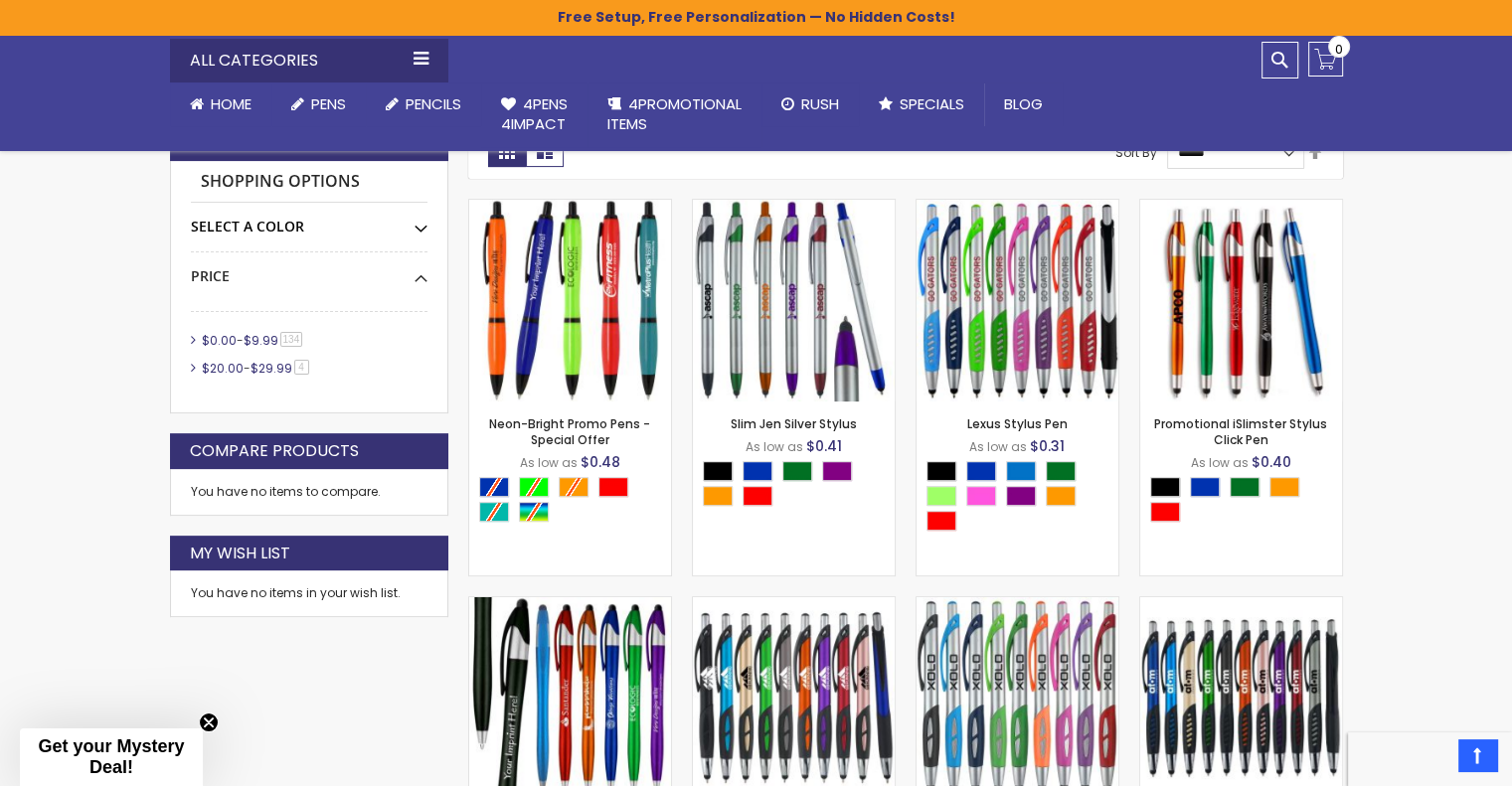 scroll, scrollTop: 511, scrollLeft: 0, axis: vertical 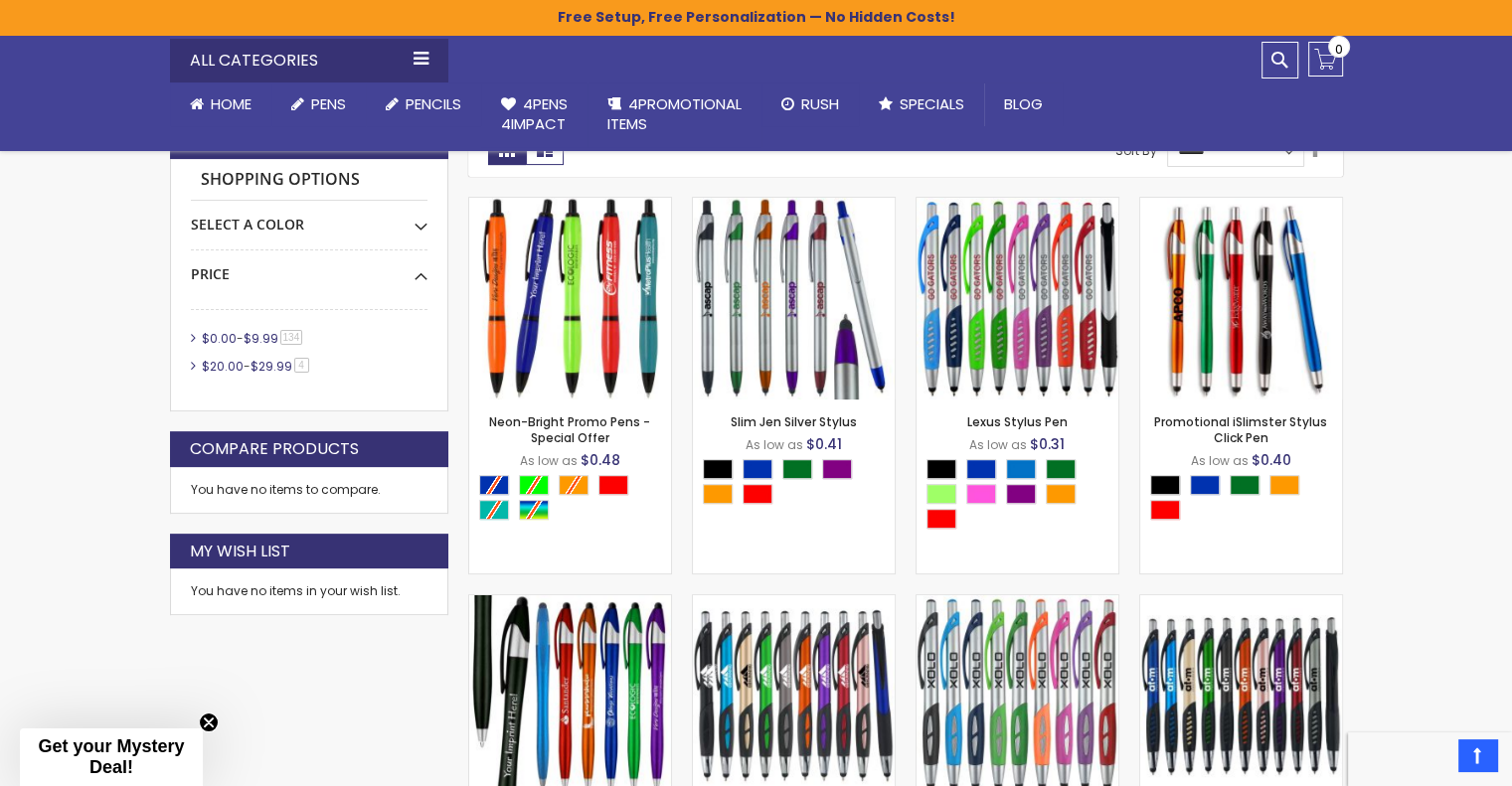 click on "$0.00  -  $9.99
134 item" at bounding box center (309, 339) 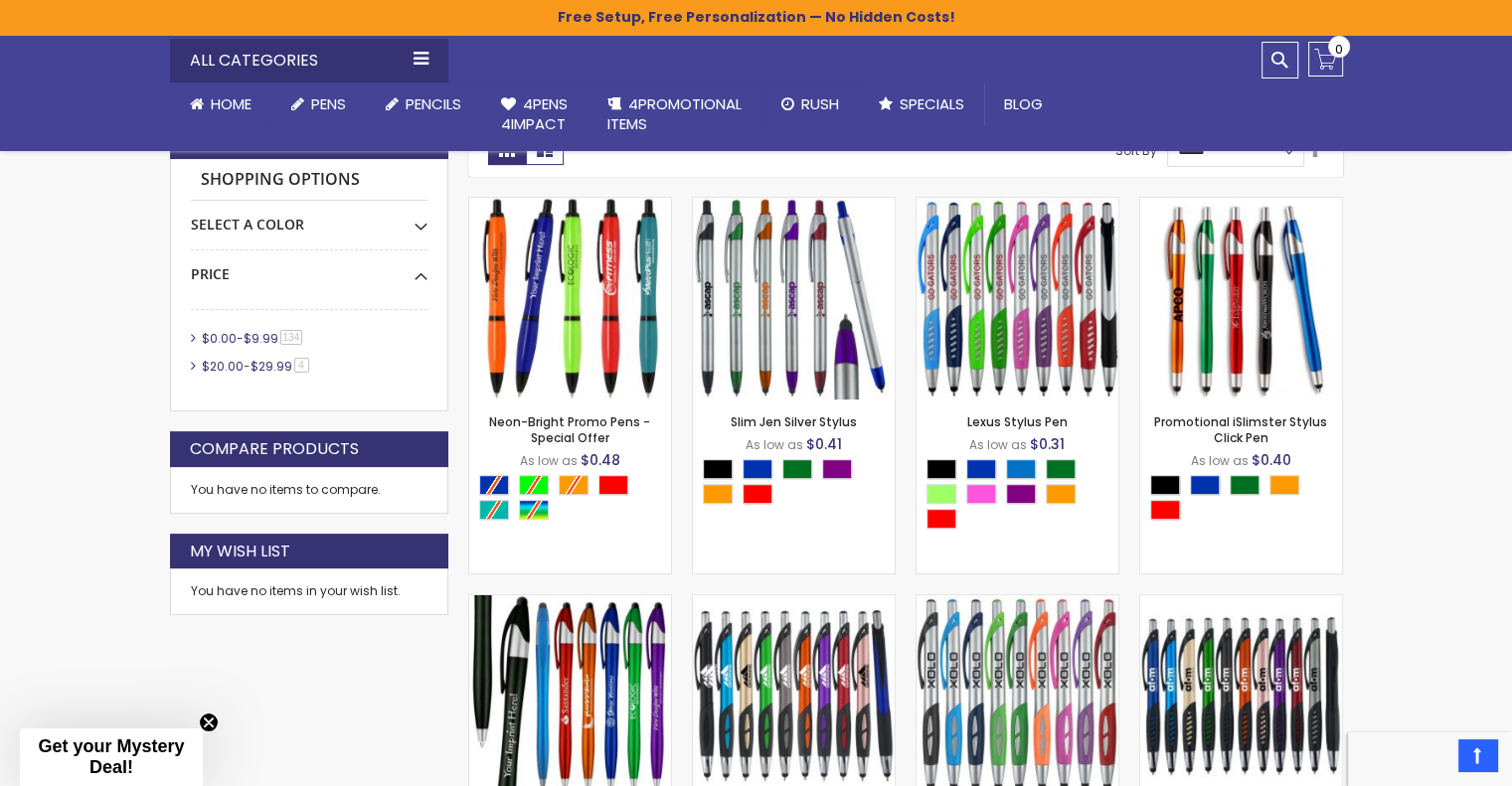 click on "$0.00" at bounding box center (219, 338) 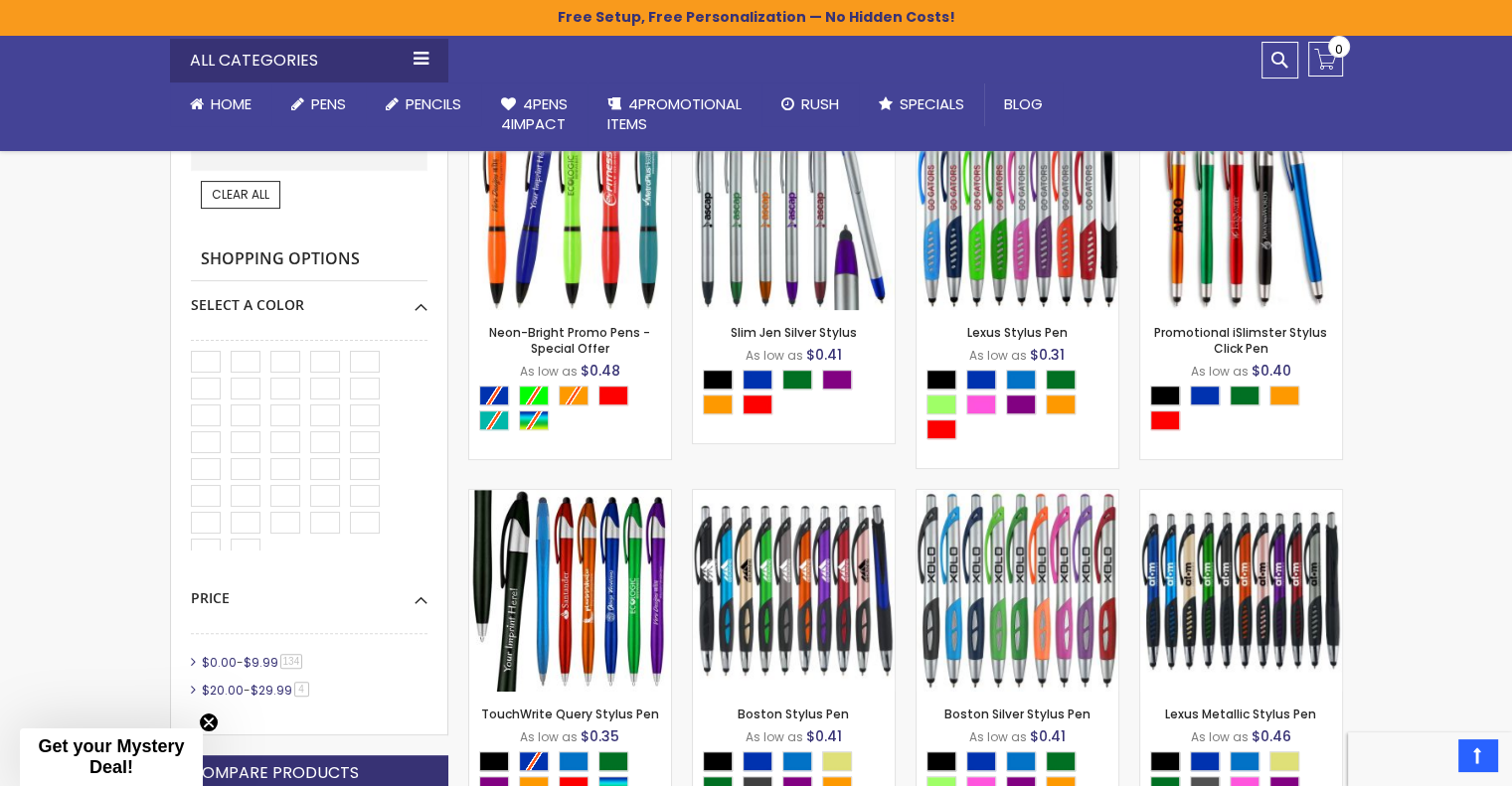 scroll, scrollTop: 598, scrollLeft: 0, axis: vertical 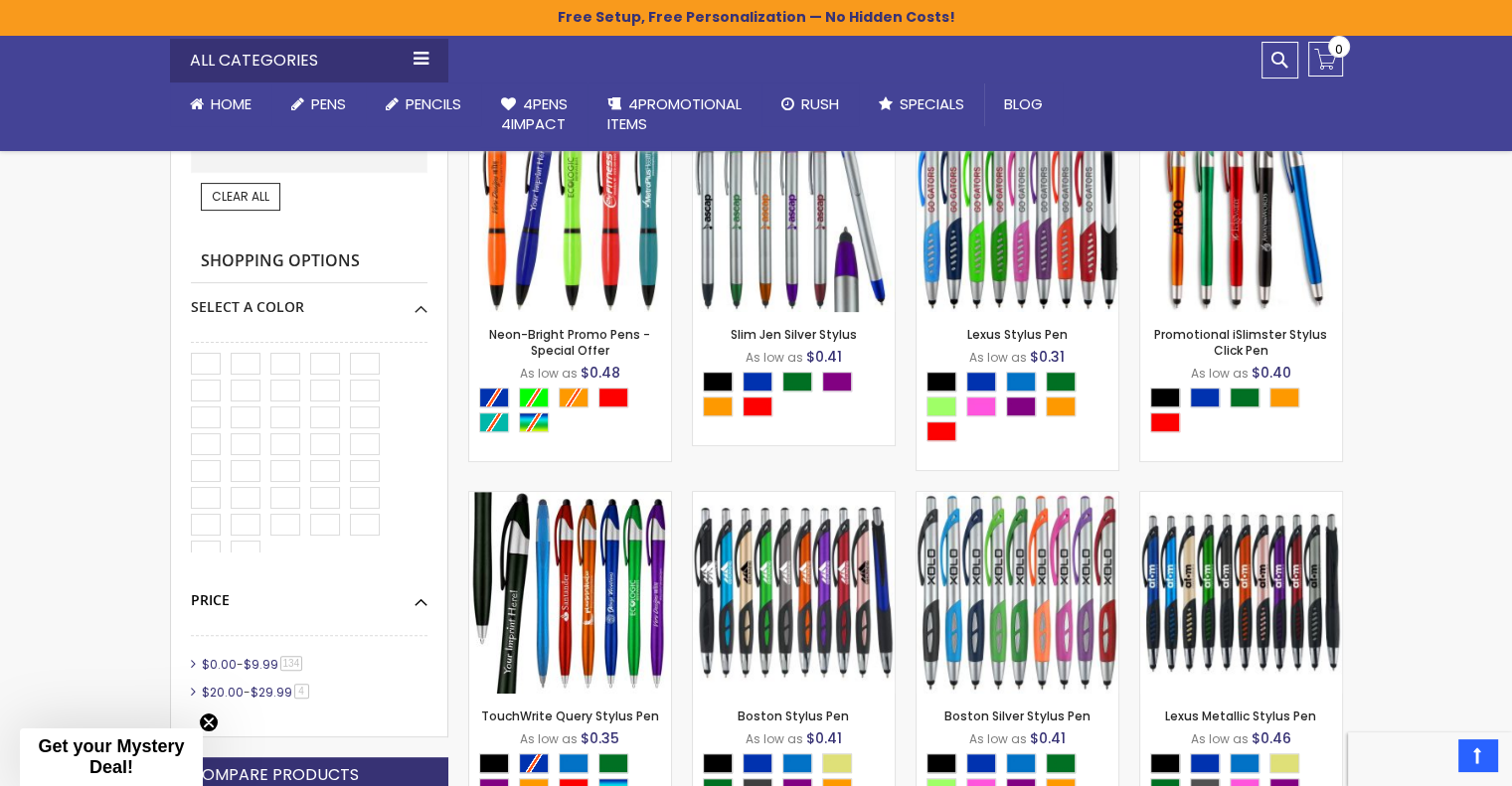 click on "Price" at bounding box center (309, 593) 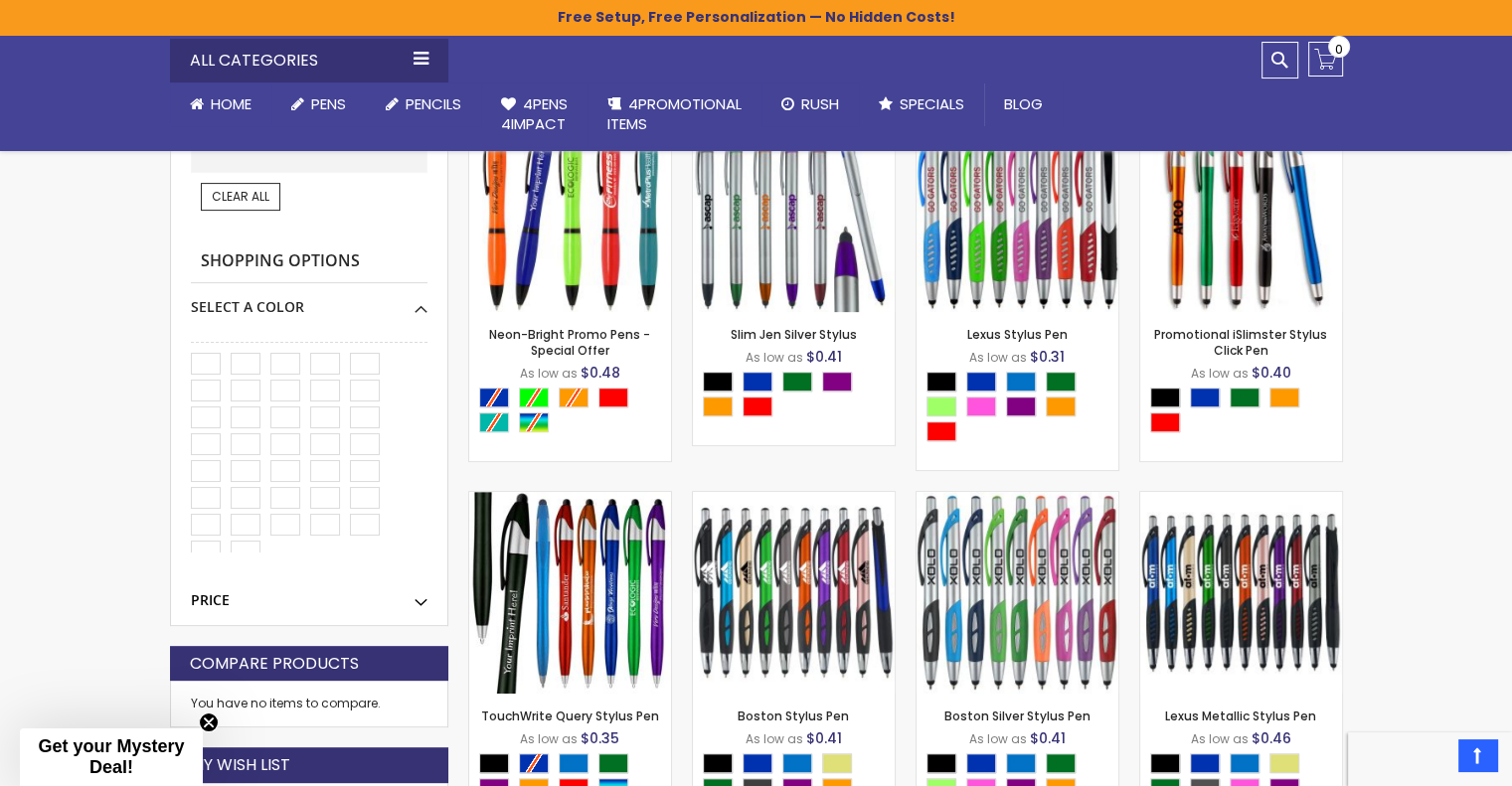 click on "Price" at bounding box center [309, 593] 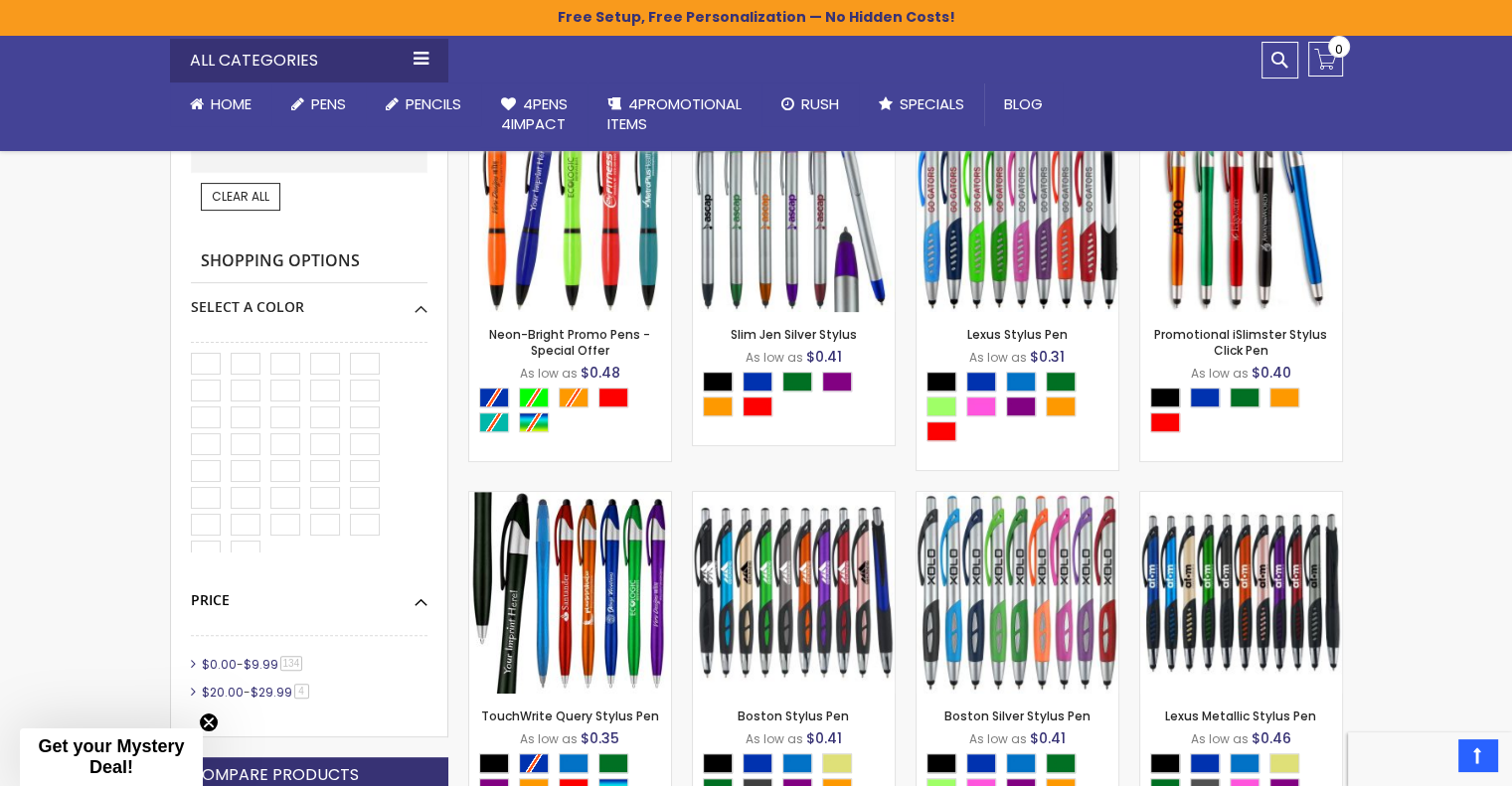 click on "Price" at bounding box center [309, 593] 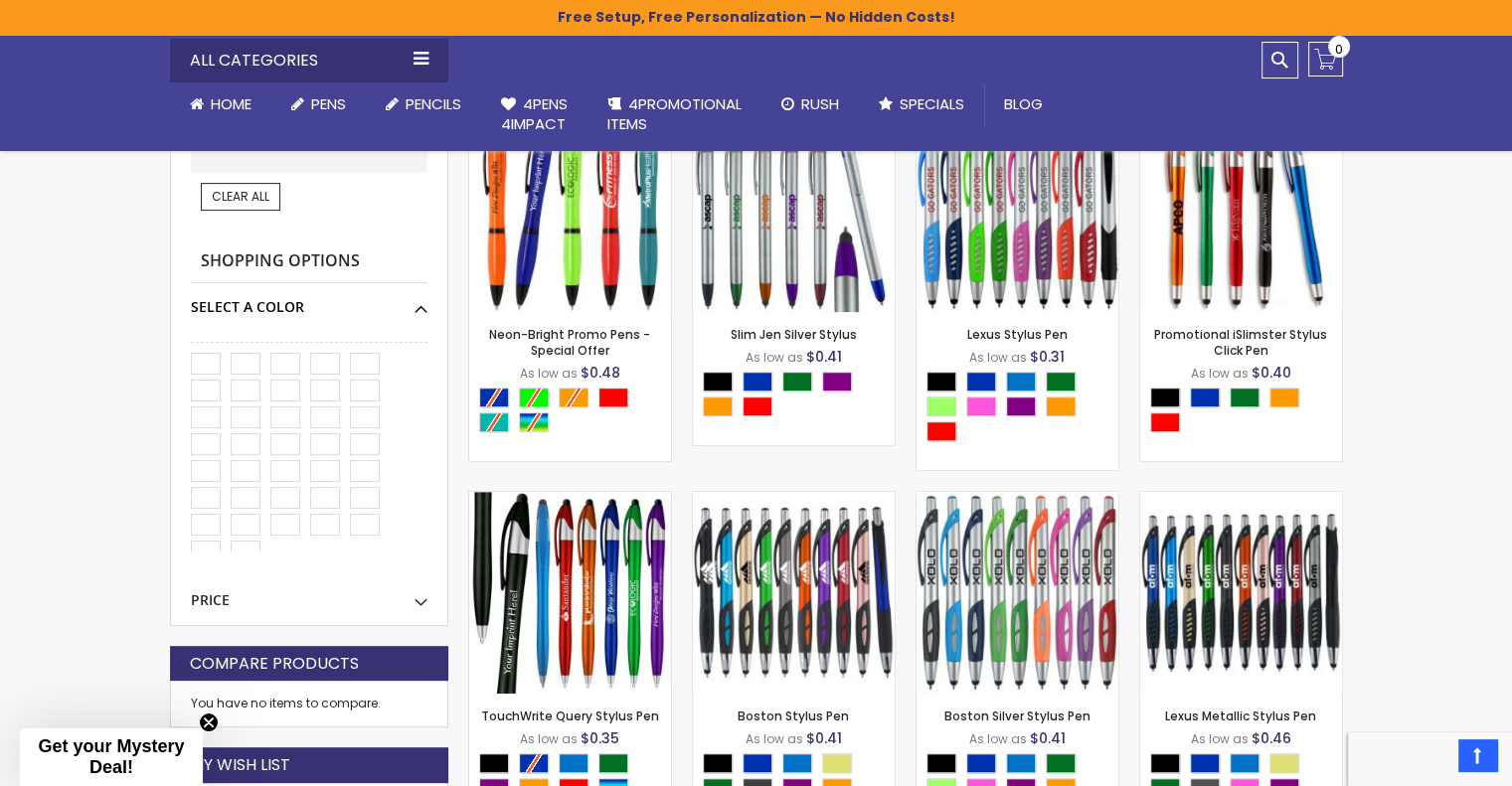 click on "Select A Color" at bounding box center [309, 300] 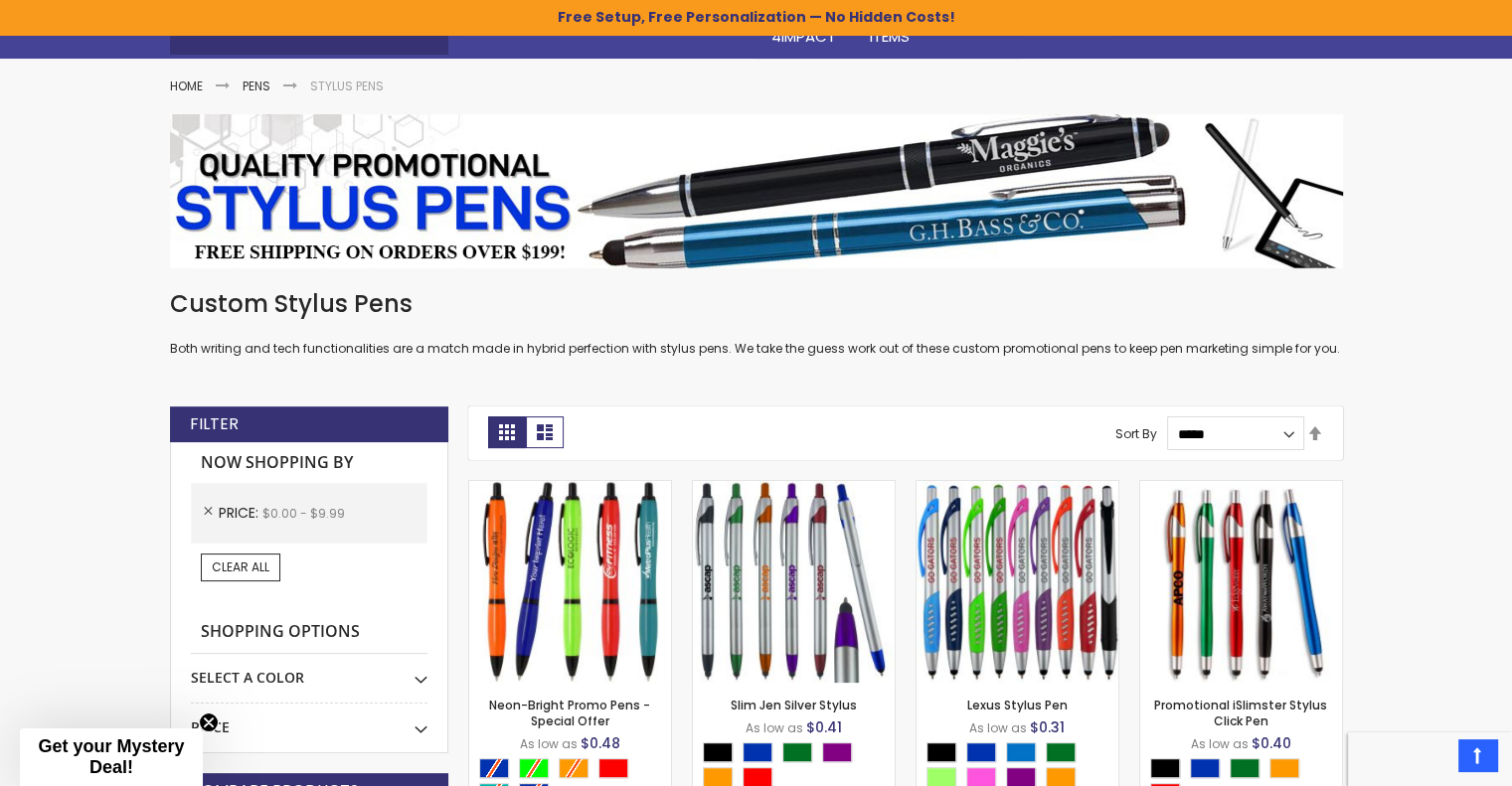 scroll, scrollTop: 0, scrollLeft: 0, axis: both 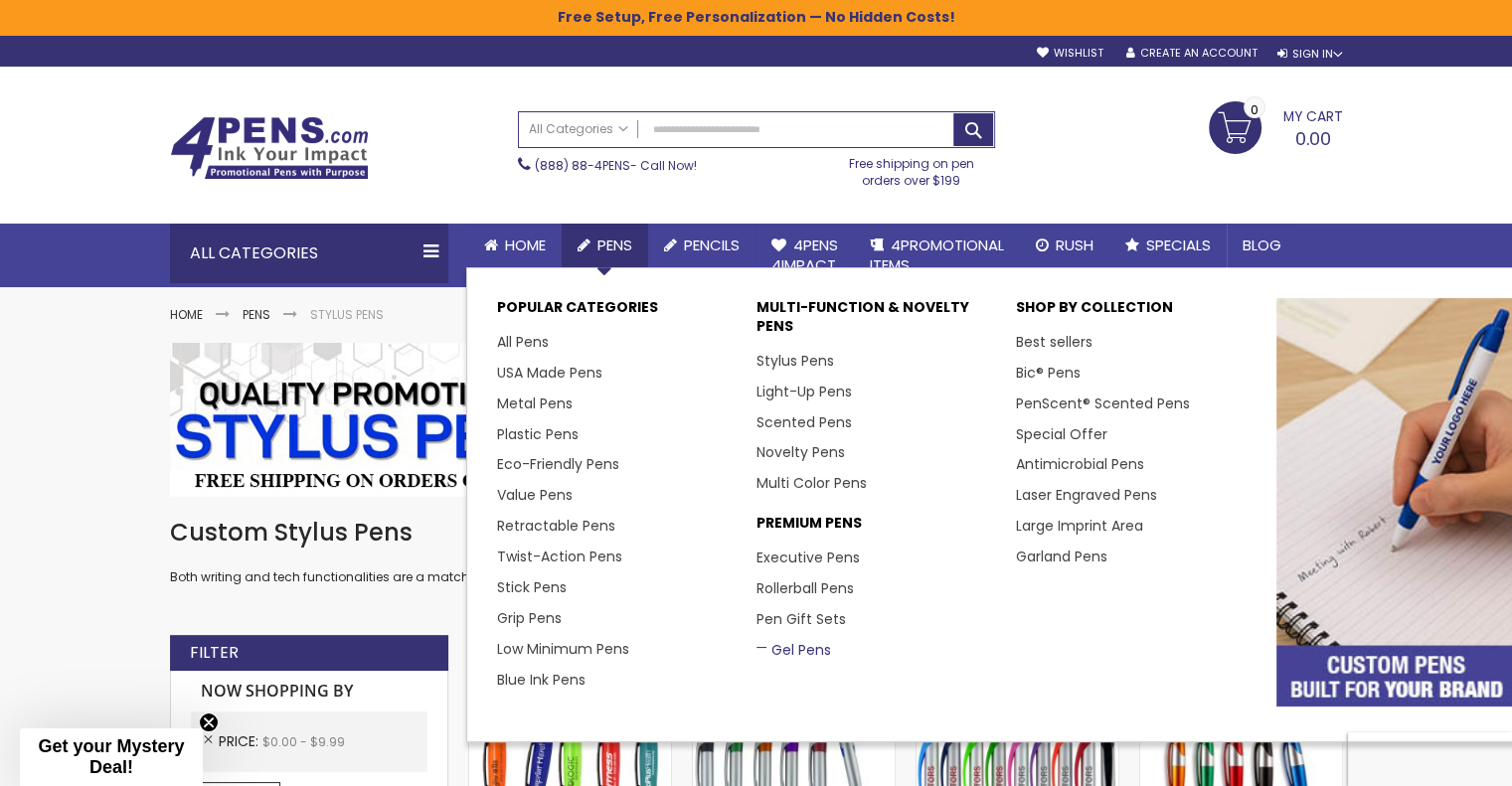 click on "Gel Pens" at bounding box center (793, 650) 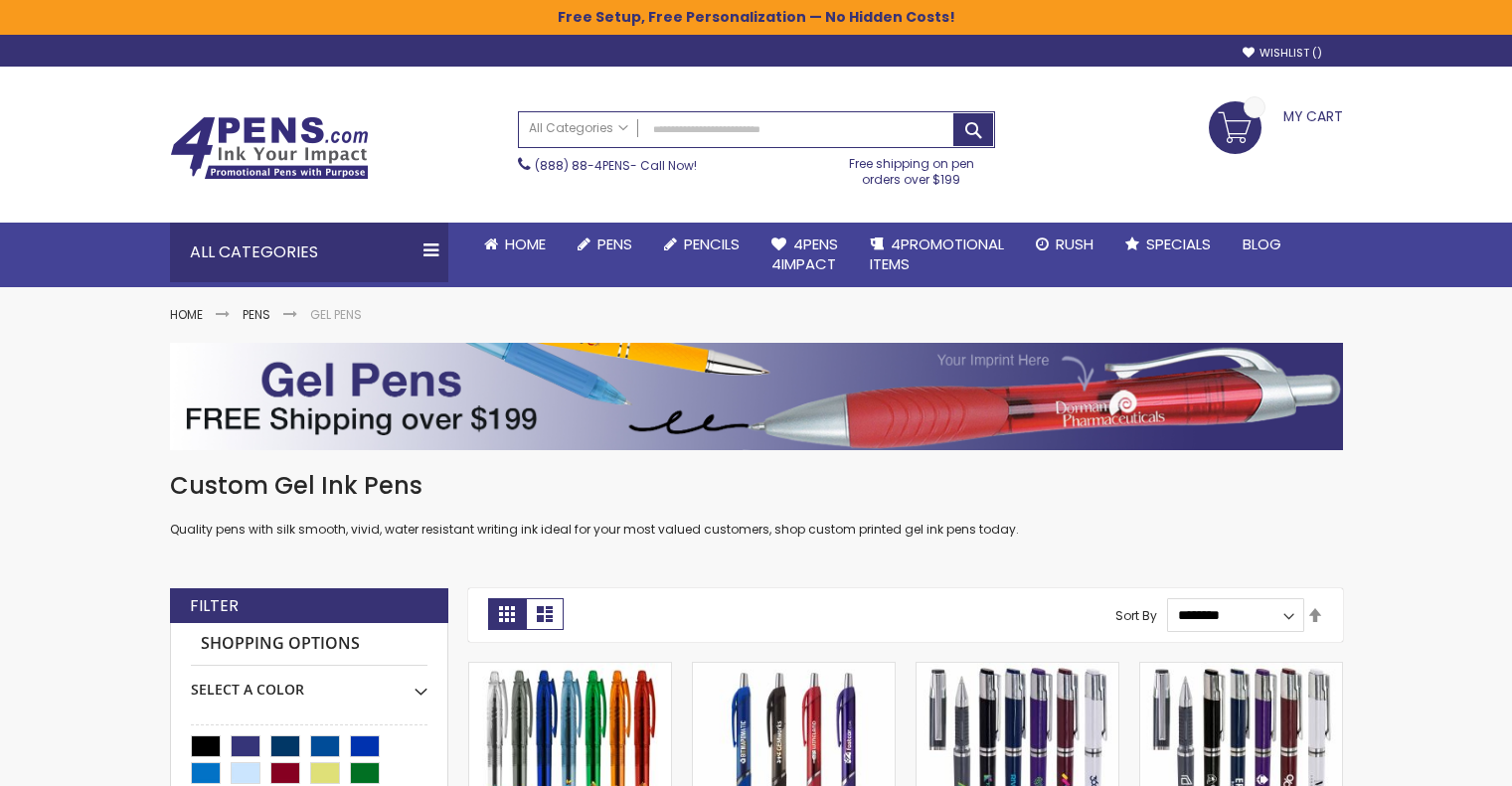 scroll, scrollTop: 0, scrollLeft: 0, axis: both 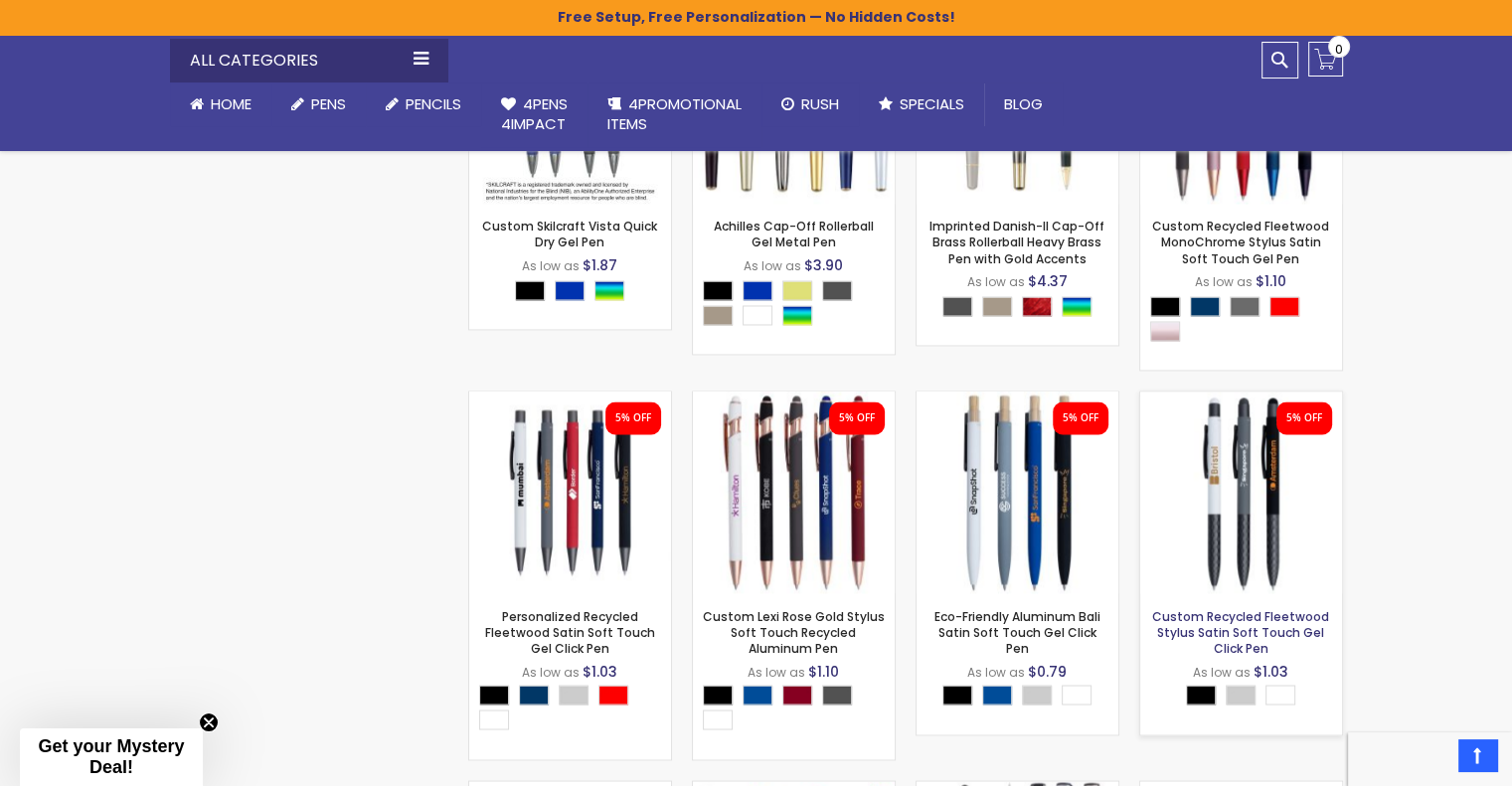 click on "Custom Recycled Fleetwood Stylus Satin Soft Touch Gel Click Pen" at bounding box center (1241, 631) 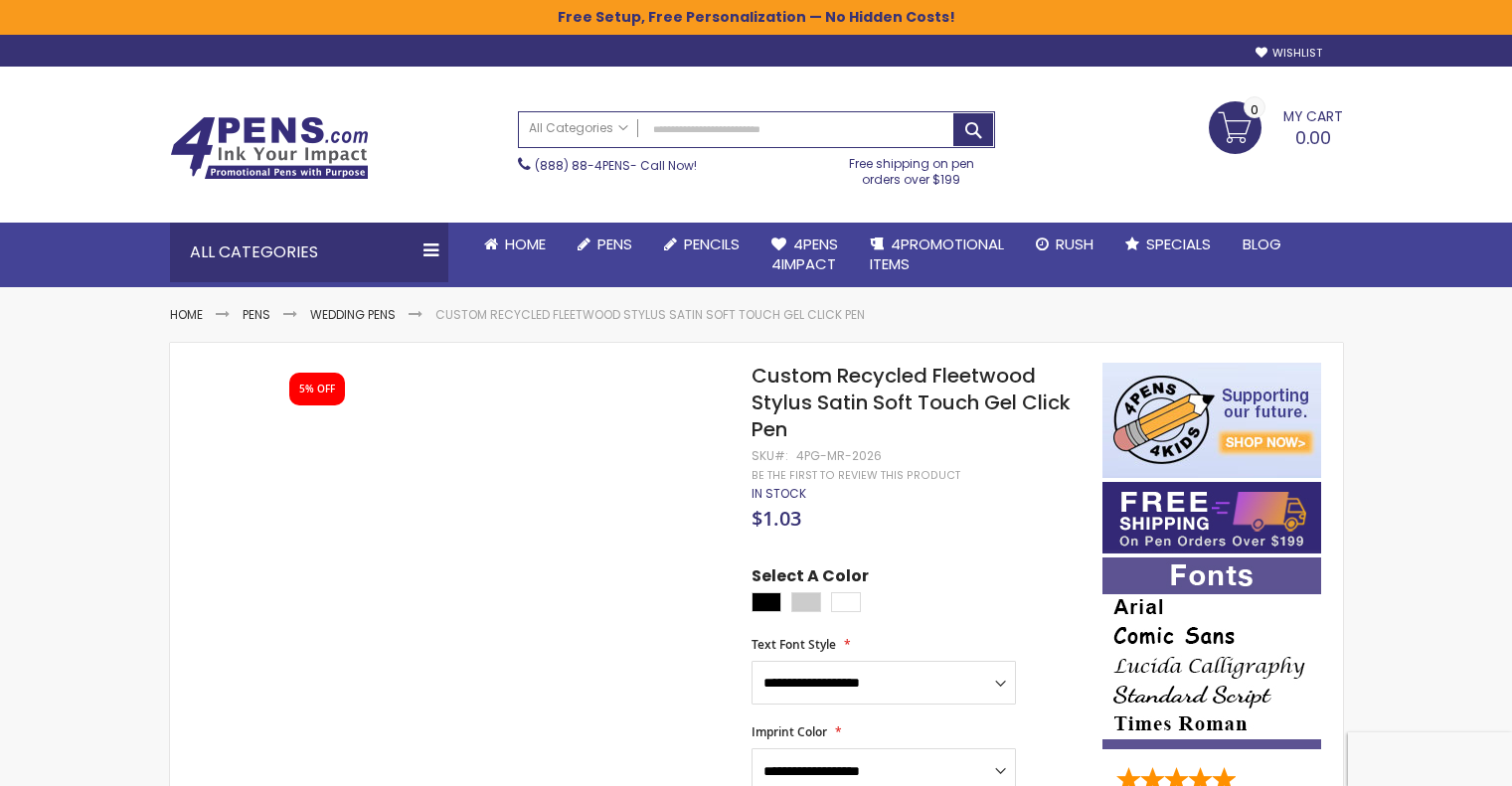 scroll, scrollTop: 0, scrollLeft: 0, axis: both 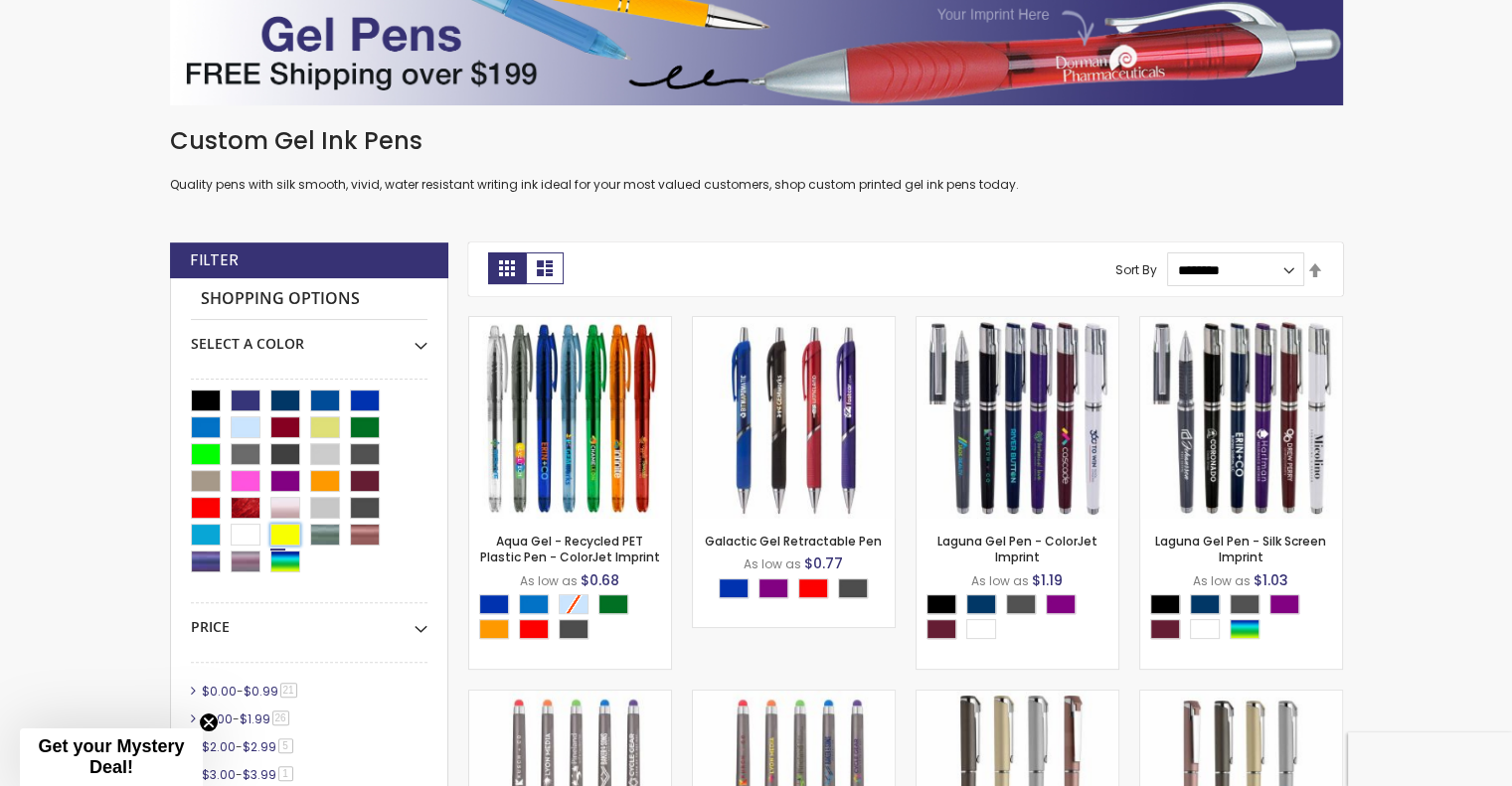 click at bounding box center [309, 483] 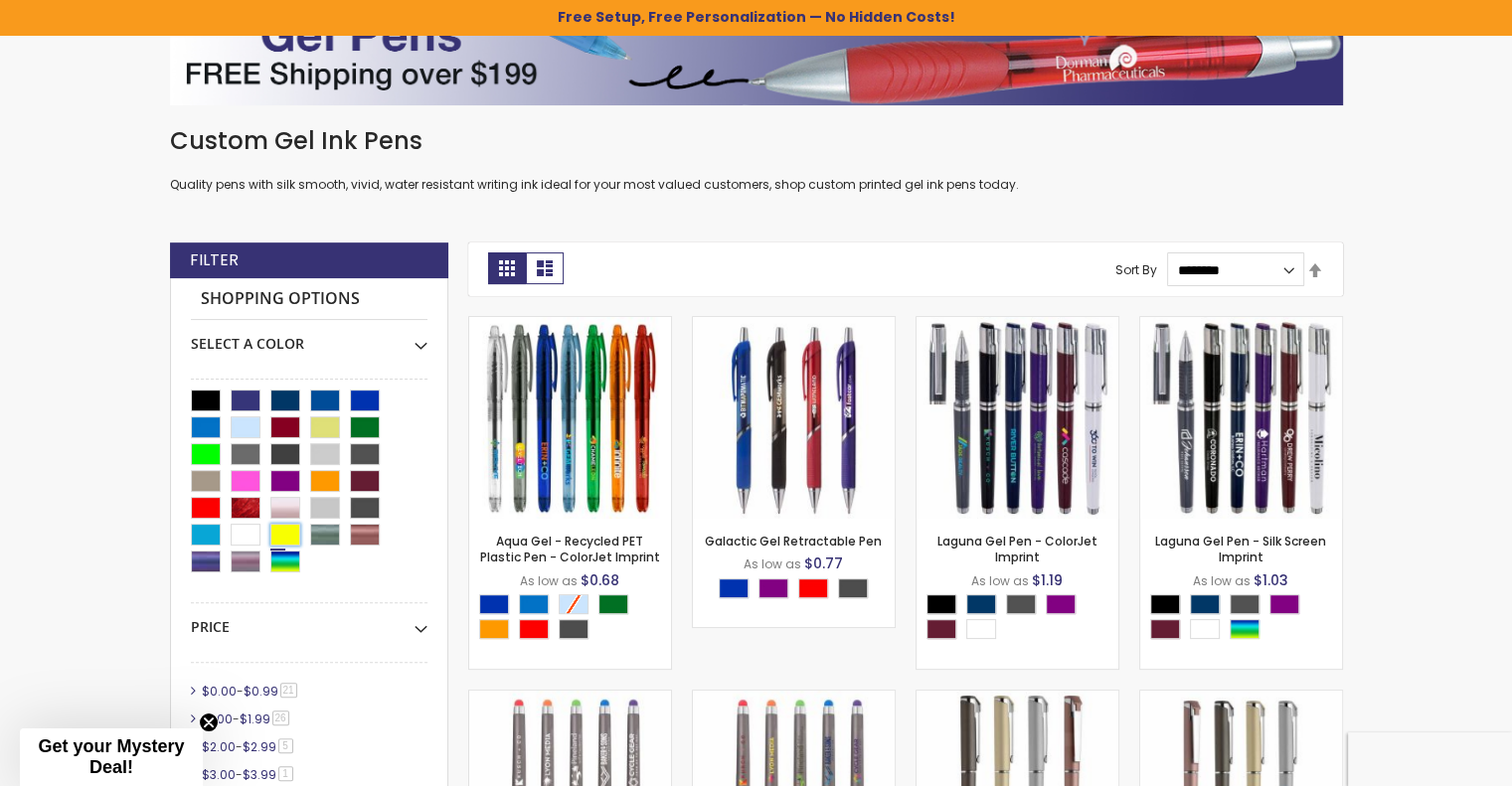 click at bounding box center [285, 535] 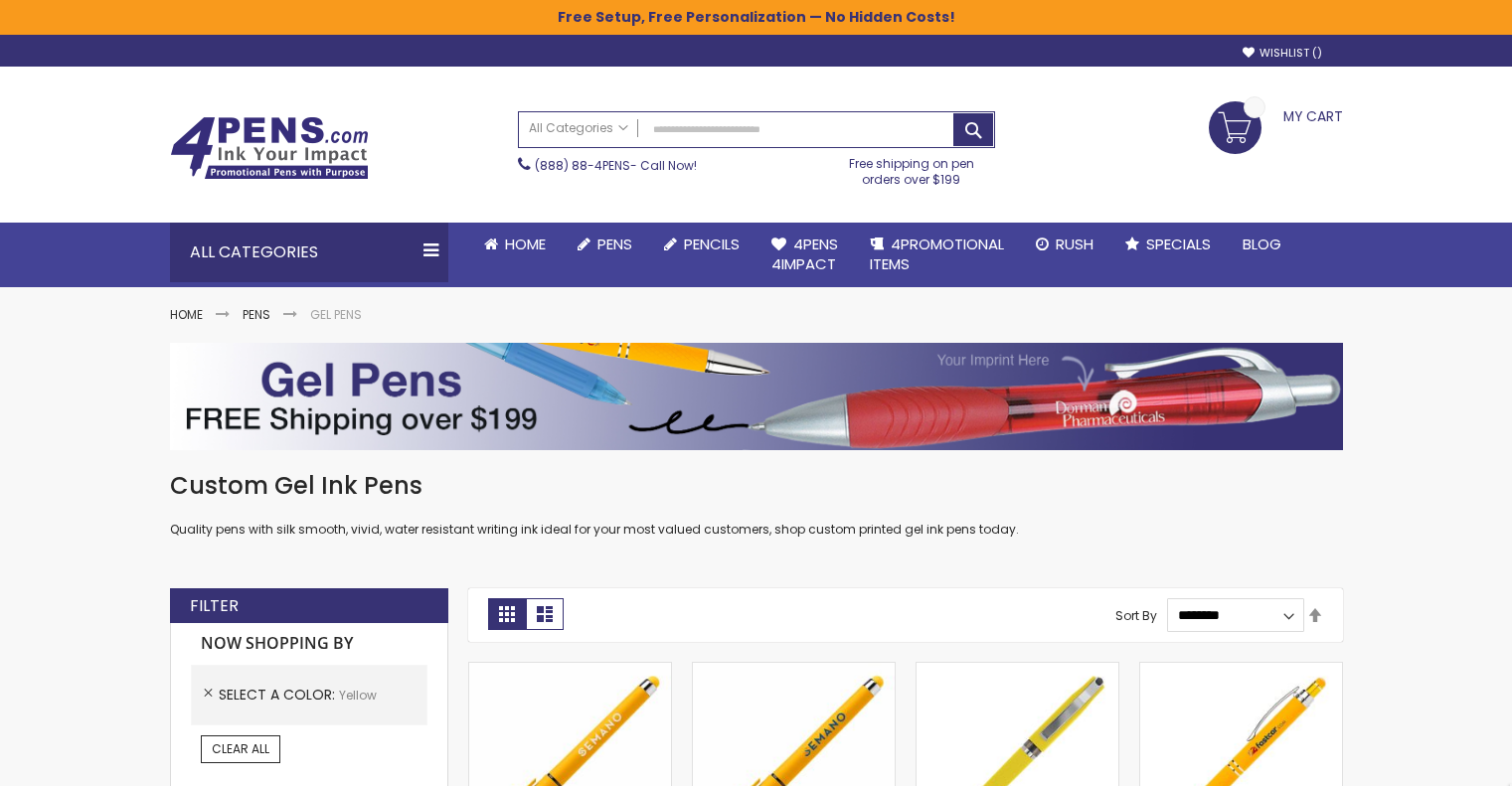 scroll, scrollTop: 0, scrollLeft: 0, axis: both 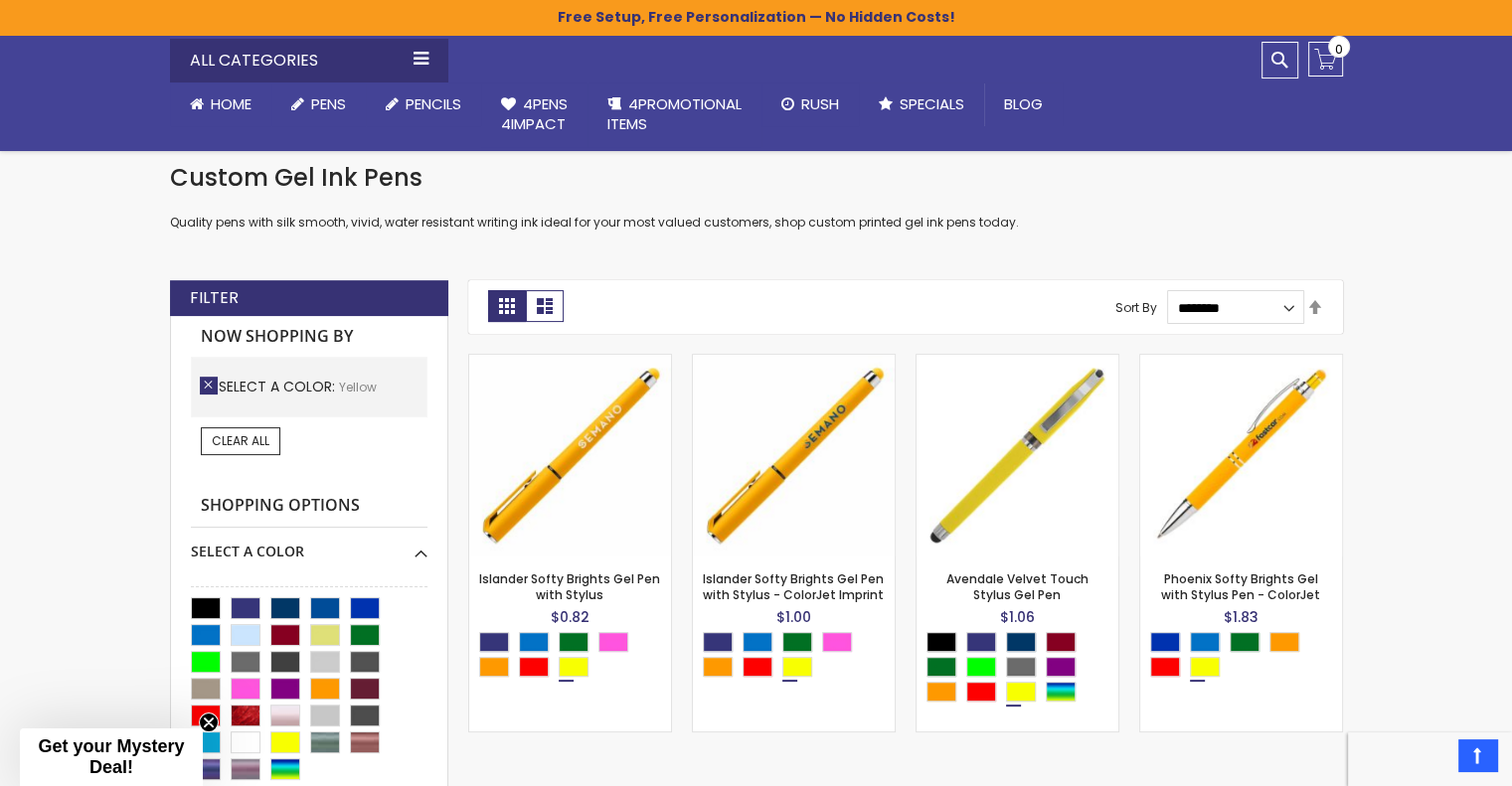 click on "Remove This Item" at bounding box center [209, 386] 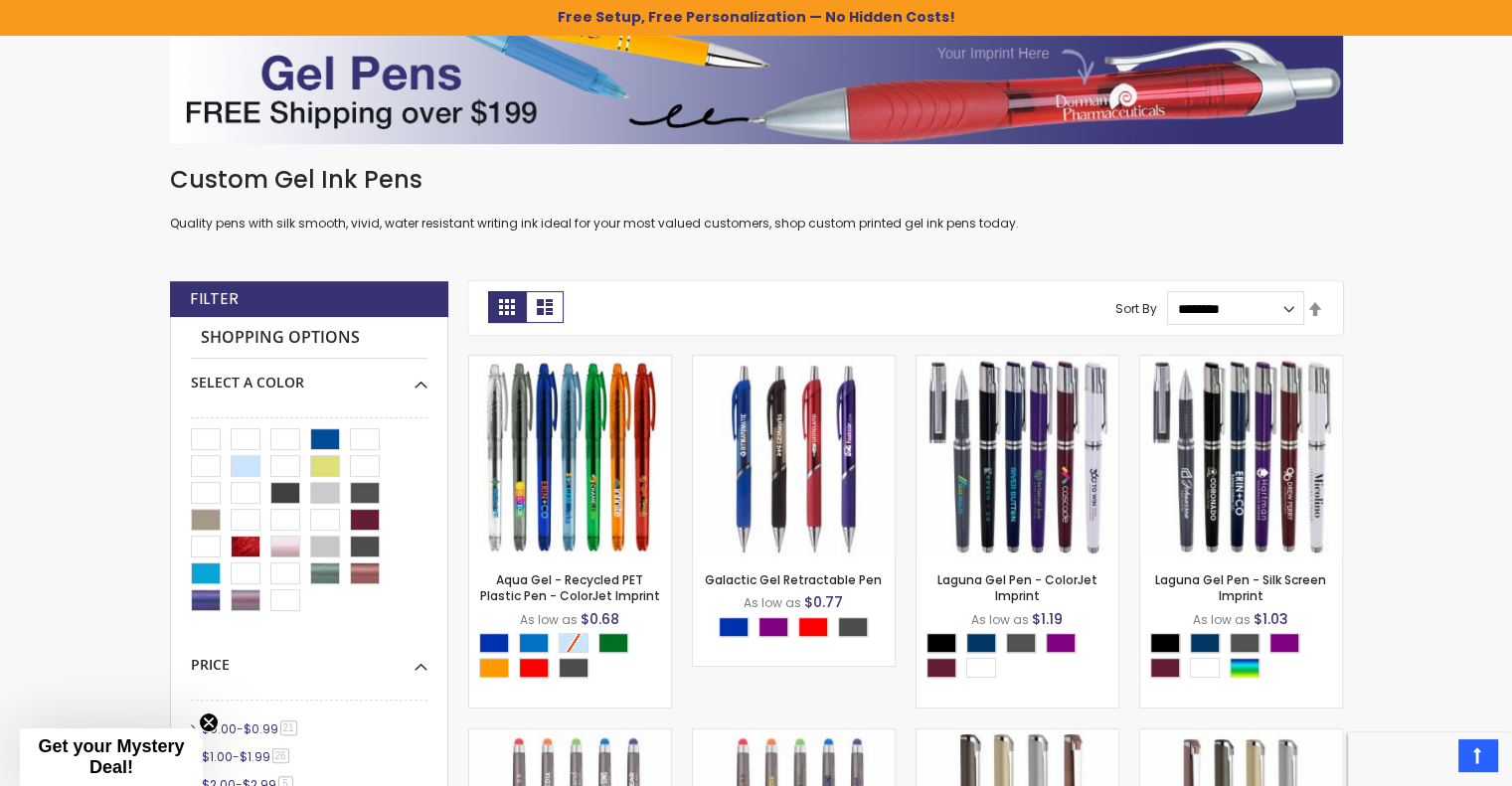 scroll, scrollTop: 0, scrollLeft: 0, axis: both 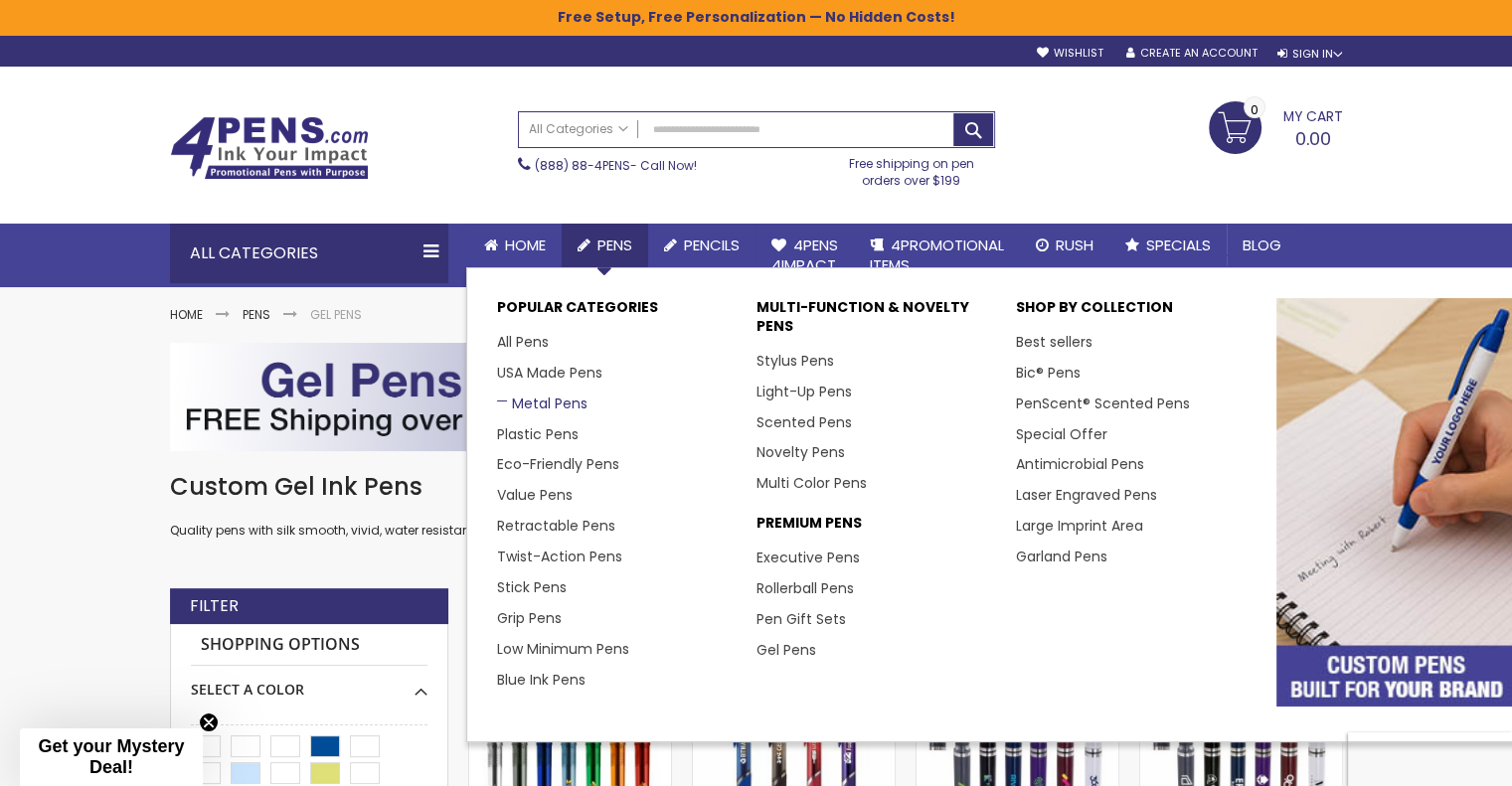 click on "Metal Pens" at bounding box center [542, 403] 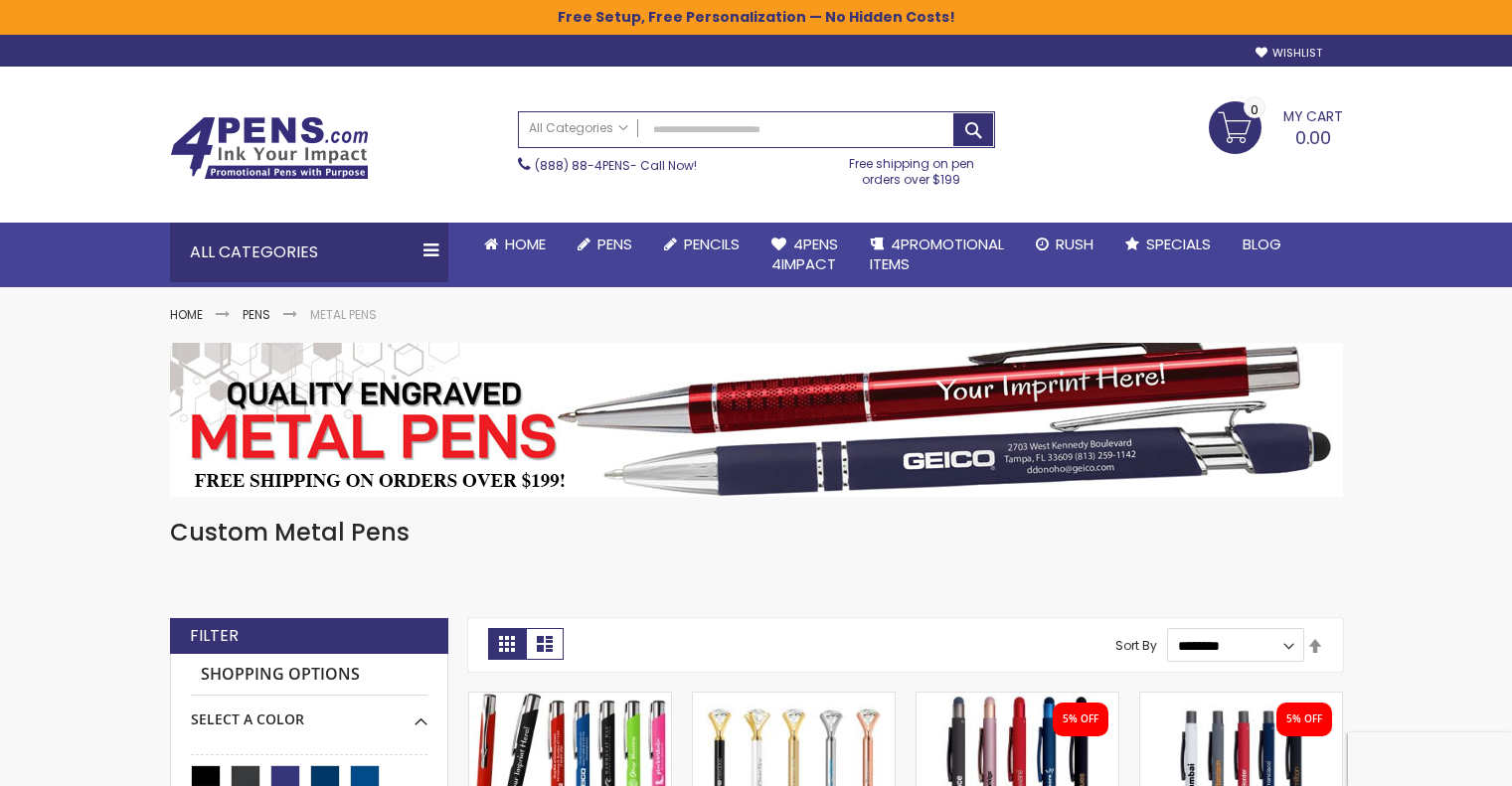 scroll, scrollTop: 0, scrollLeft: 0, axis: both 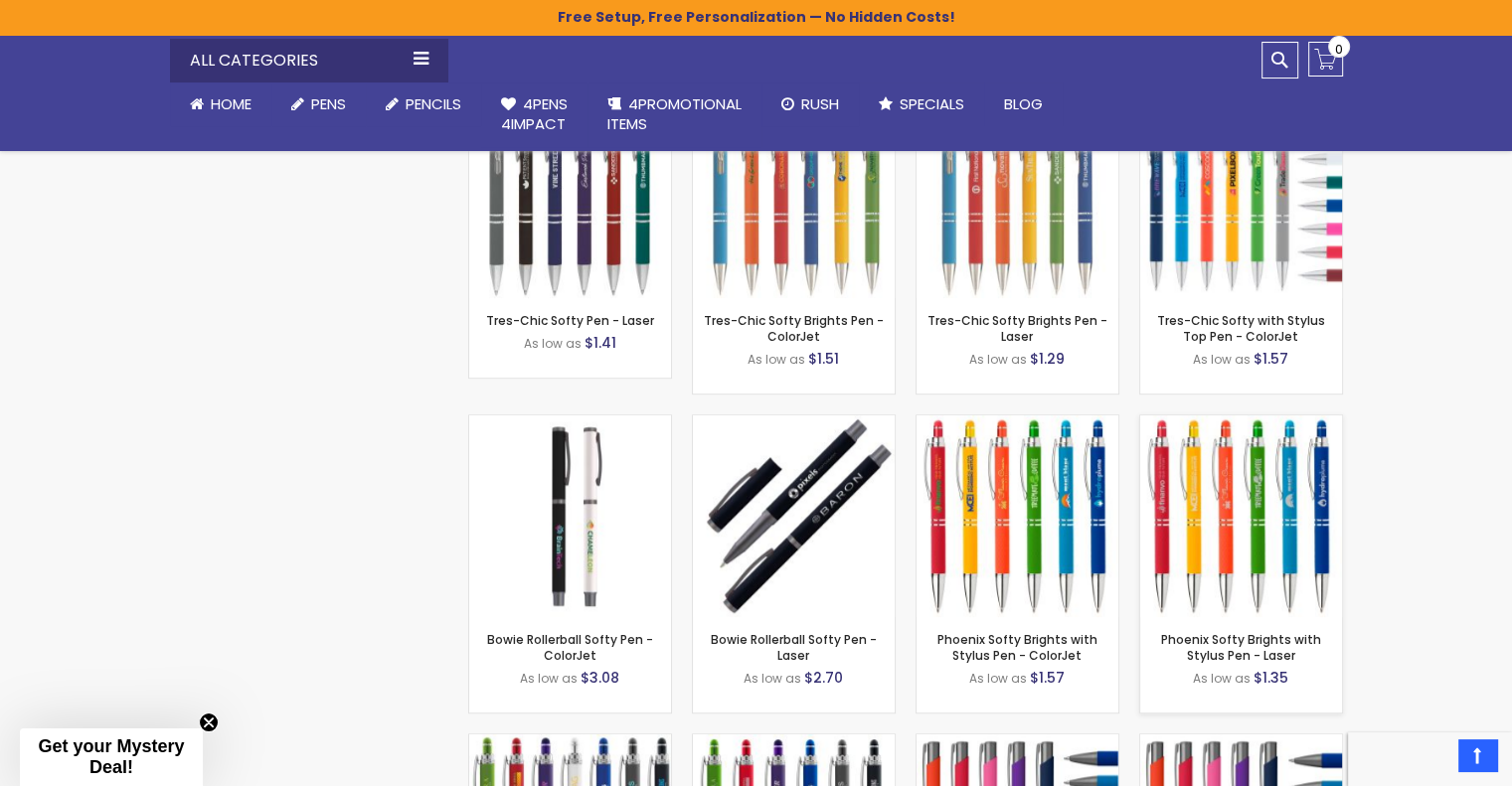 click at bounding box center (1241, 516) 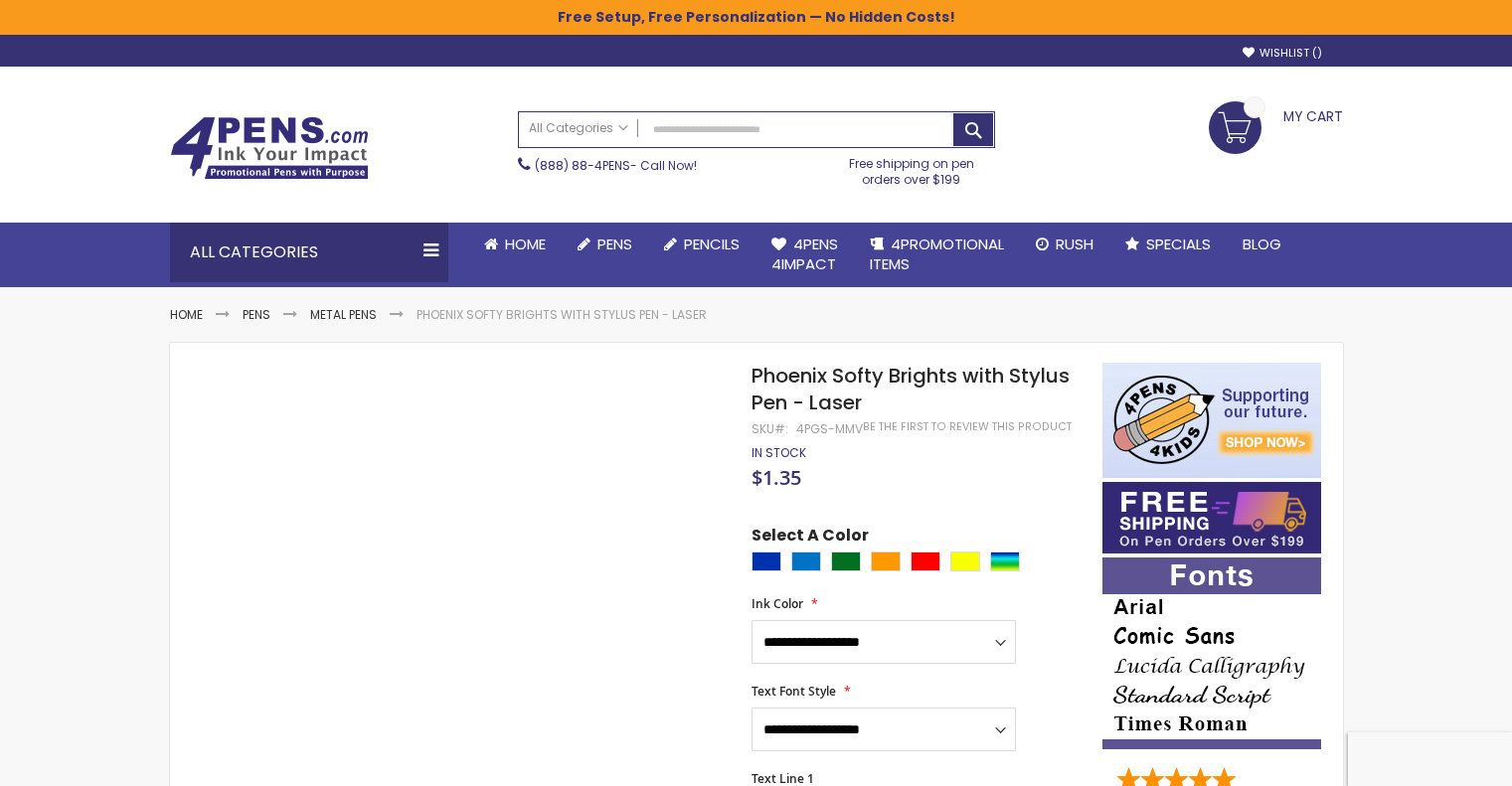 scroll, scrollTop: 0, scrollLeft: 0, axis: both 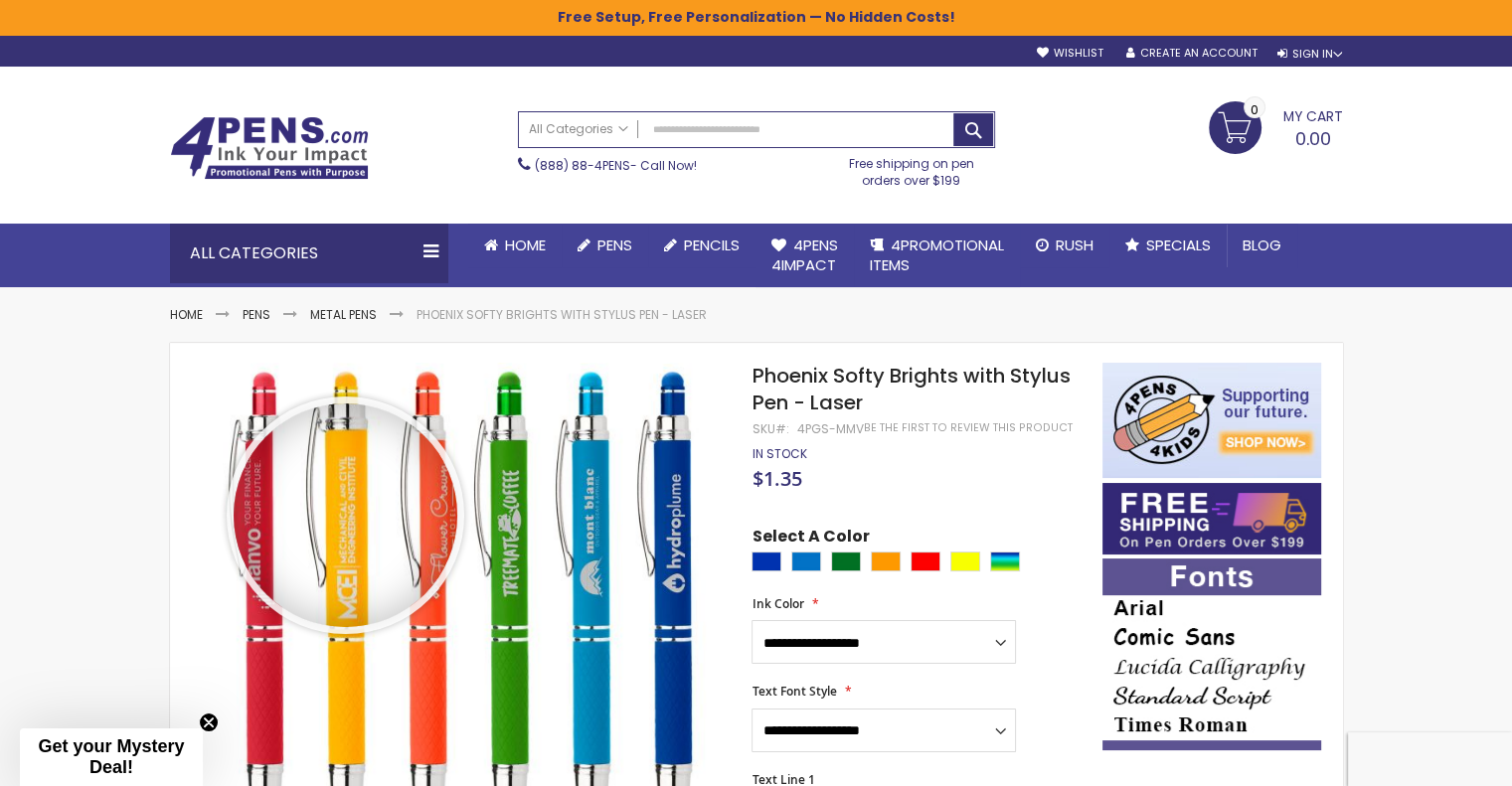 drag, startPoint x: 354, startPoint y: 707, endPoint x: 340, endPoint y: 481, distance: 226.43321 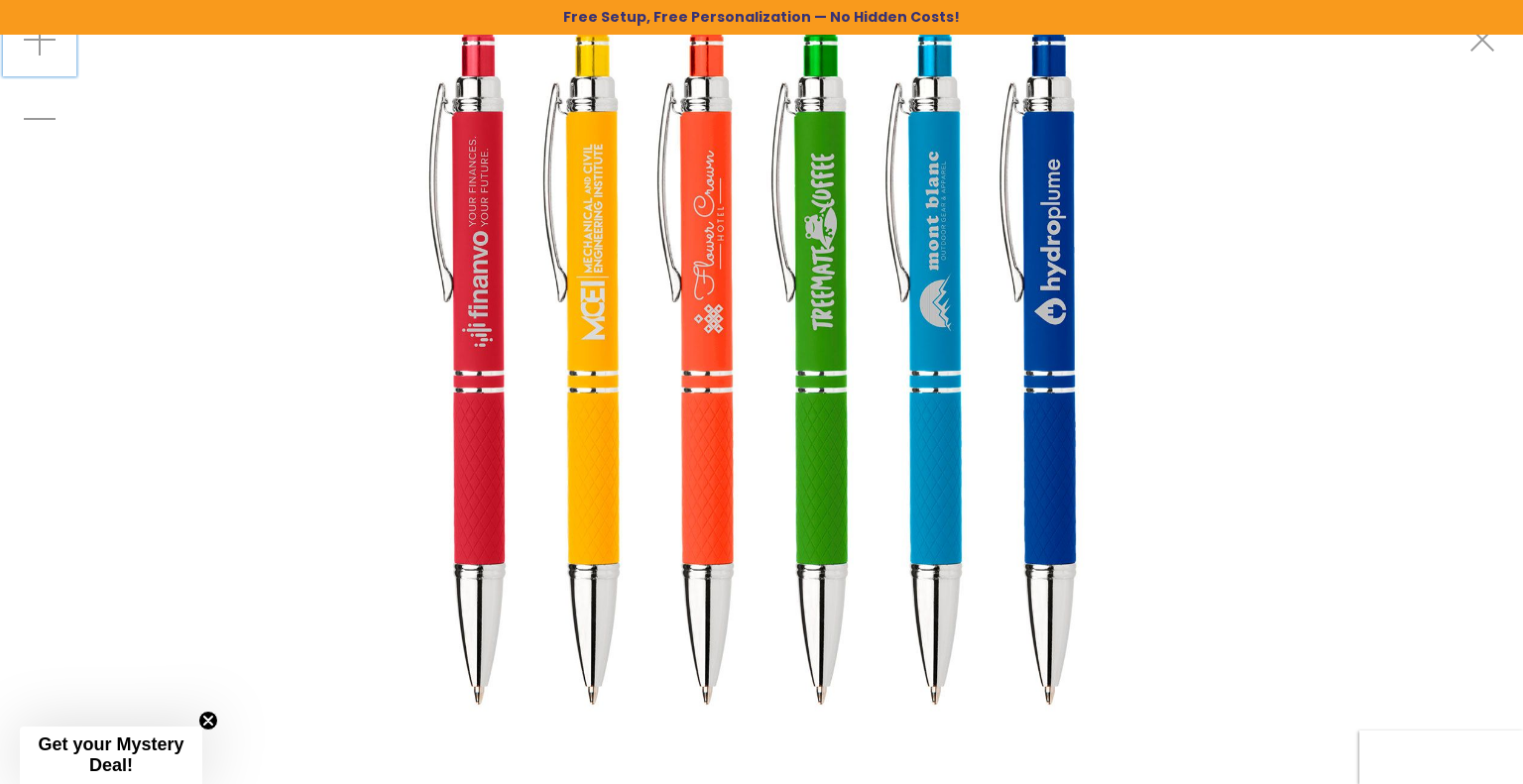 click at bounding box center [40, 40] 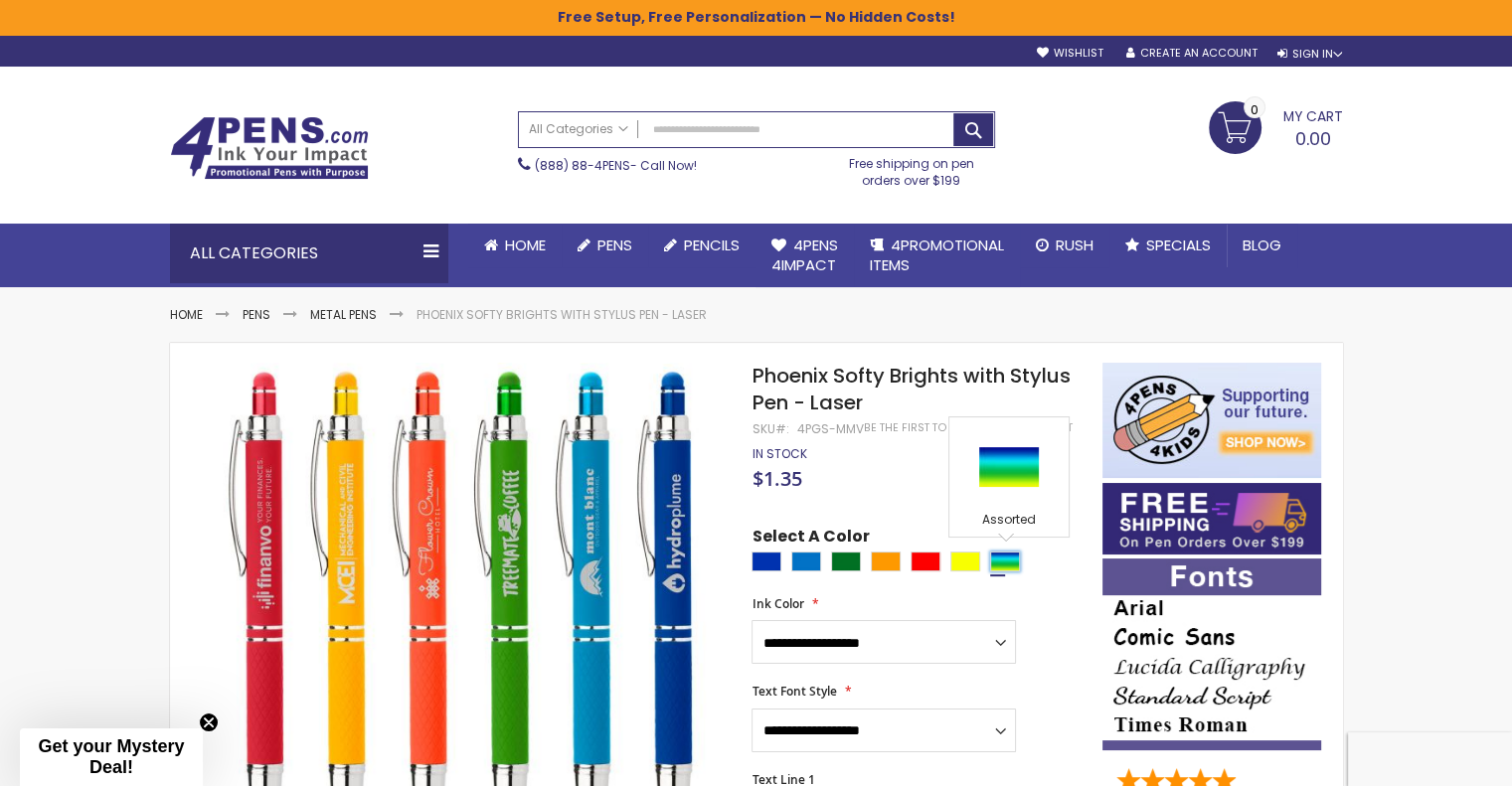 click at bounding box center (1005, 561) 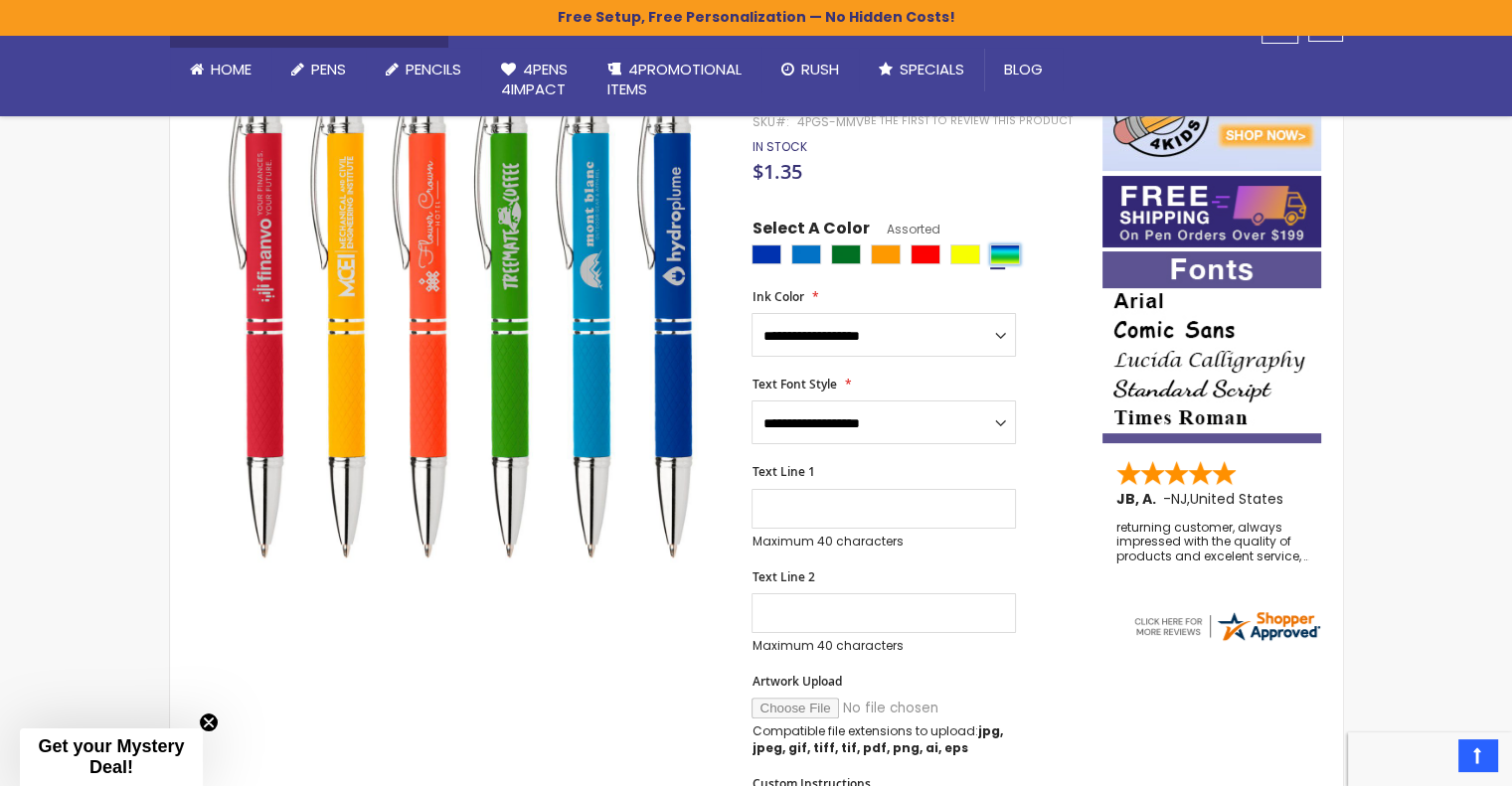 scroll, scrollTop: 310, scrollLeft: 0, axis: vertical 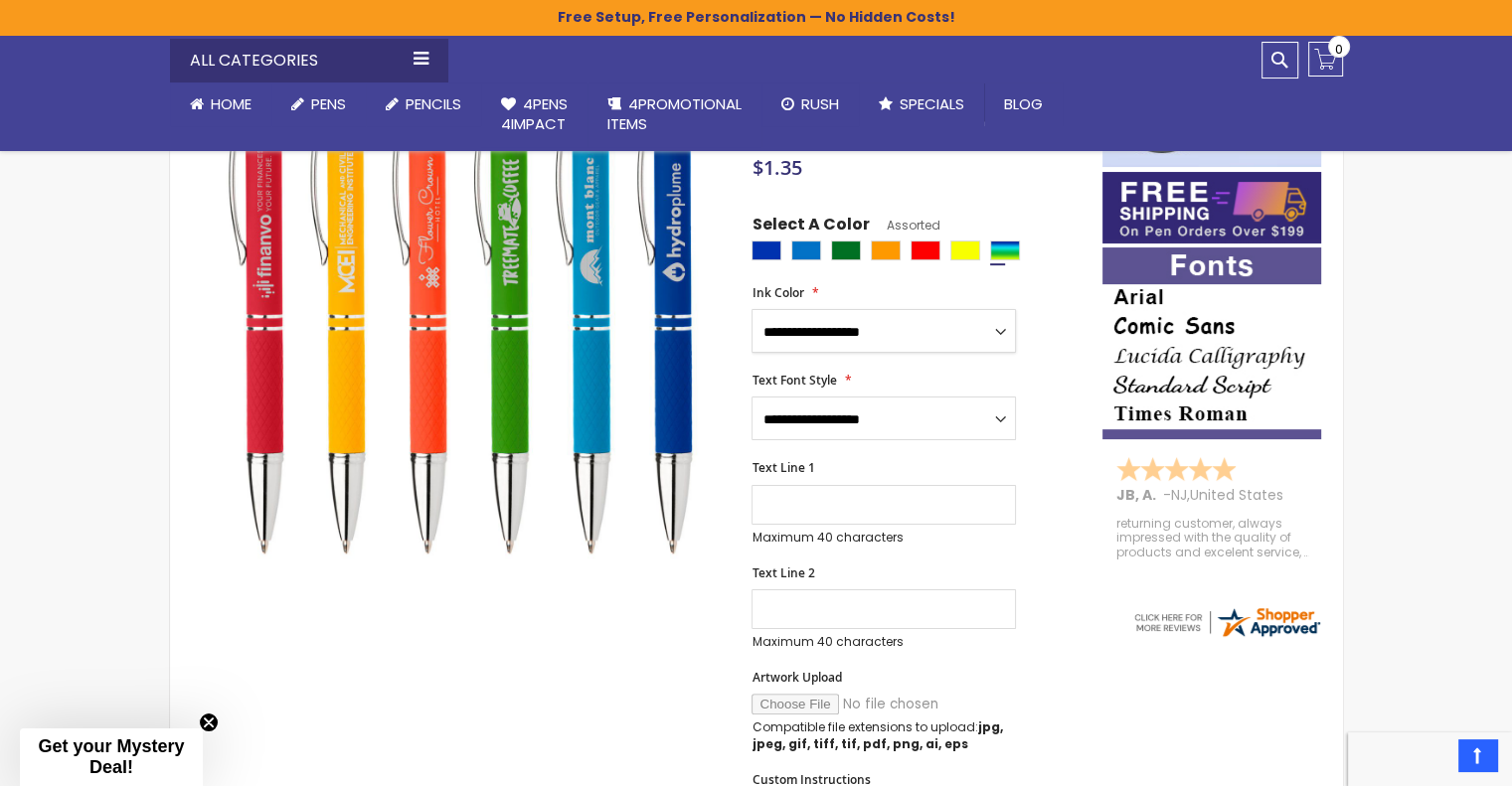 click on "**********" at bounding box center [884, 331] 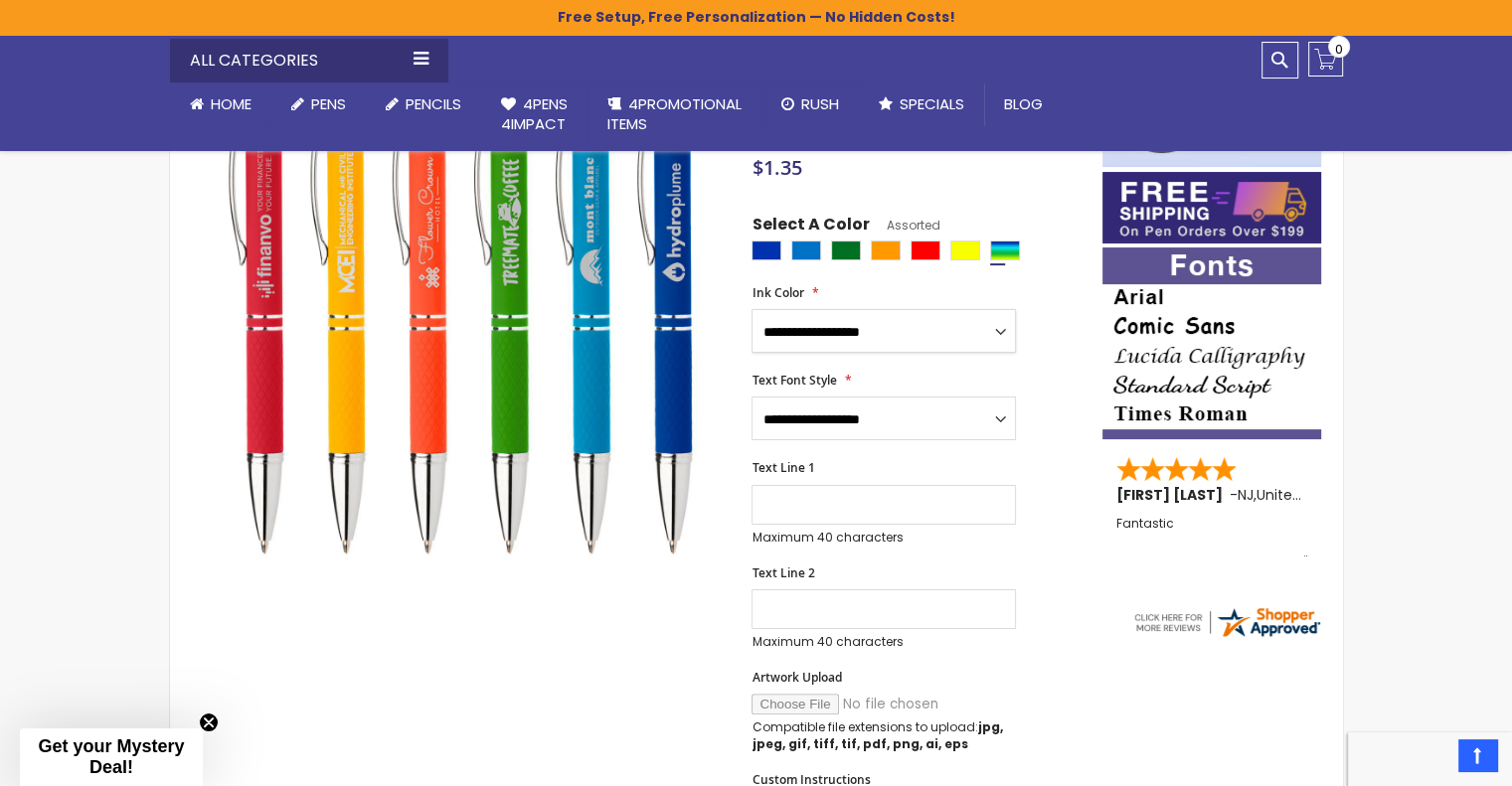 select on "****" 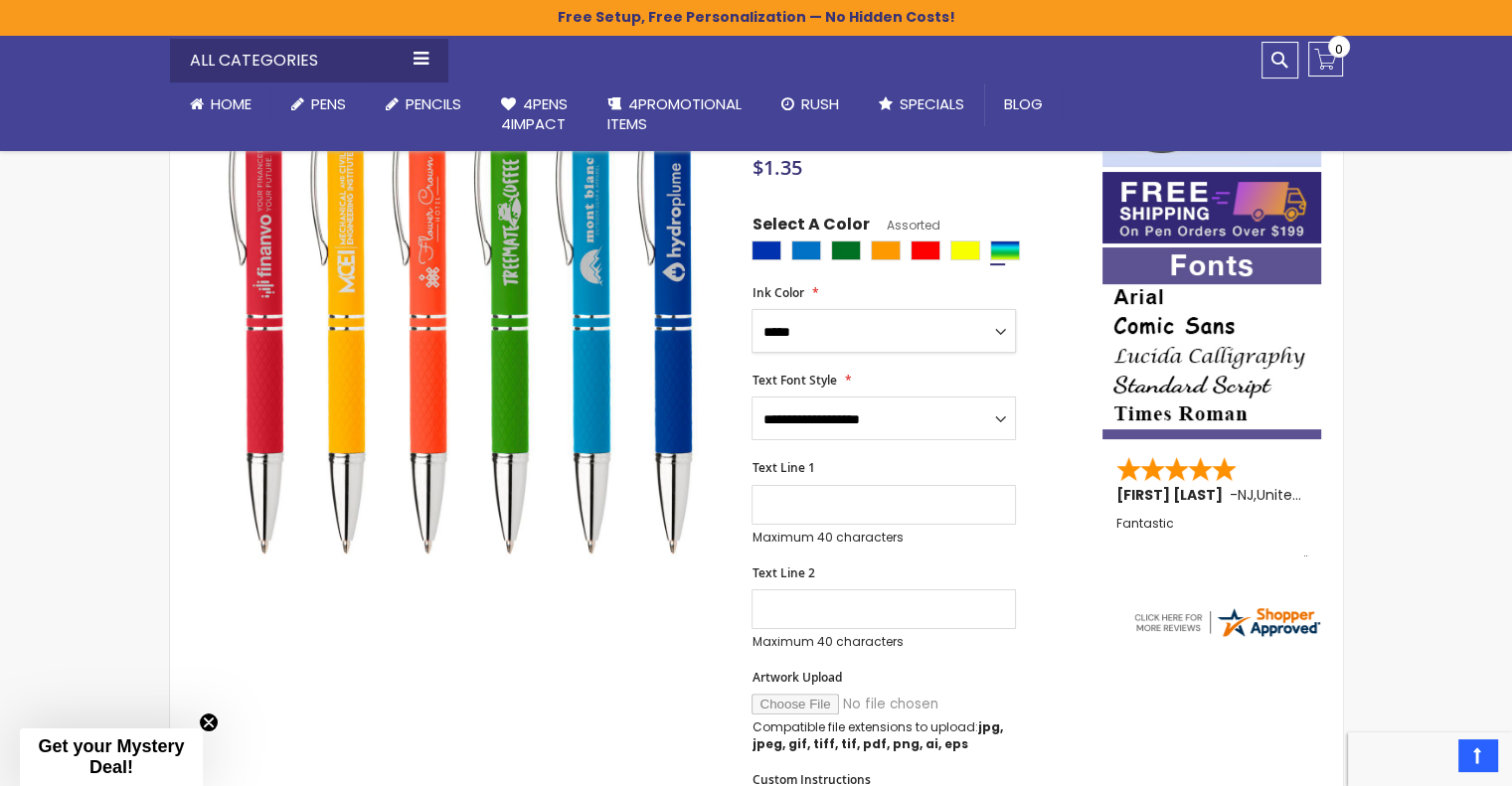 click on "**********" at bounding box center [884, 331] 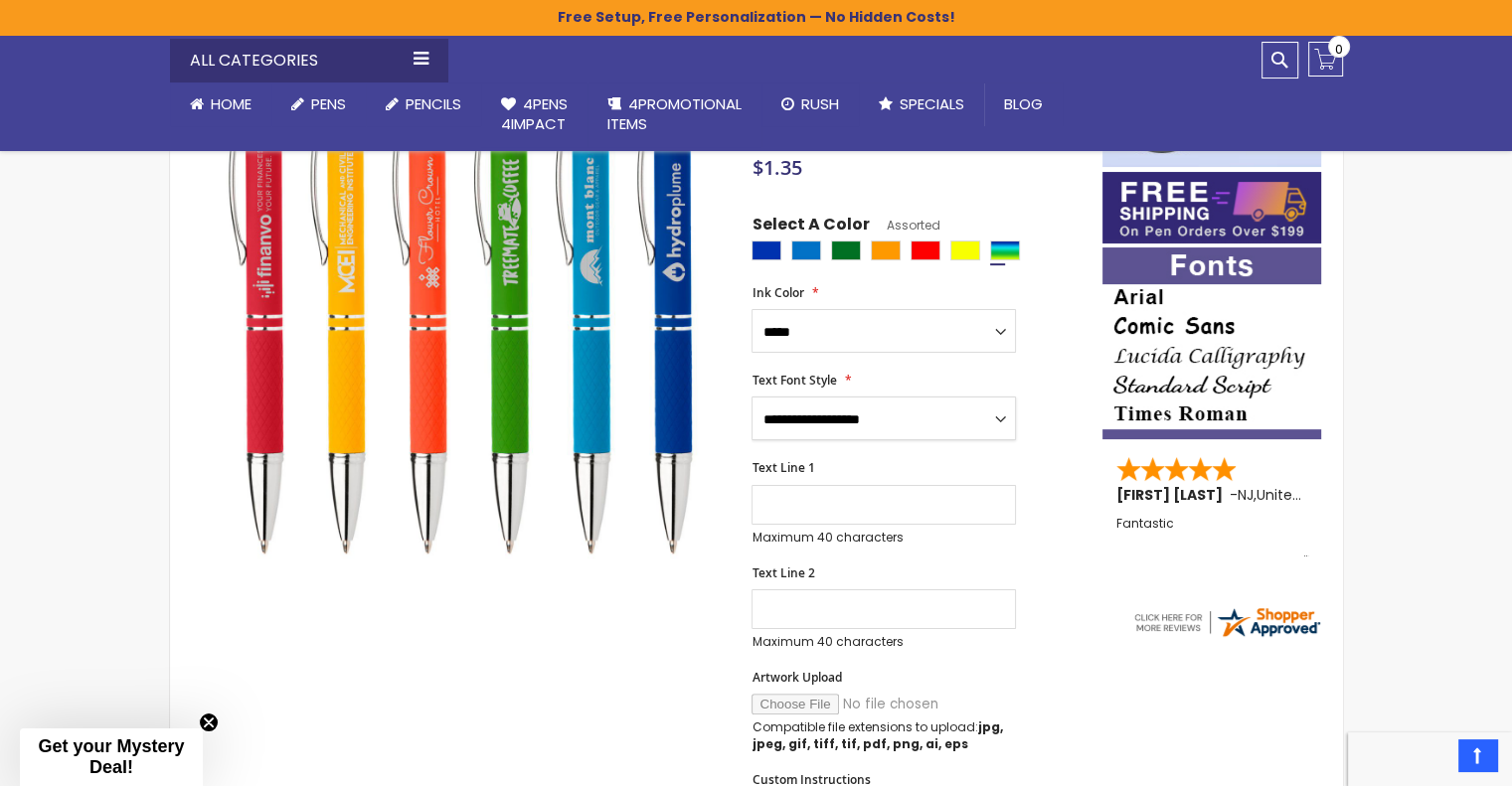 click on "**********" at bounding box center [884, 418] 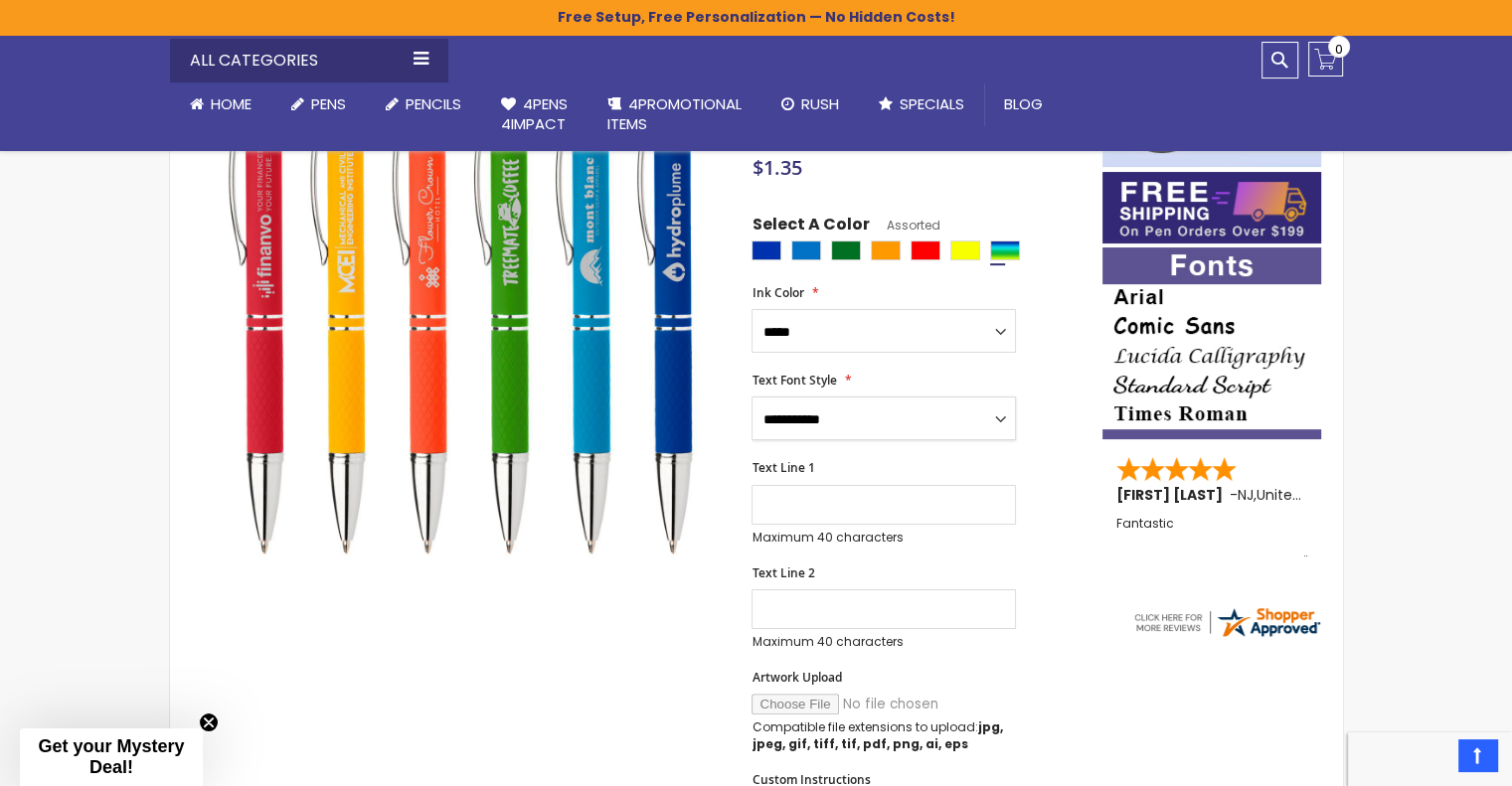 click on "**********" at bounding box center [884, 418] 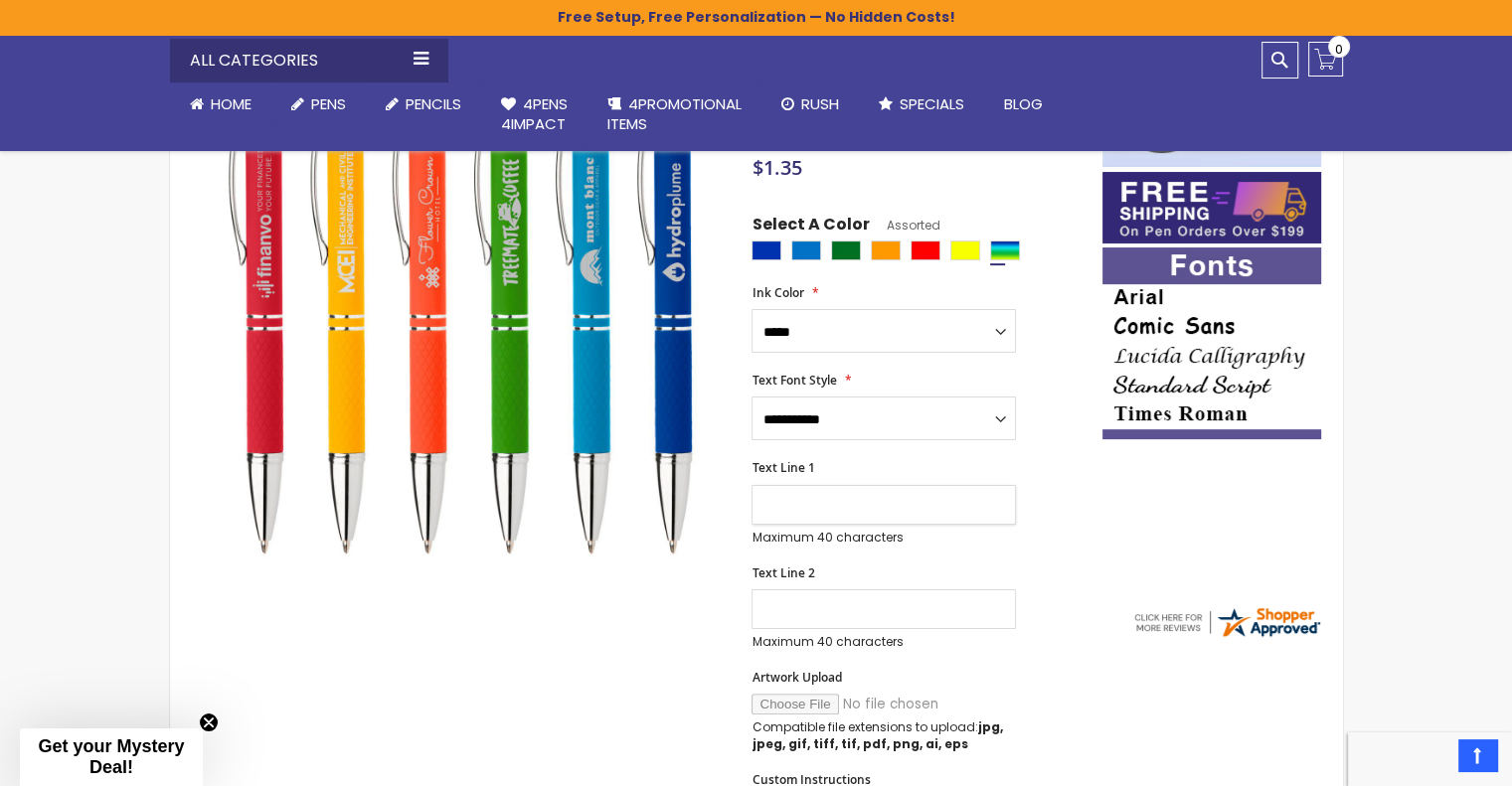 click on "Text Line 1" at bounding box center [884, 505] 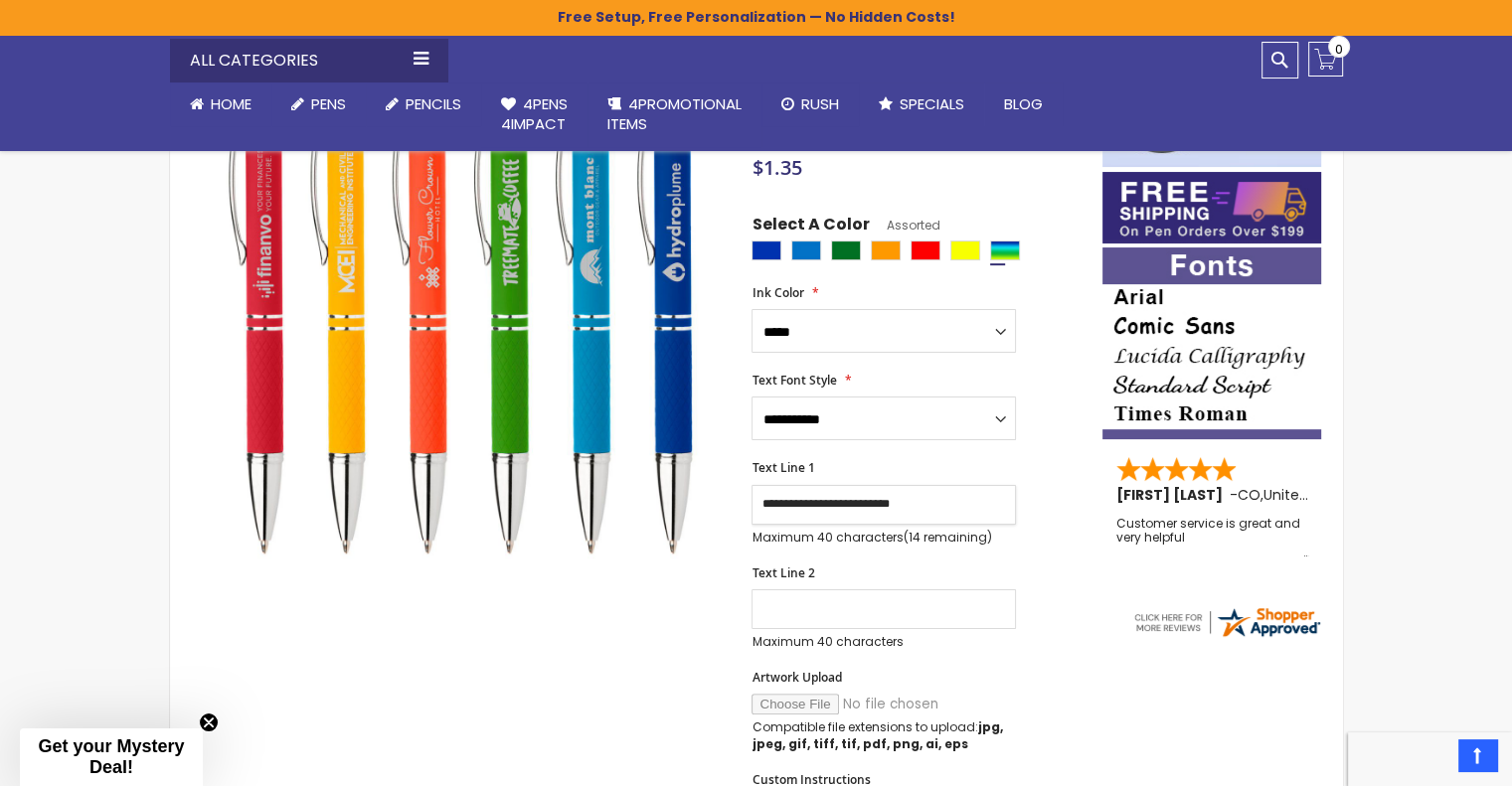 type on "**********" 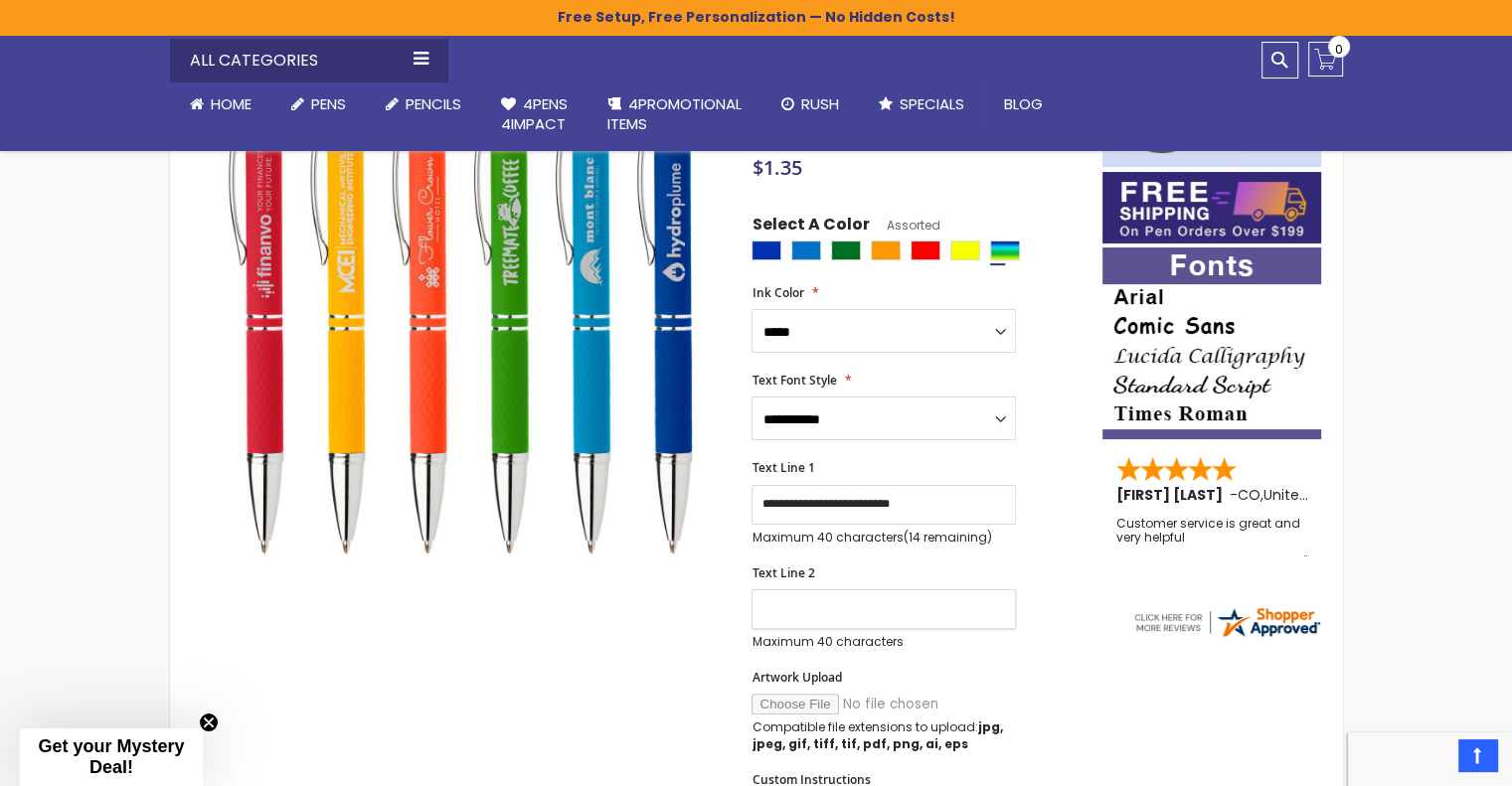 click on "Text Line 2" at bounding box center [884, 609] 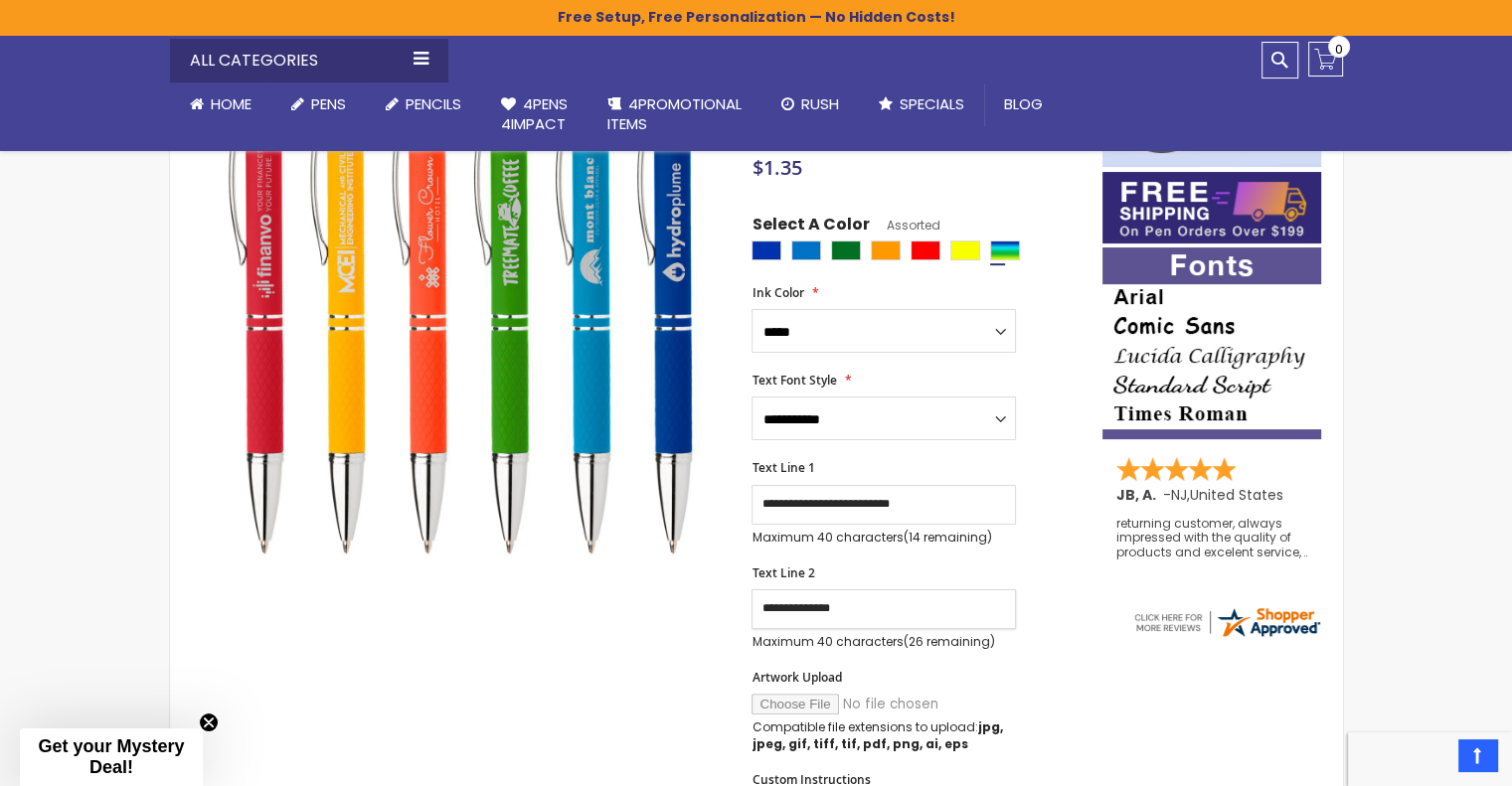 type on "**********" 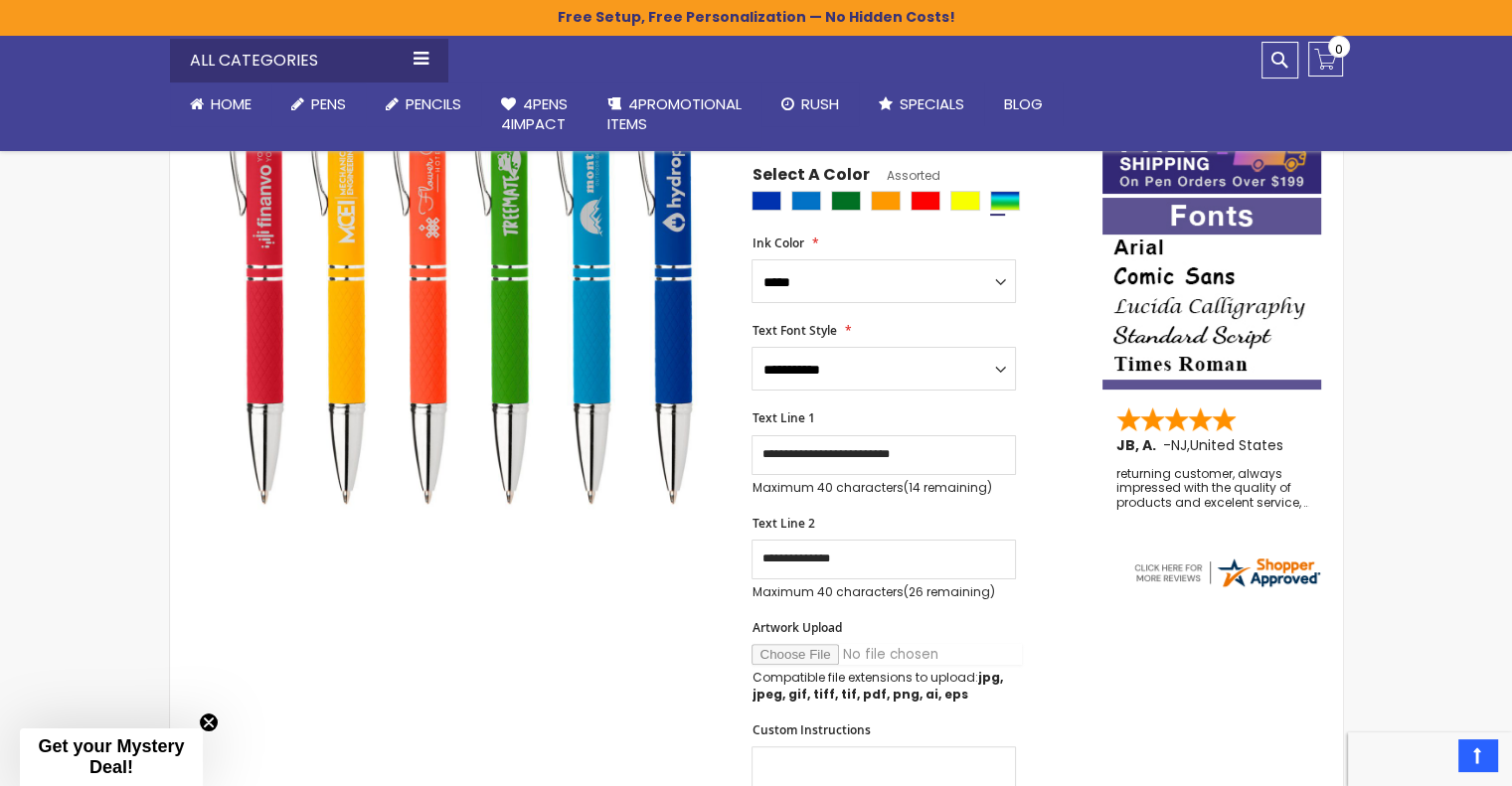 scroll, scrollTop: 358, scrollLeft: 0, axis: vertical 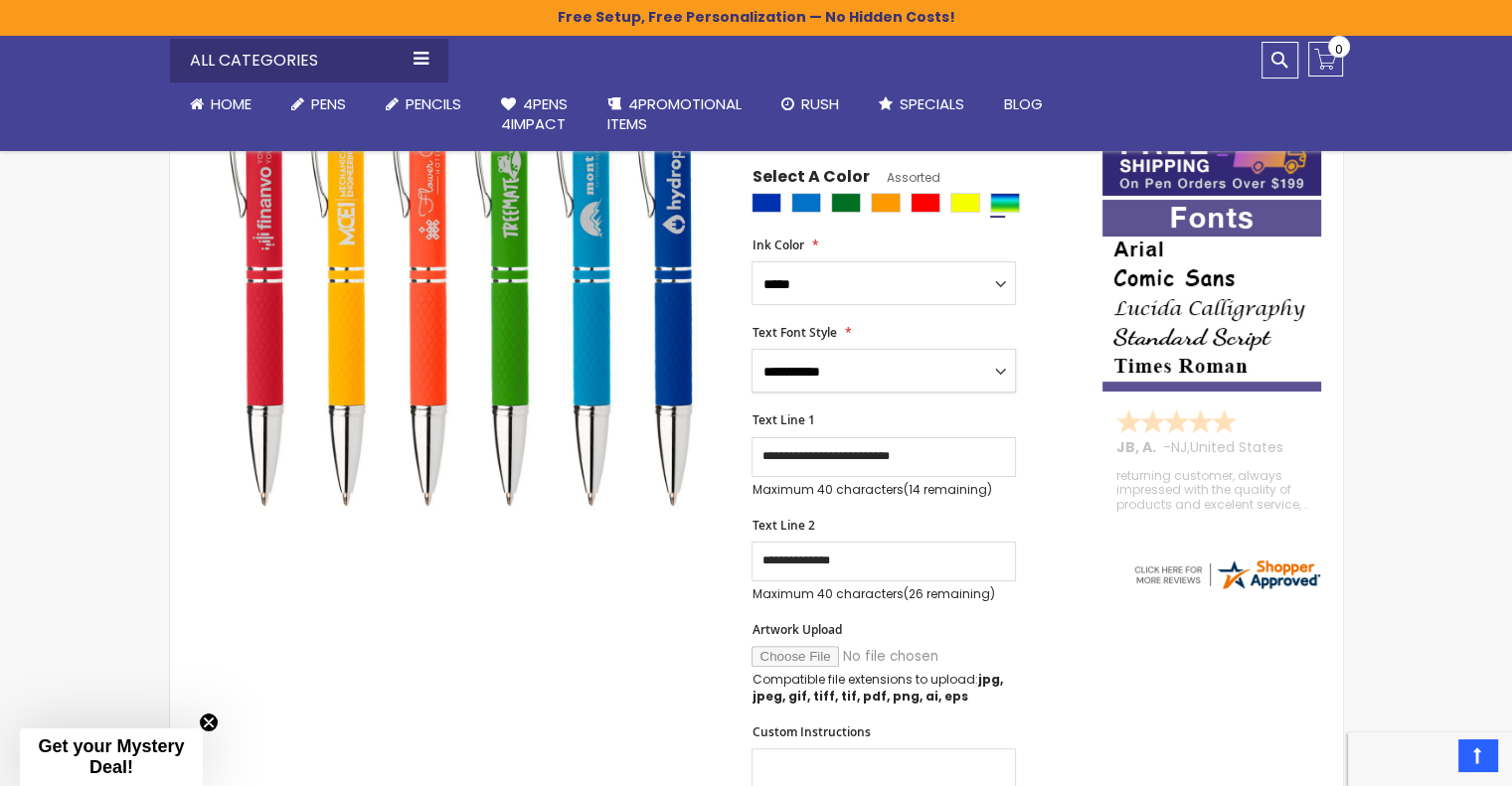 click on "**********" at bounding box center [884, 371] 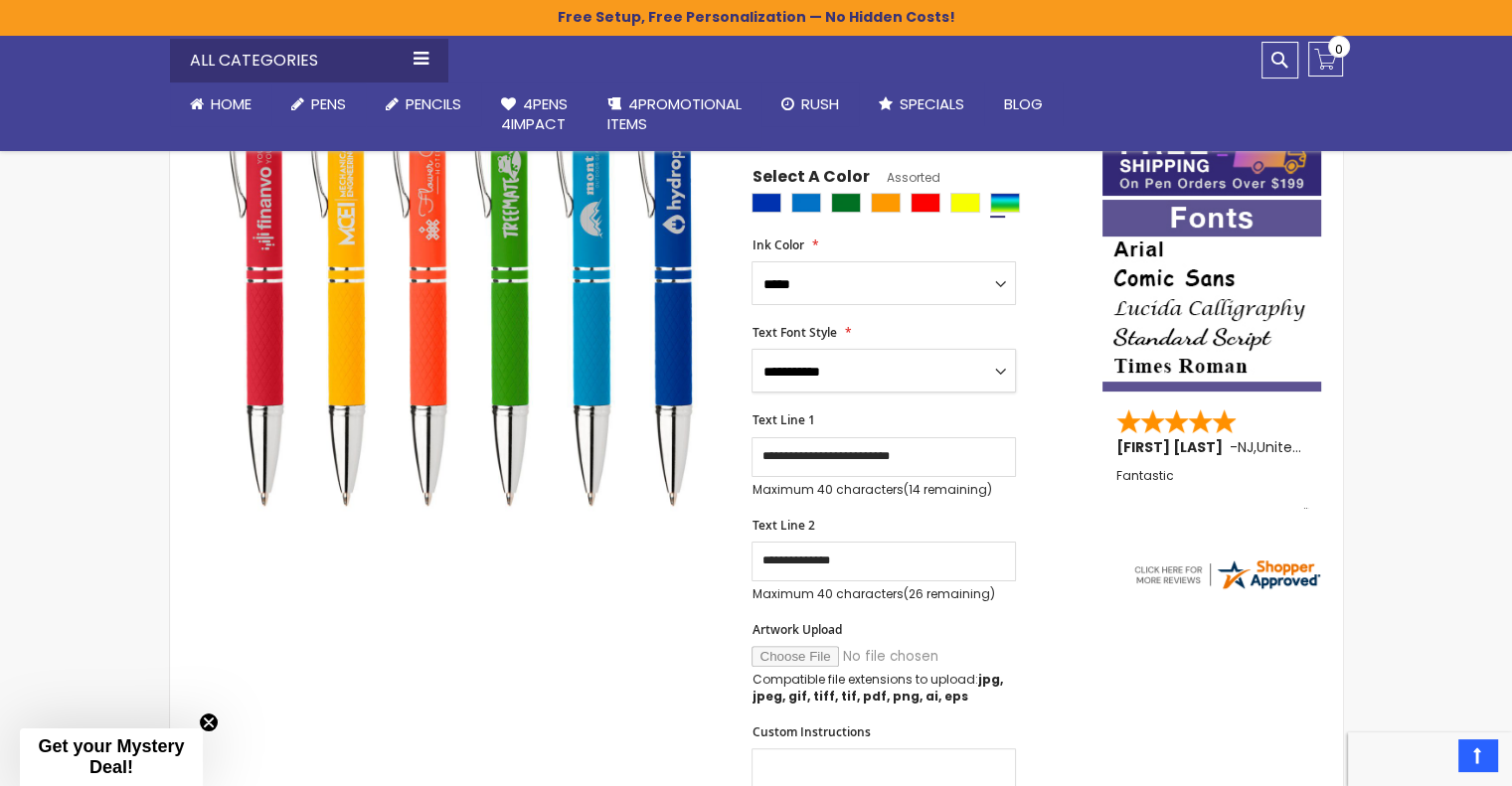 select on "****" 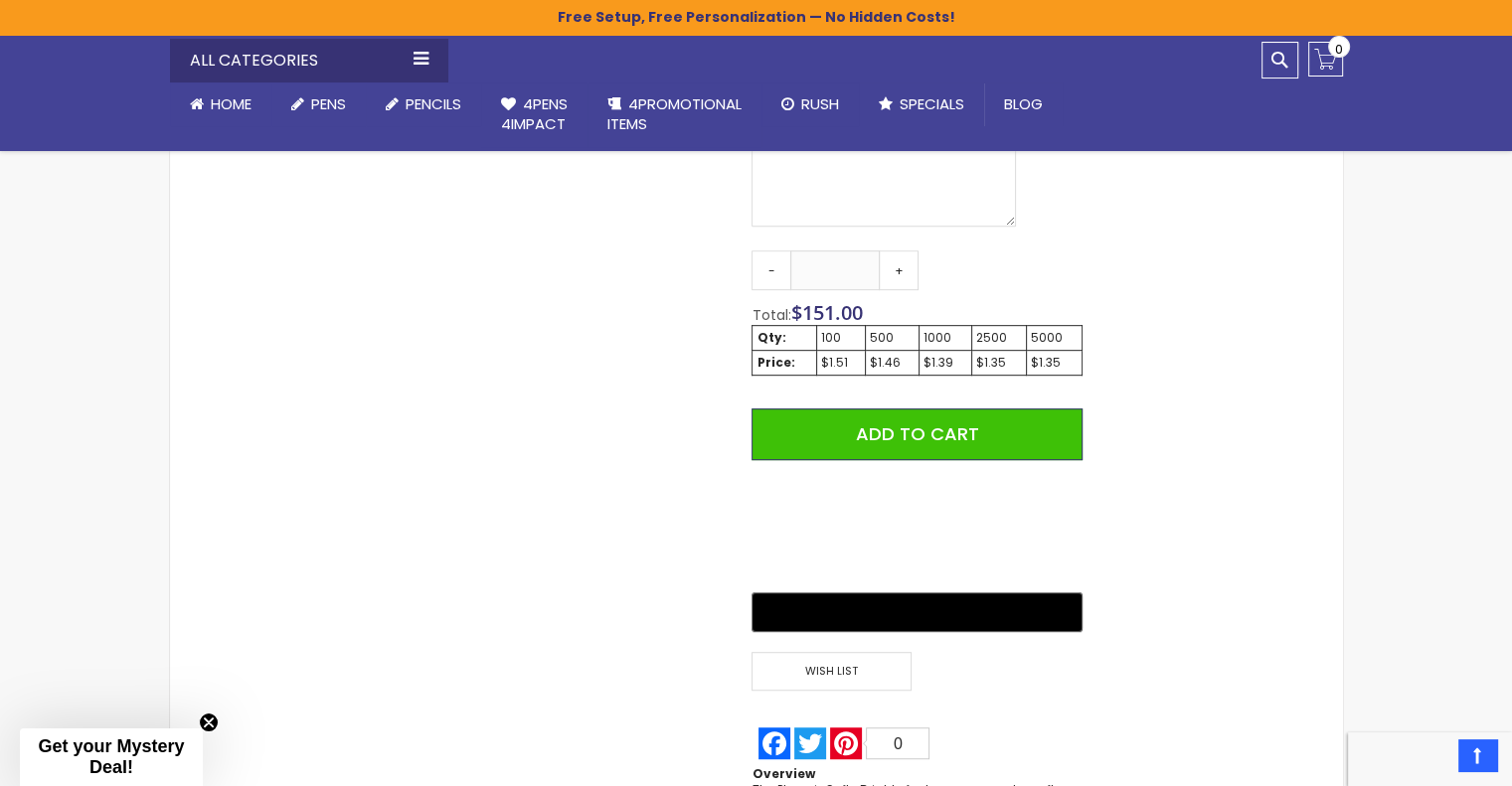 scroll, scrollTop: 984, scrollLeft: 0, axis: vertical 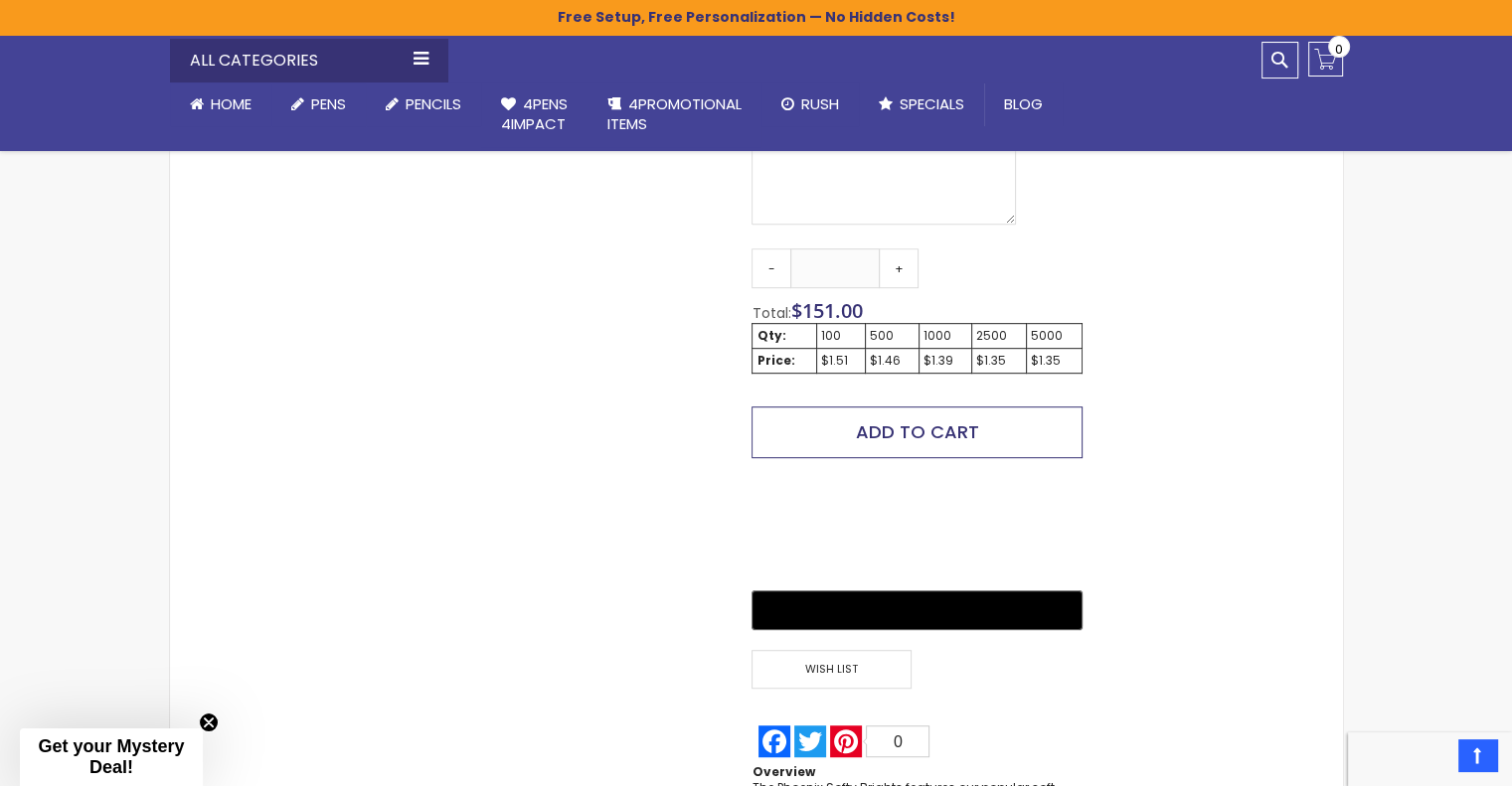 click on "Add to Cart" at bounding box center (918, 431) 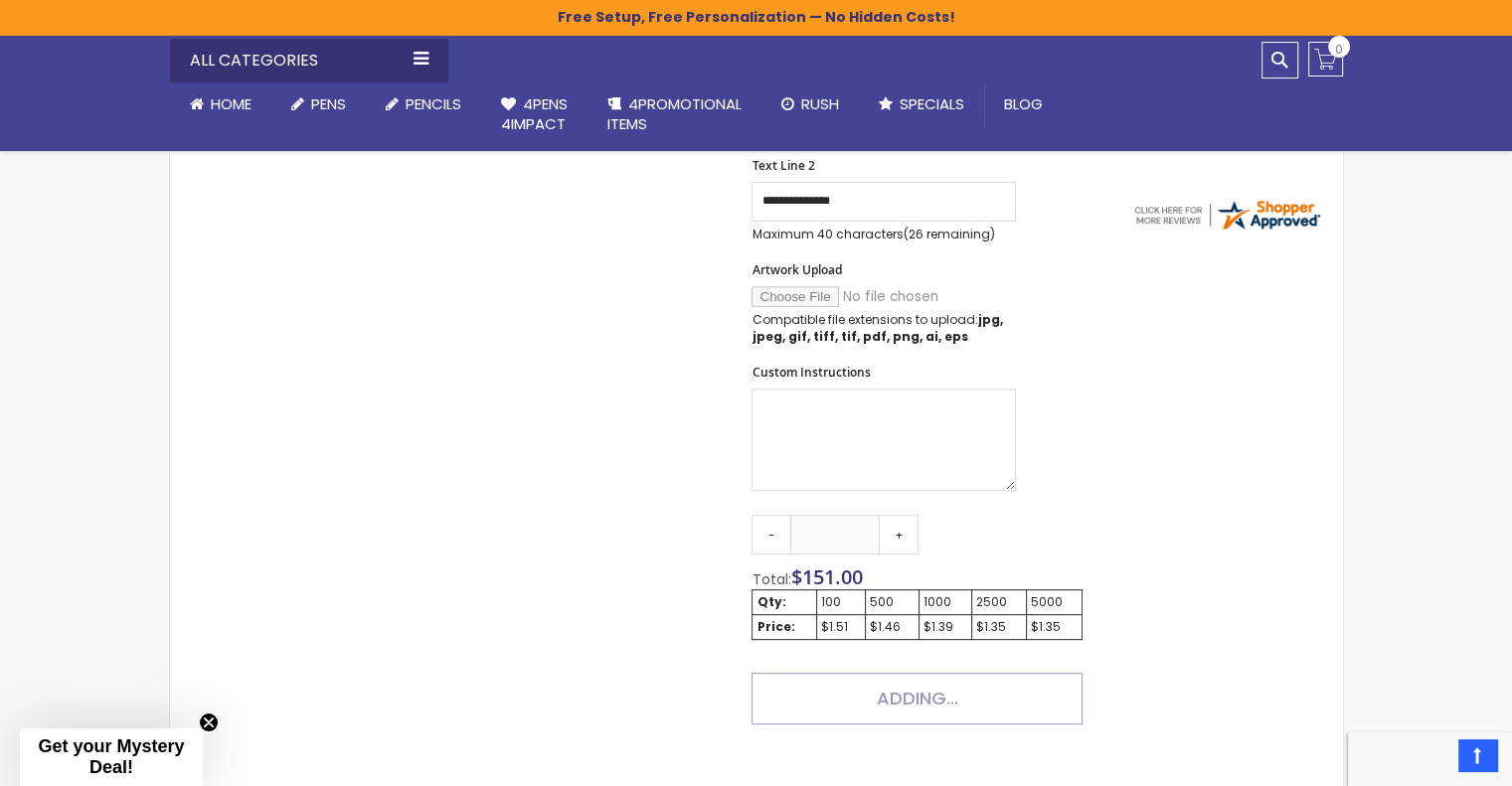 scroll, scrollTop: 505, scrollLeft: 0, axis: vertical 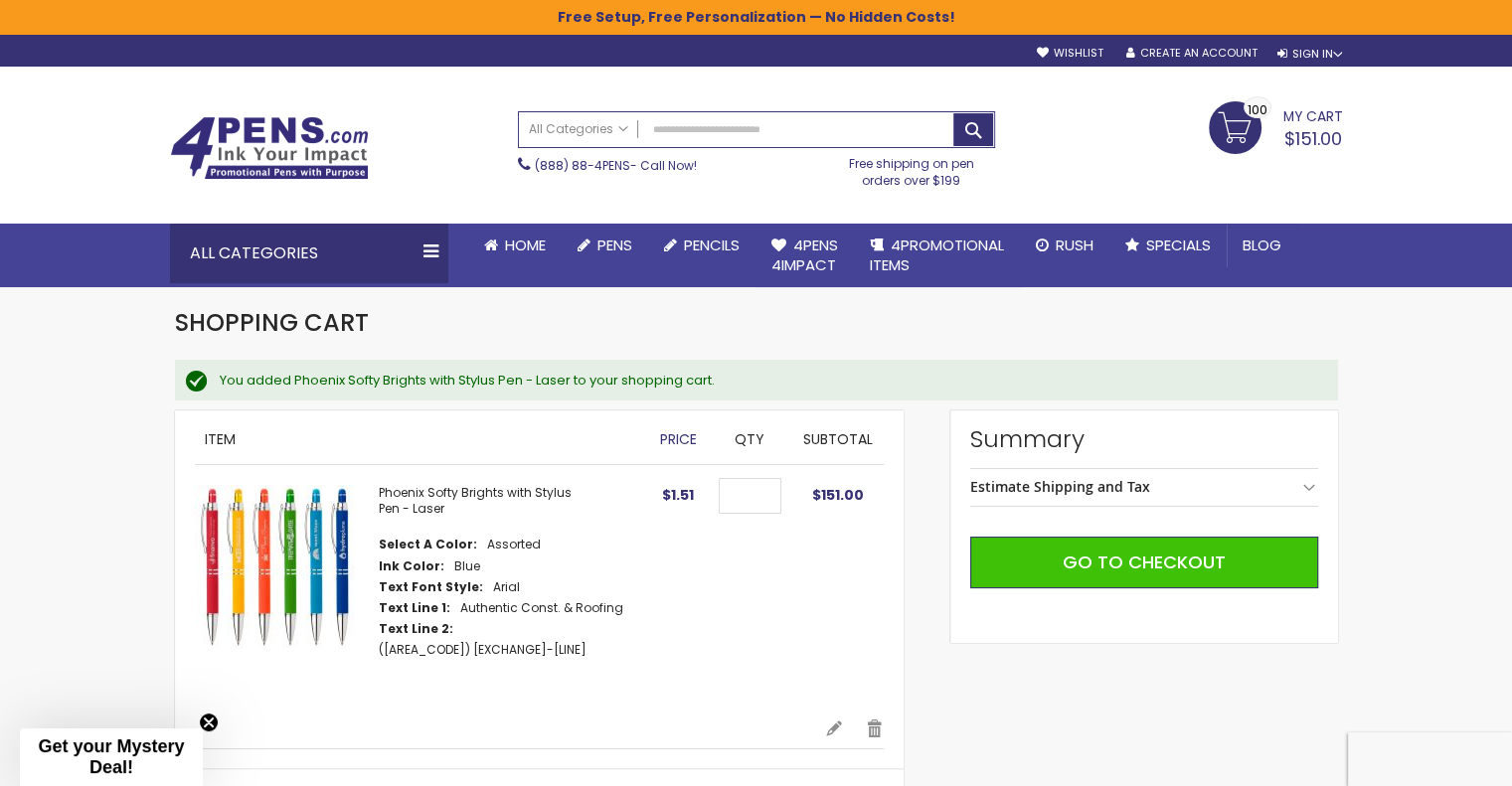 click on "Estimate Shipping and Tax" at bounding box center (1144, 487) 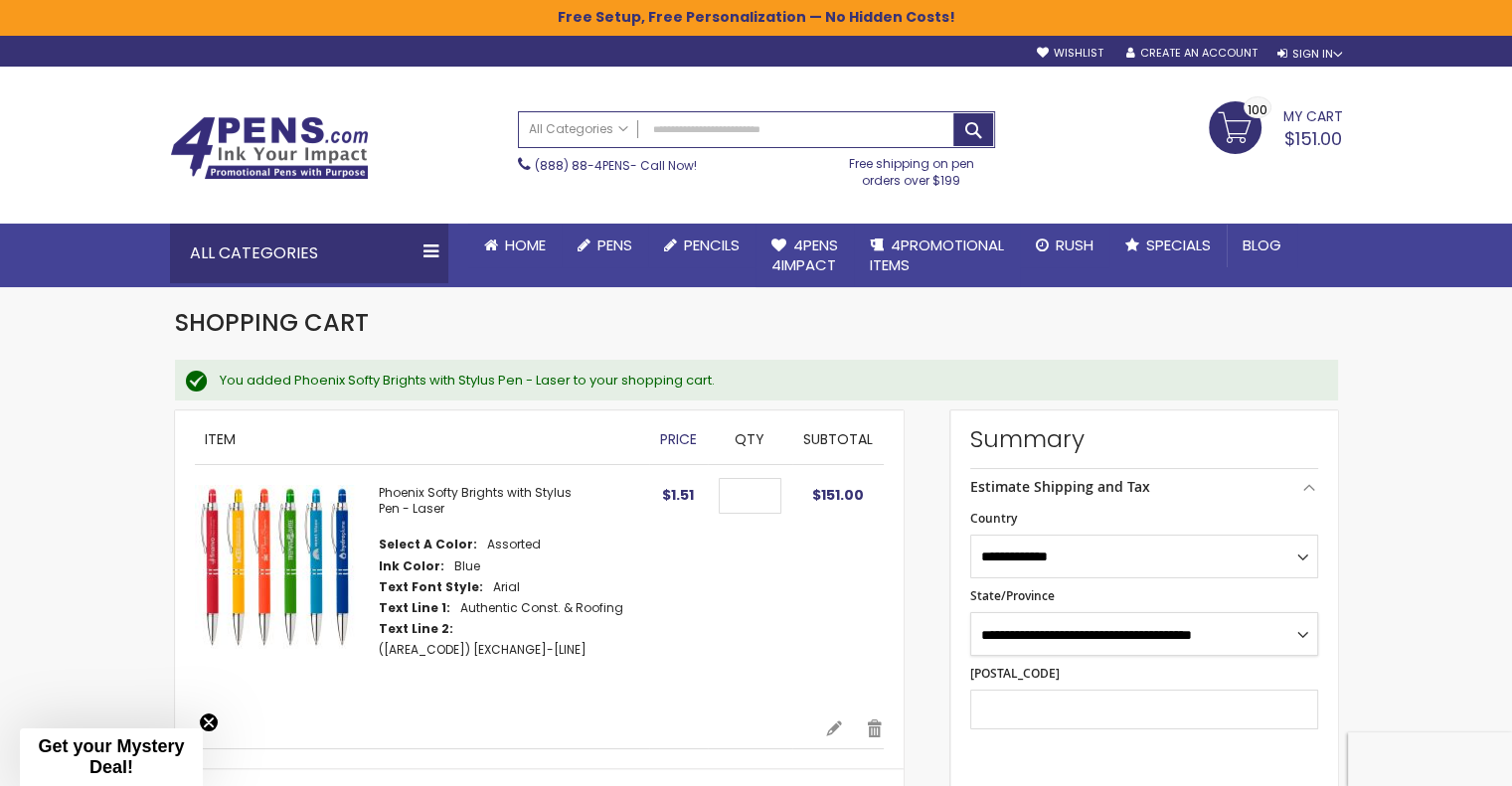 click on "**********" at bounding box center (1144, 634) 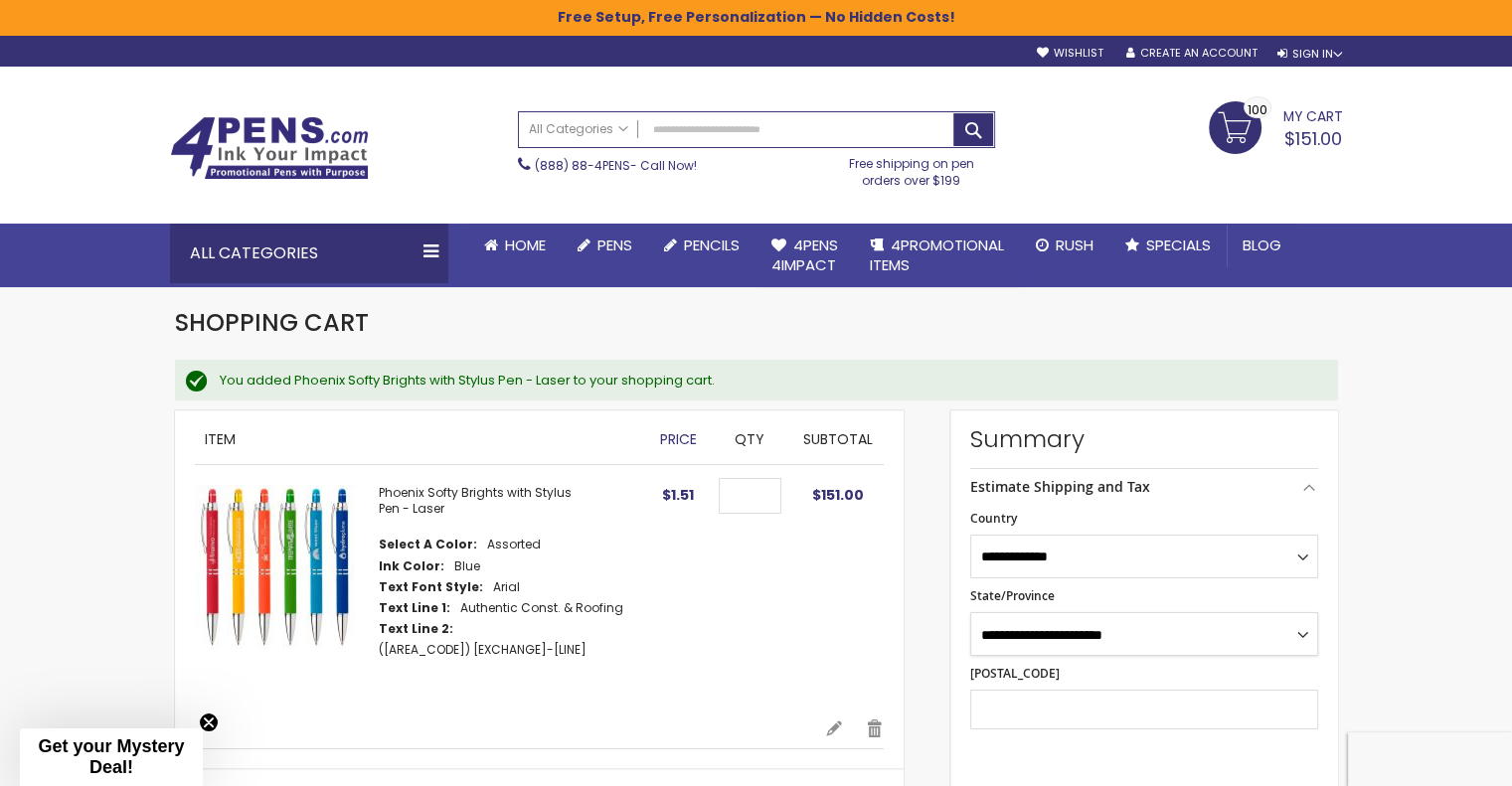 click on "**********" at bounding box center [1144, 634] 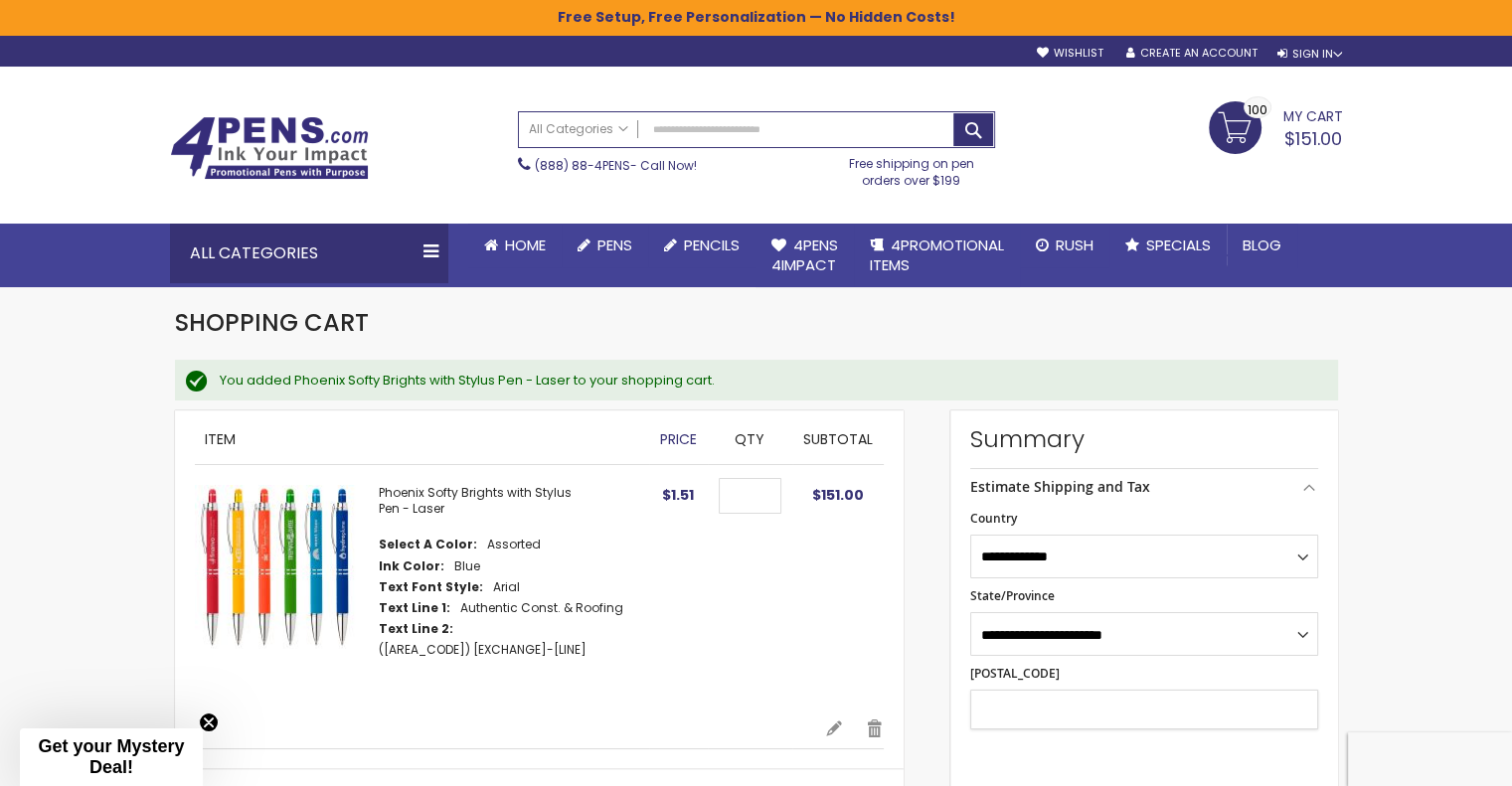 click on "Zip/Postal Code" at bounding box center [1144, 709] 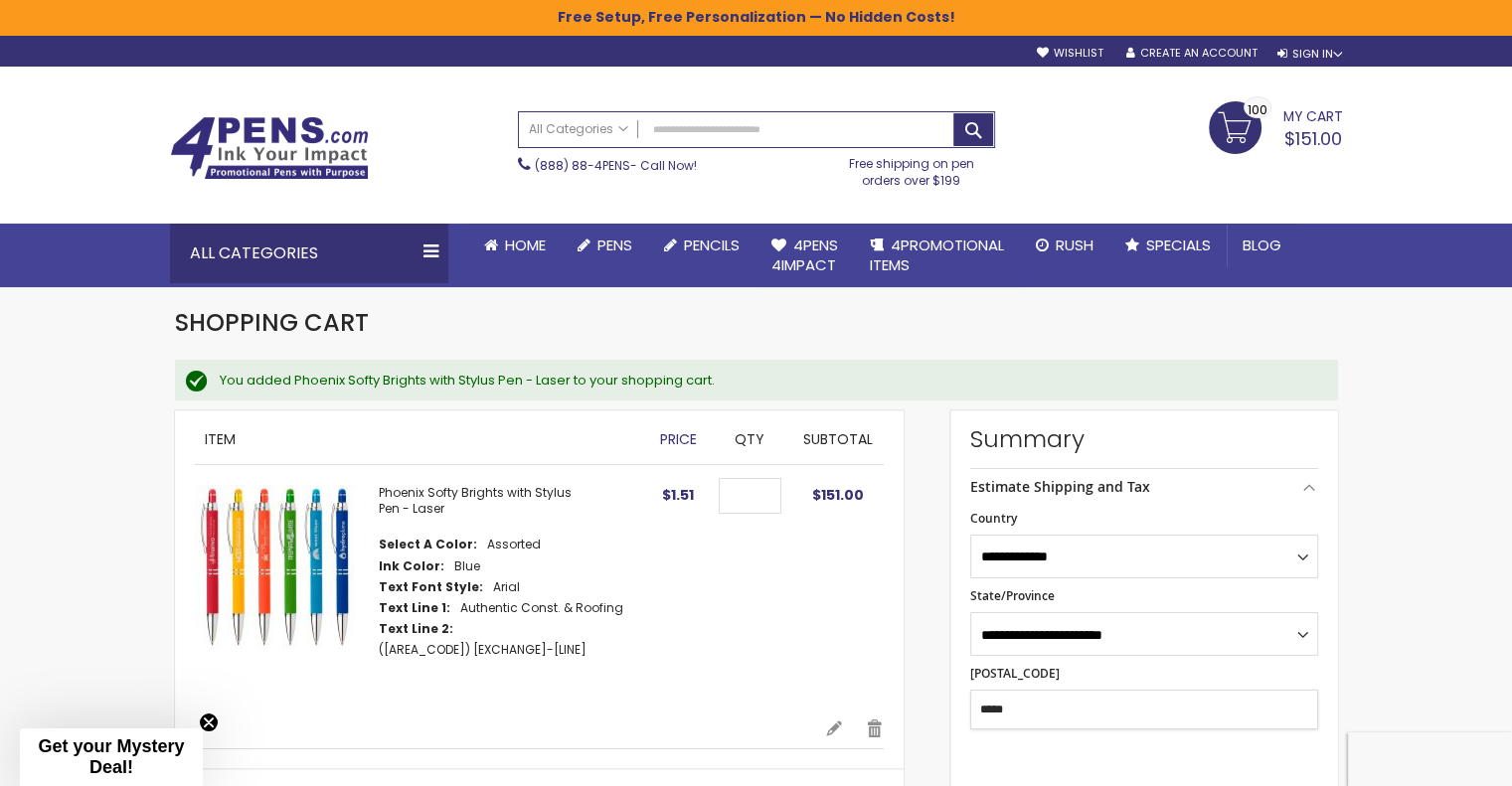 type on "*****" 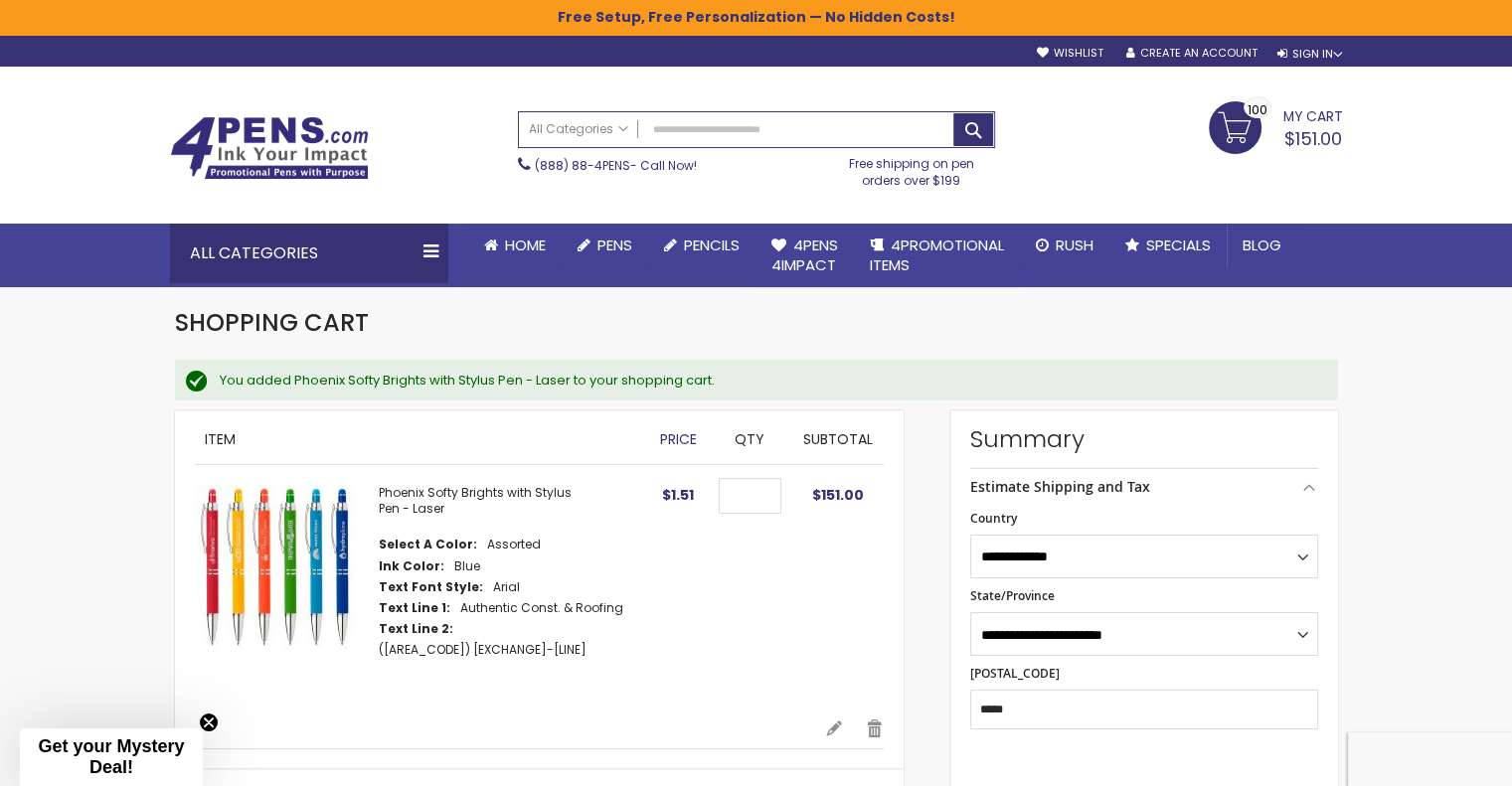 scroll, scrollTop: 537, scrollLeft: 0, axis: vertical 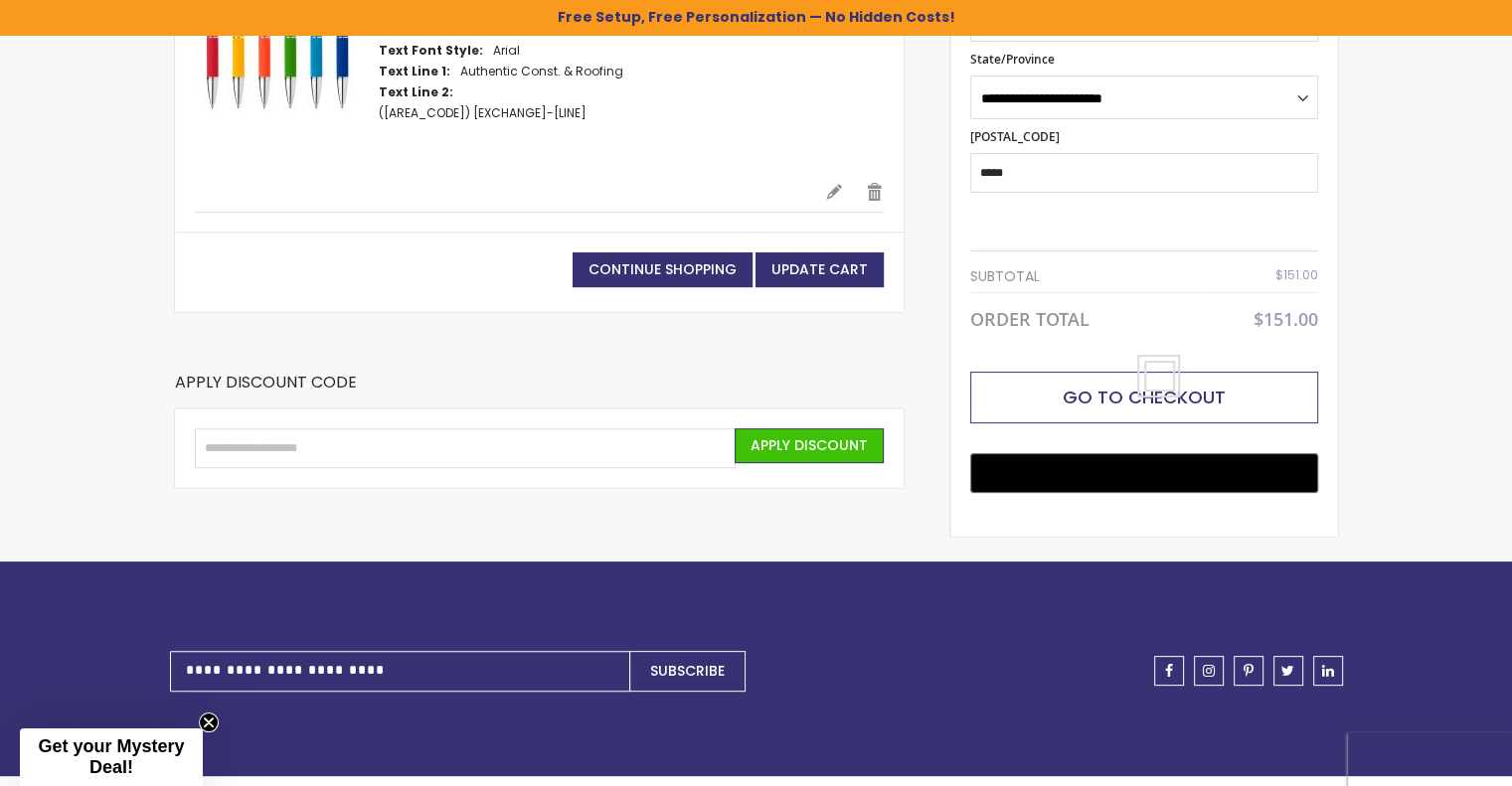 type 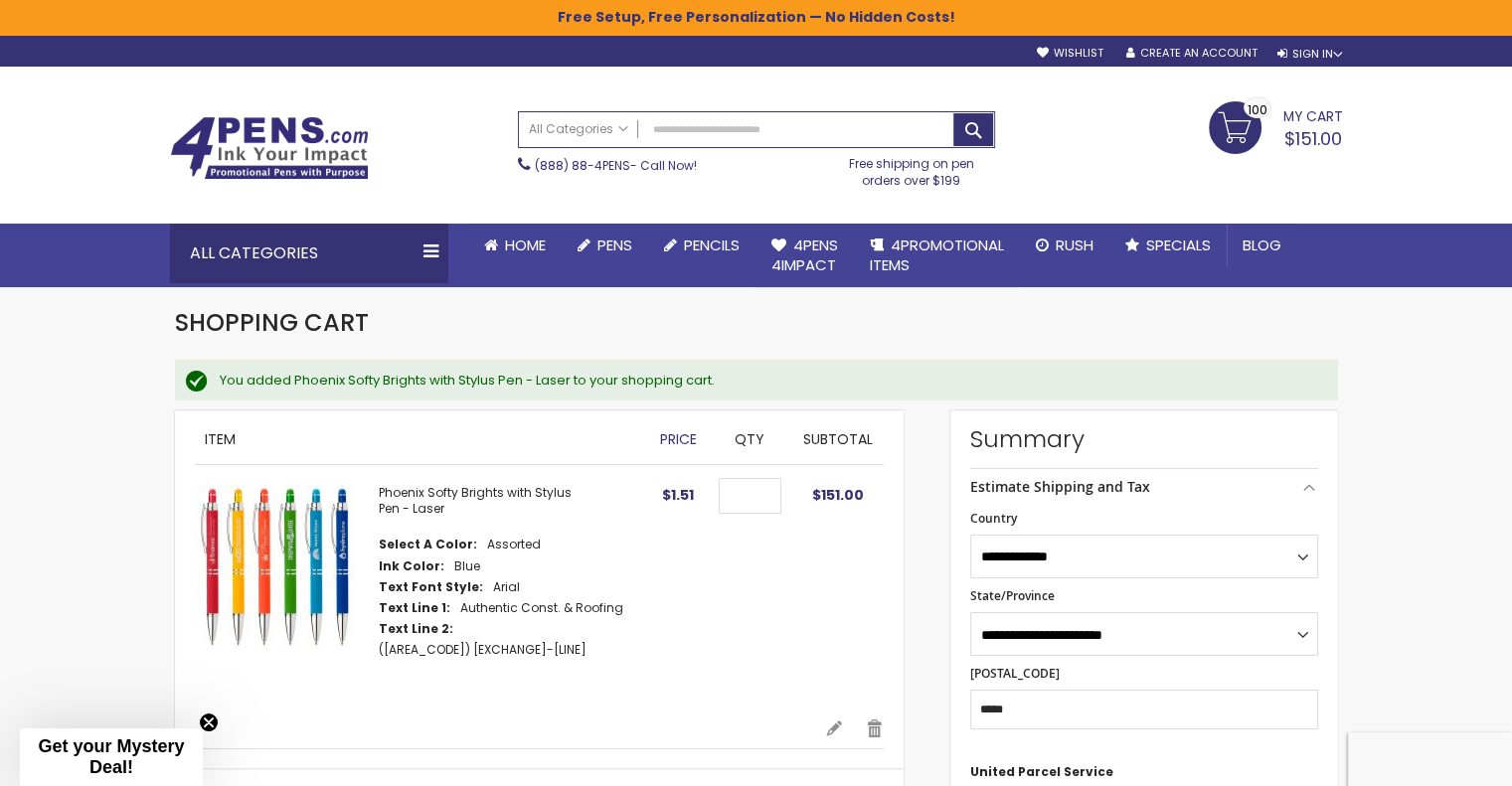 scroll, scrollTop: 2, scrollLeft: 0, axis: vertical 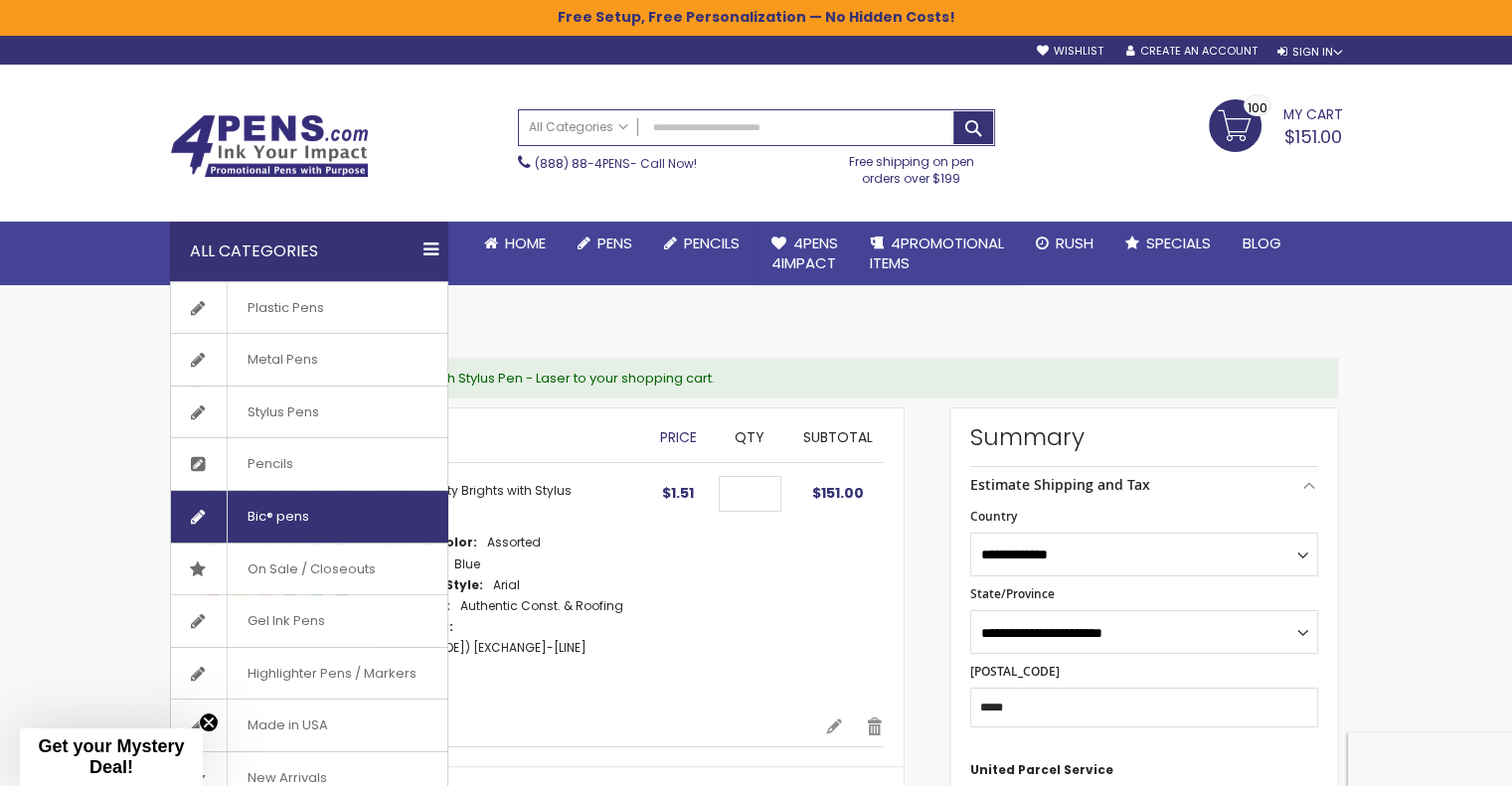 click on "Bic® pens" at bounding box center [277, 517] 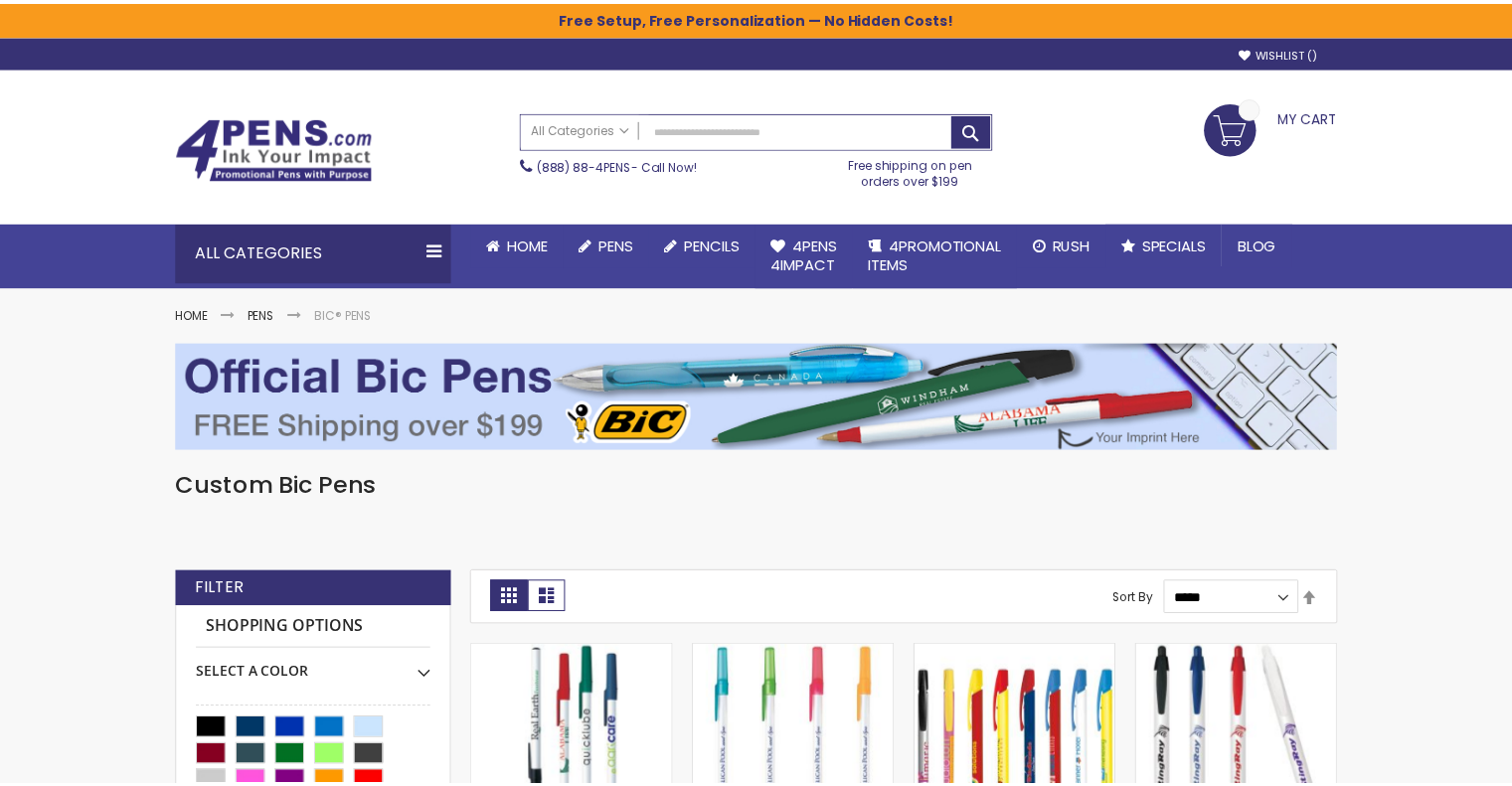 scroll, scrollTop: 0, scrollLeft: 0, axis: both 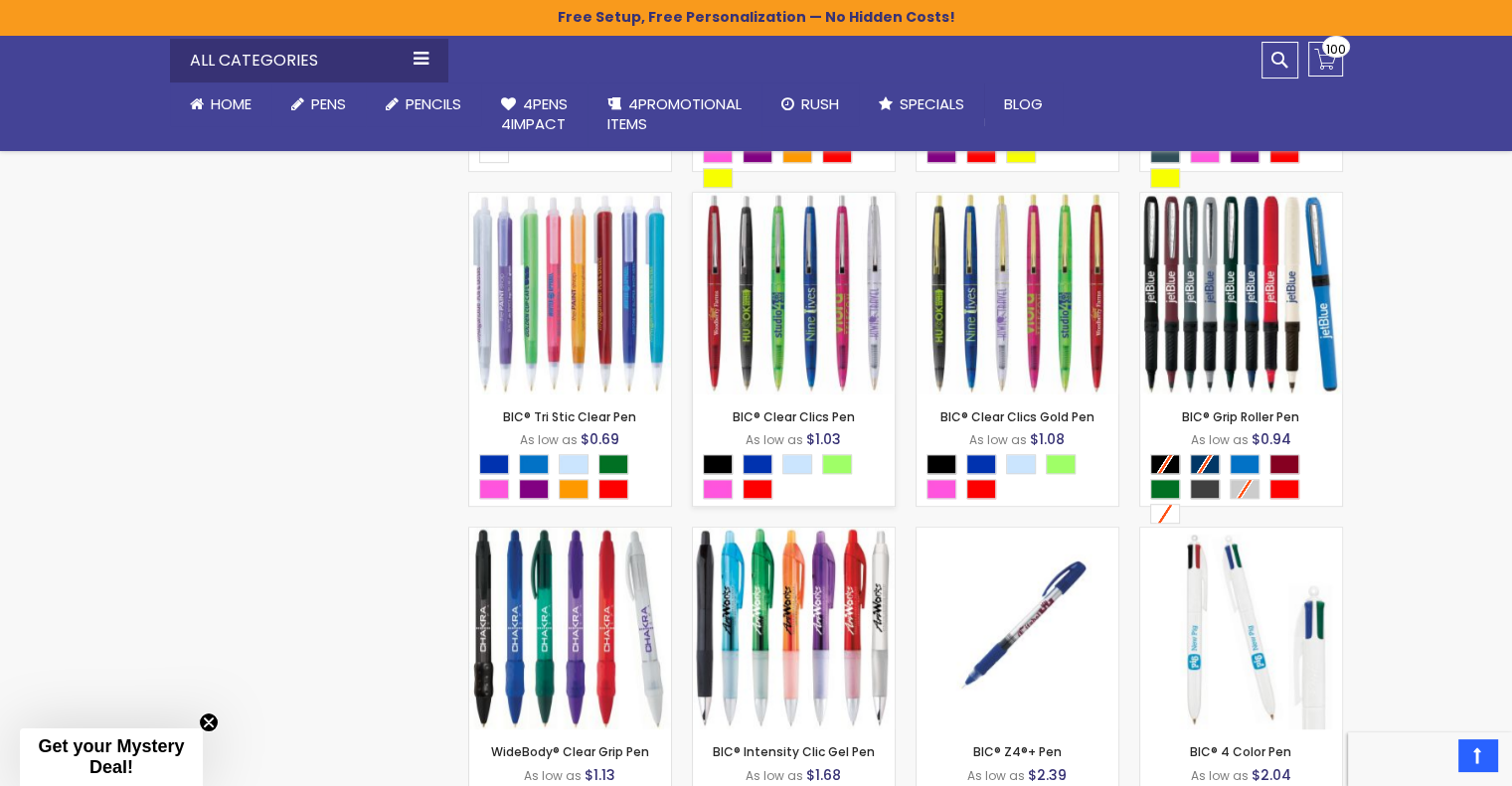 click on "-
***
+
Add to Cart" at bounding box center (793, 362) 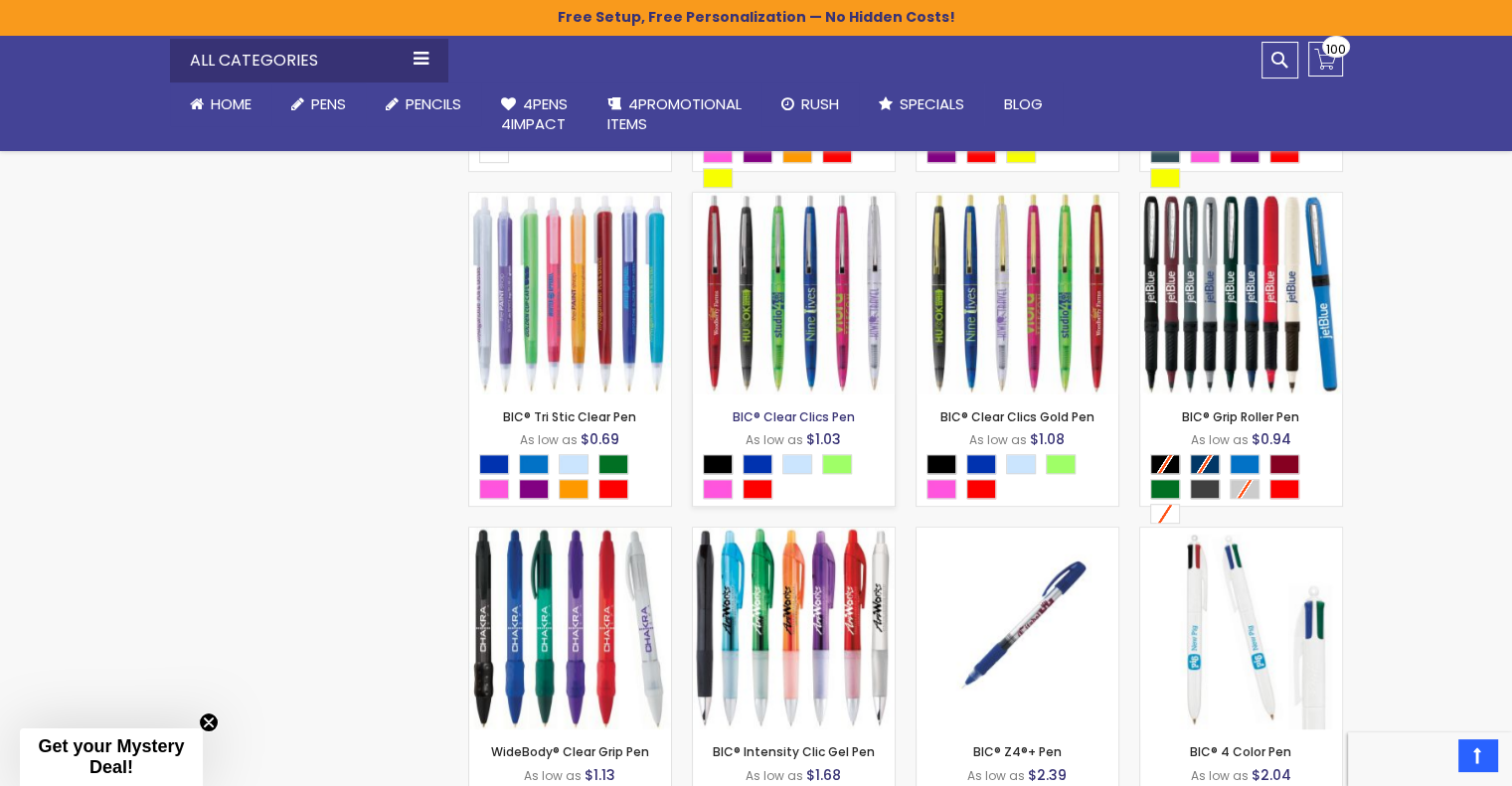 click on "BIC® Clear Clics Pen" at bounding box center [793, 416] 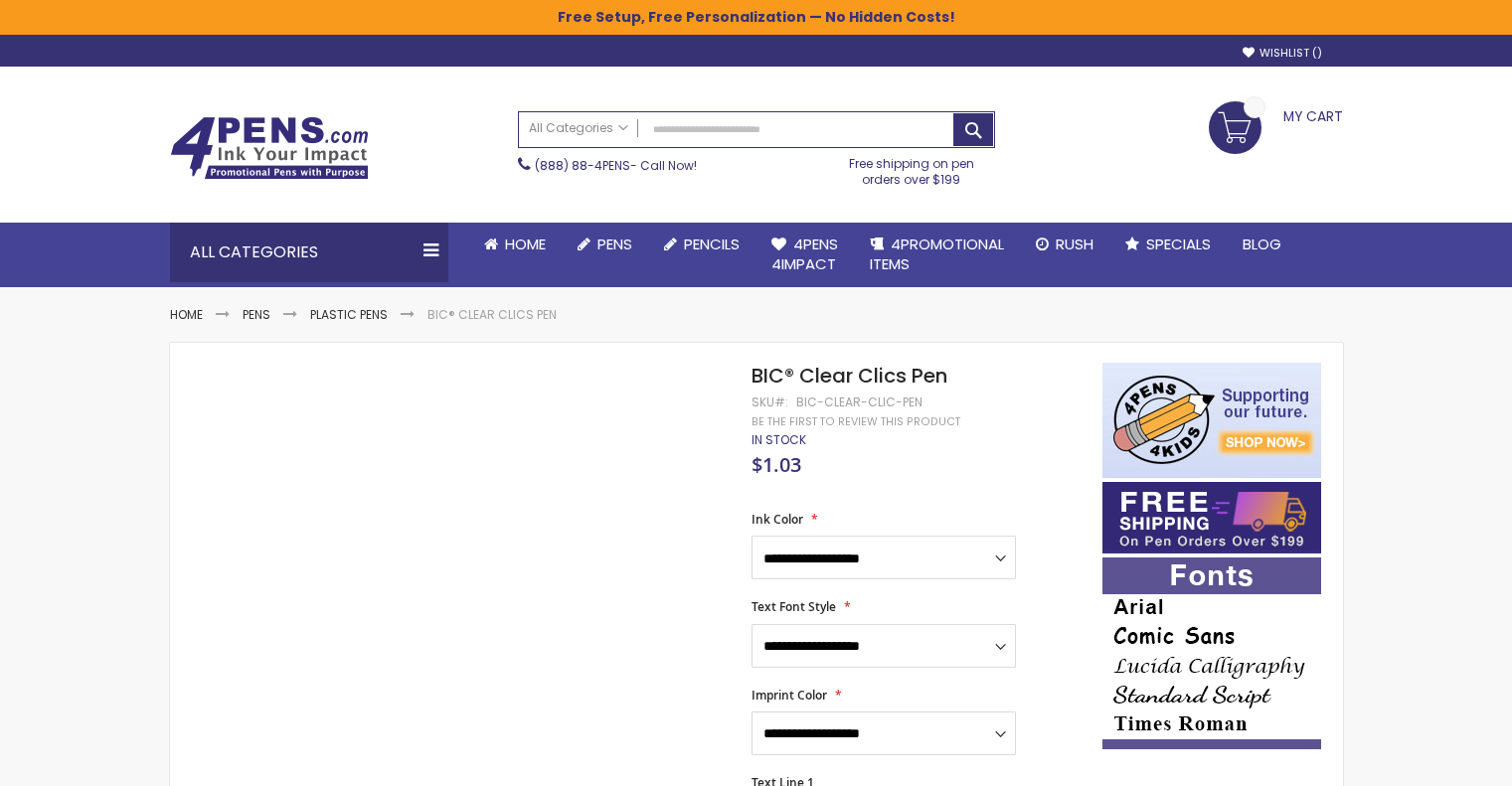 scroll, scrollTop: 0, scrollLeft: 0, axis: both 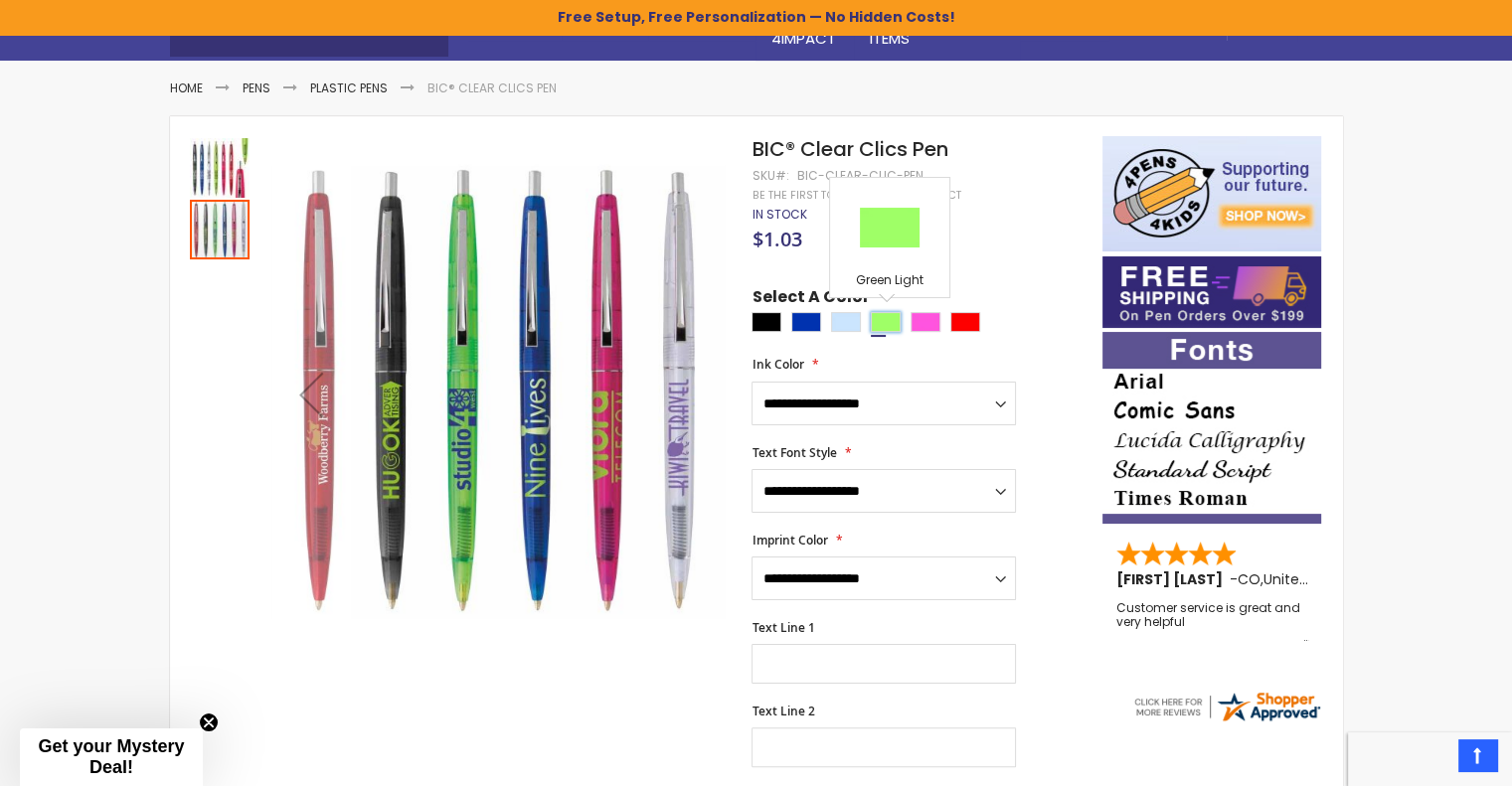 click at bounding box center [886, 322] 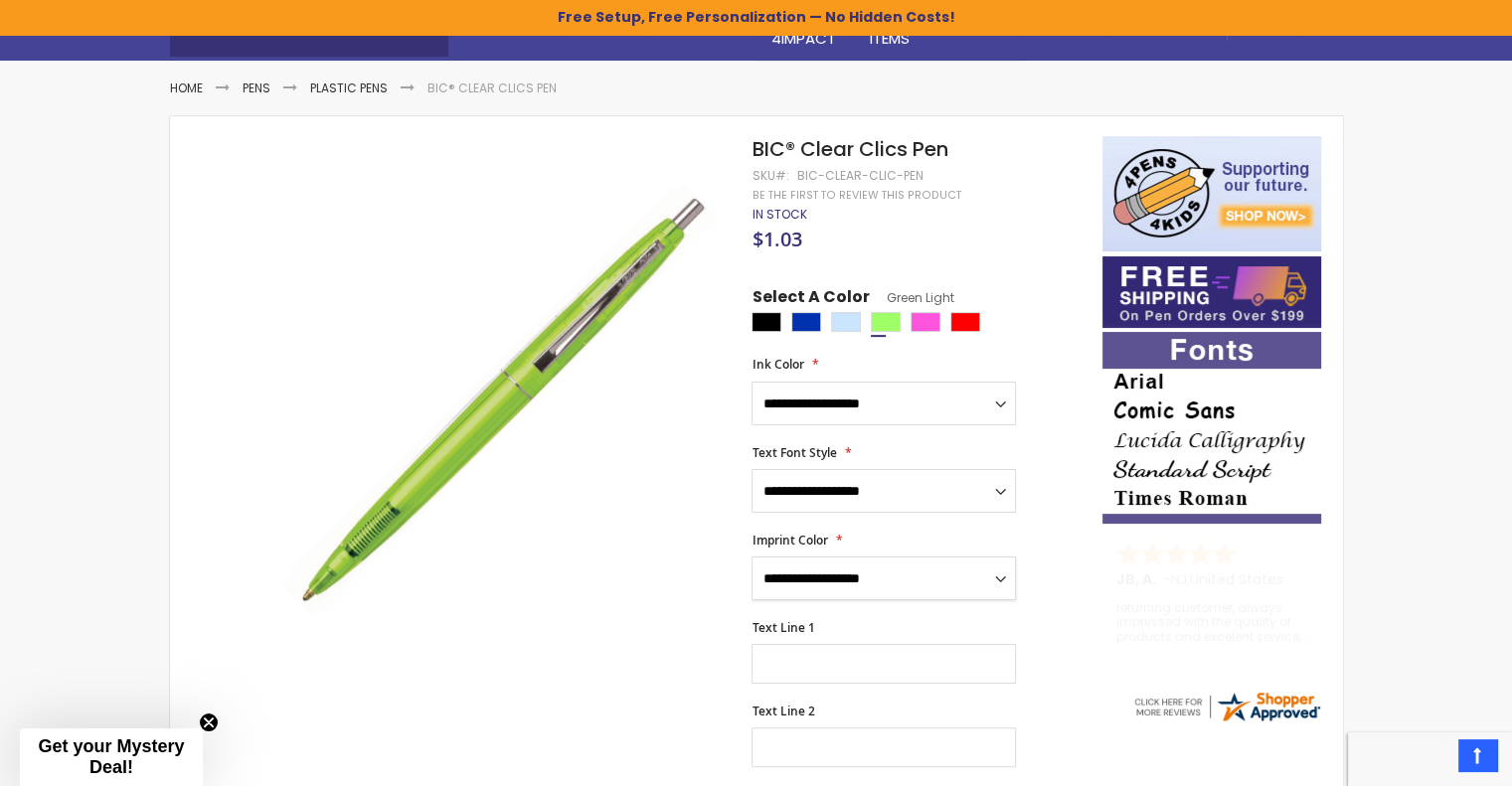 click on "**********" at bounding box center [884, 578] 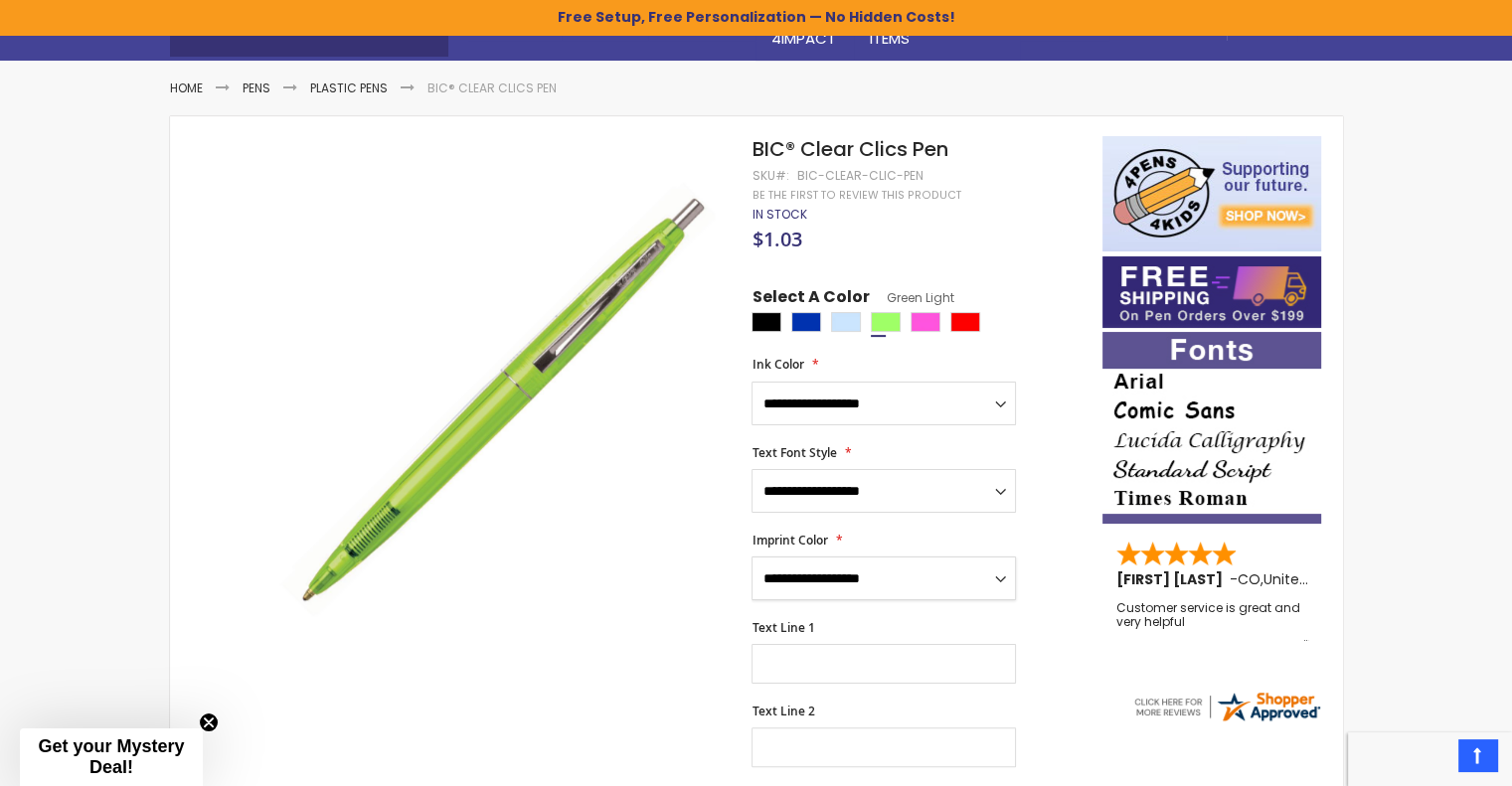 select on "****" 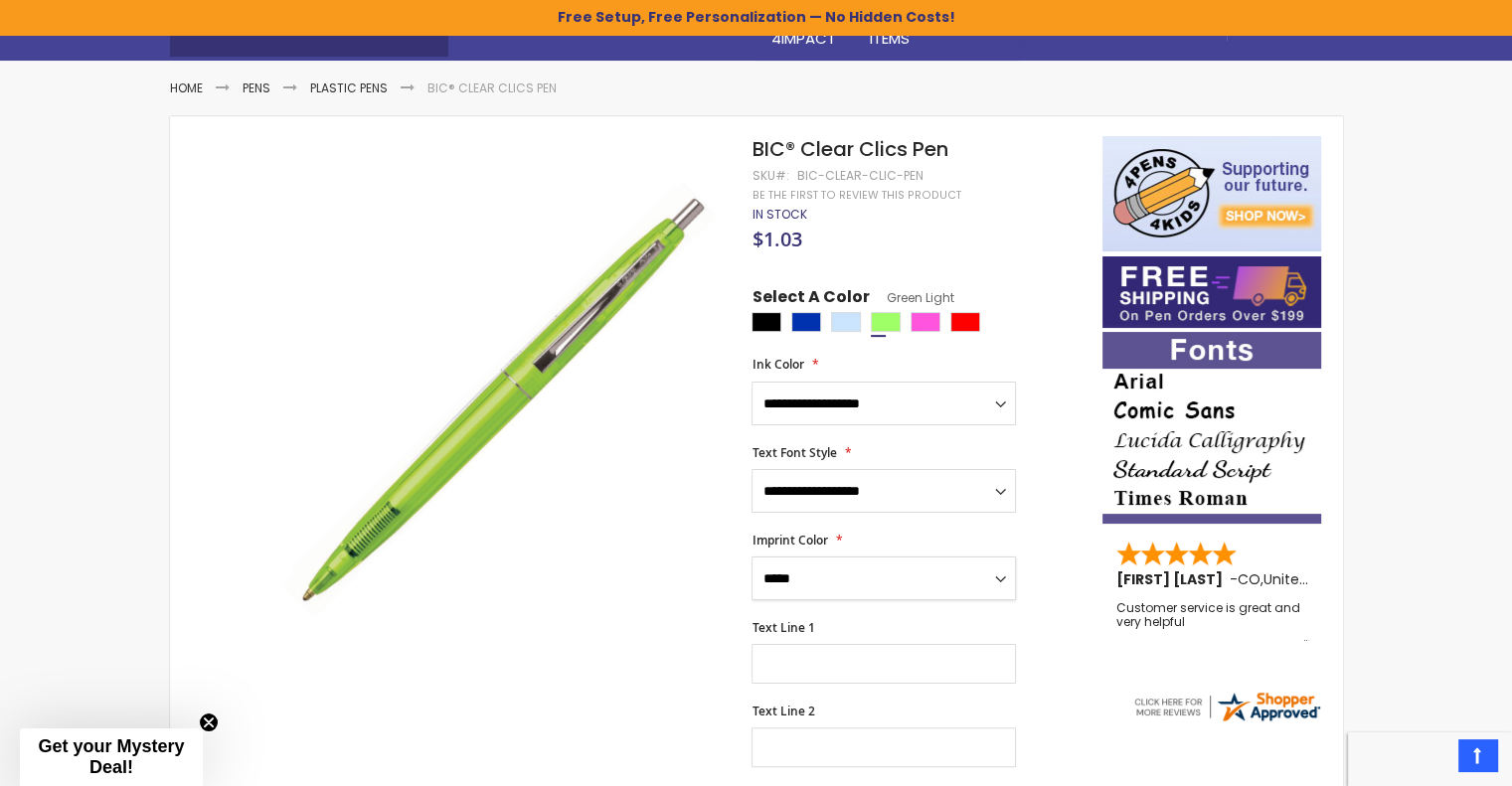 click on "**********" at bounding box center (884, 578) 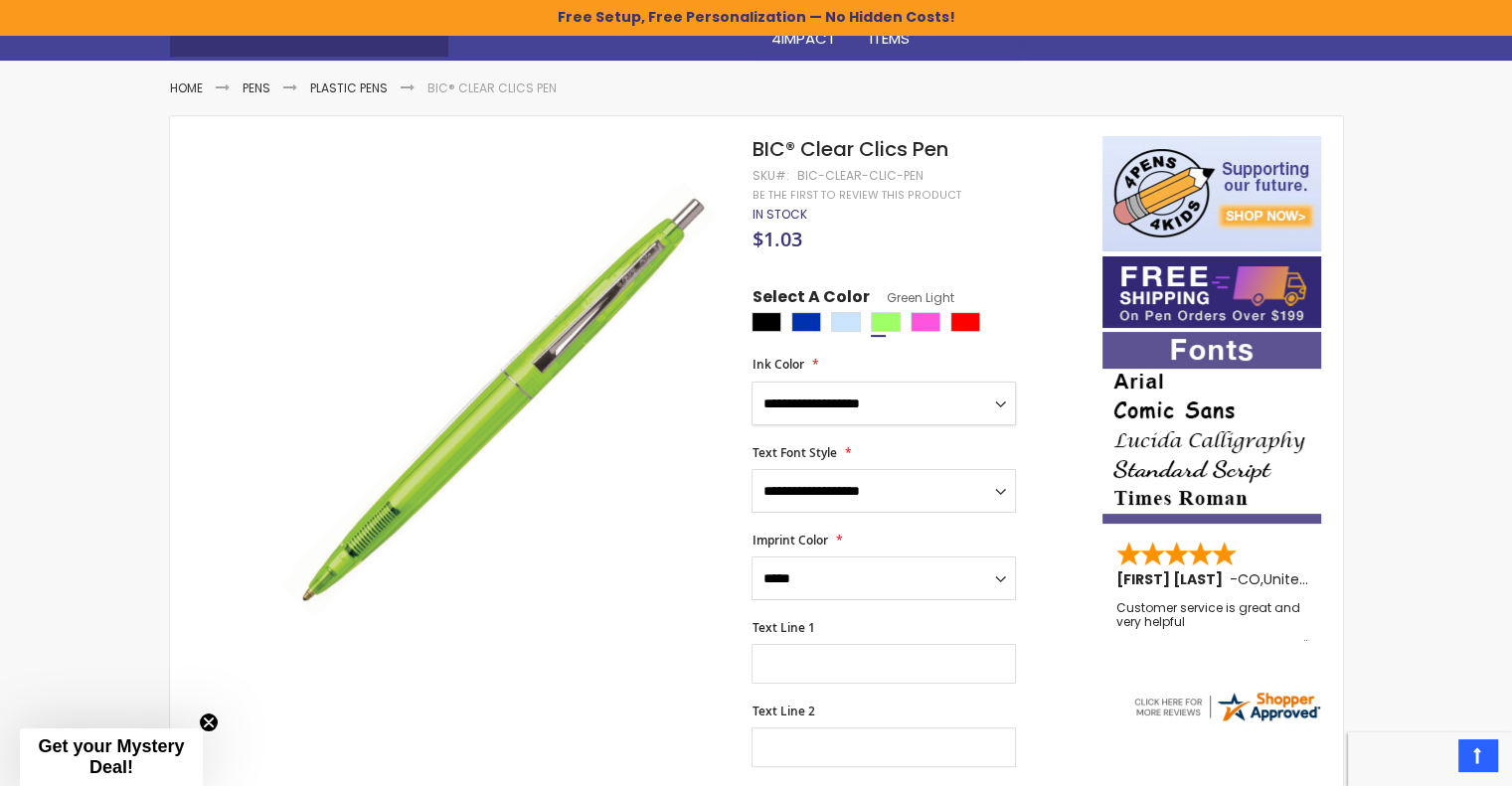 click on "**********" at bounding box center (884, 403) 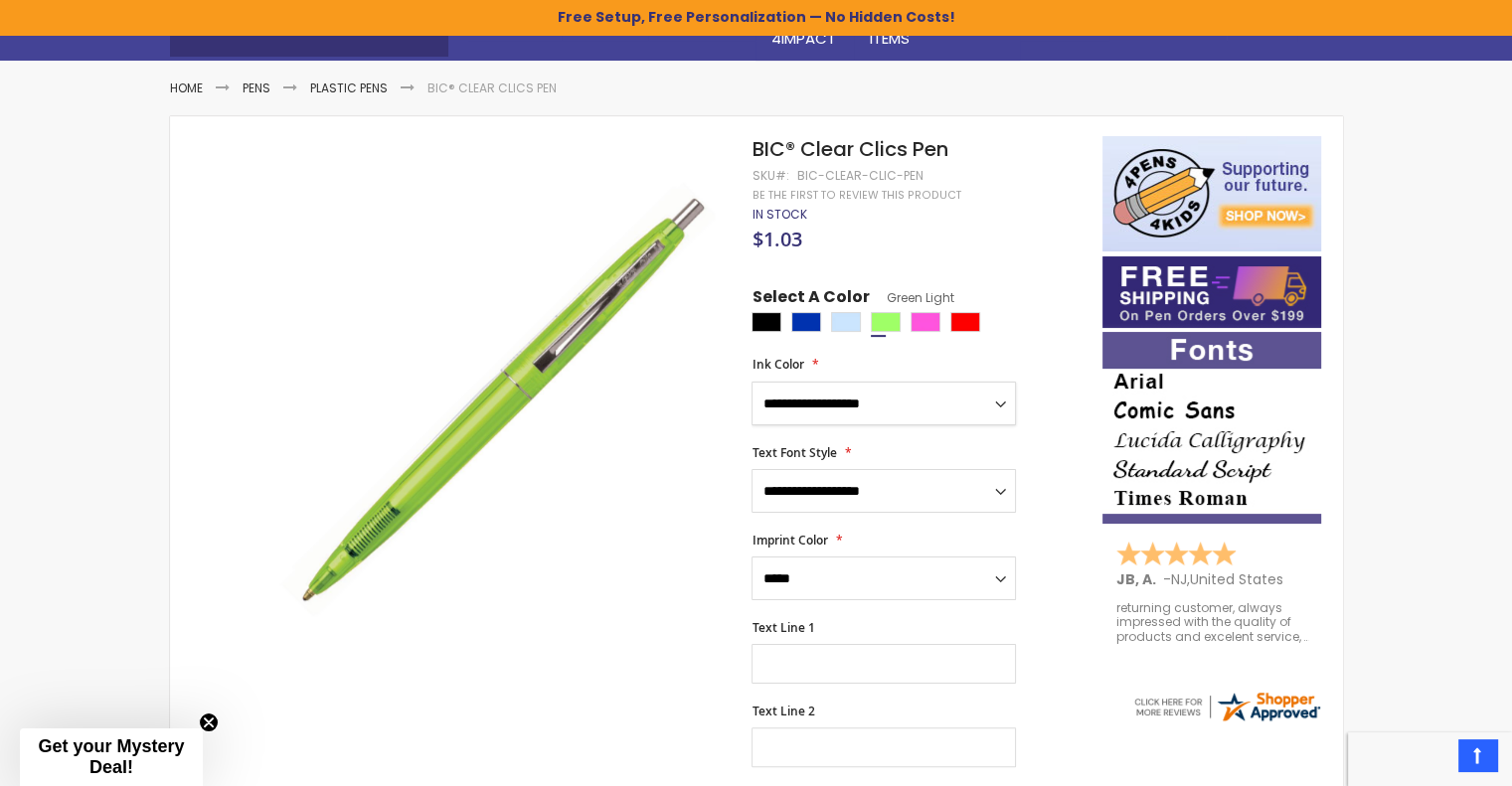 select on "****" 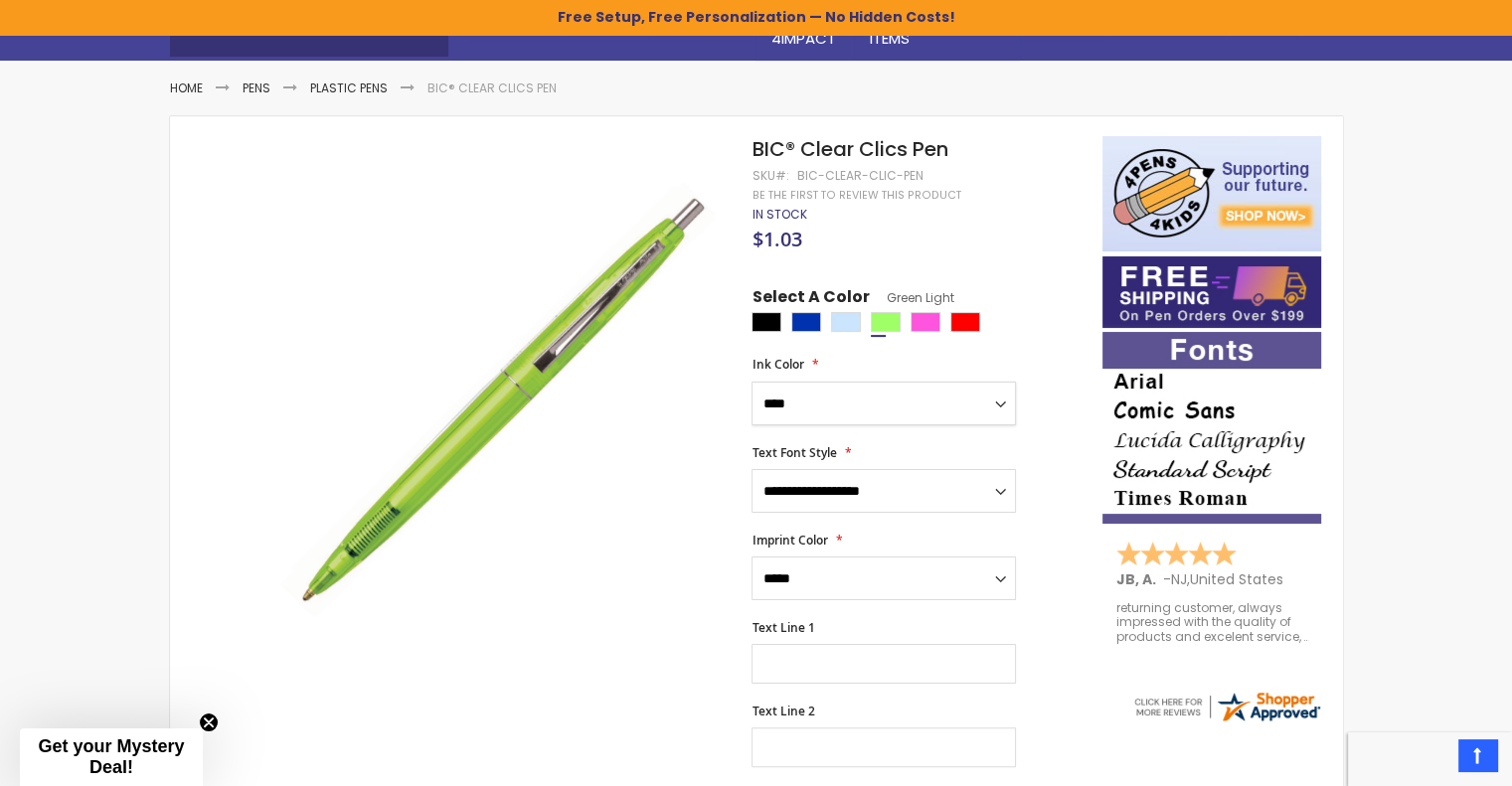 click on "**********" at bounding box center (884, 403) 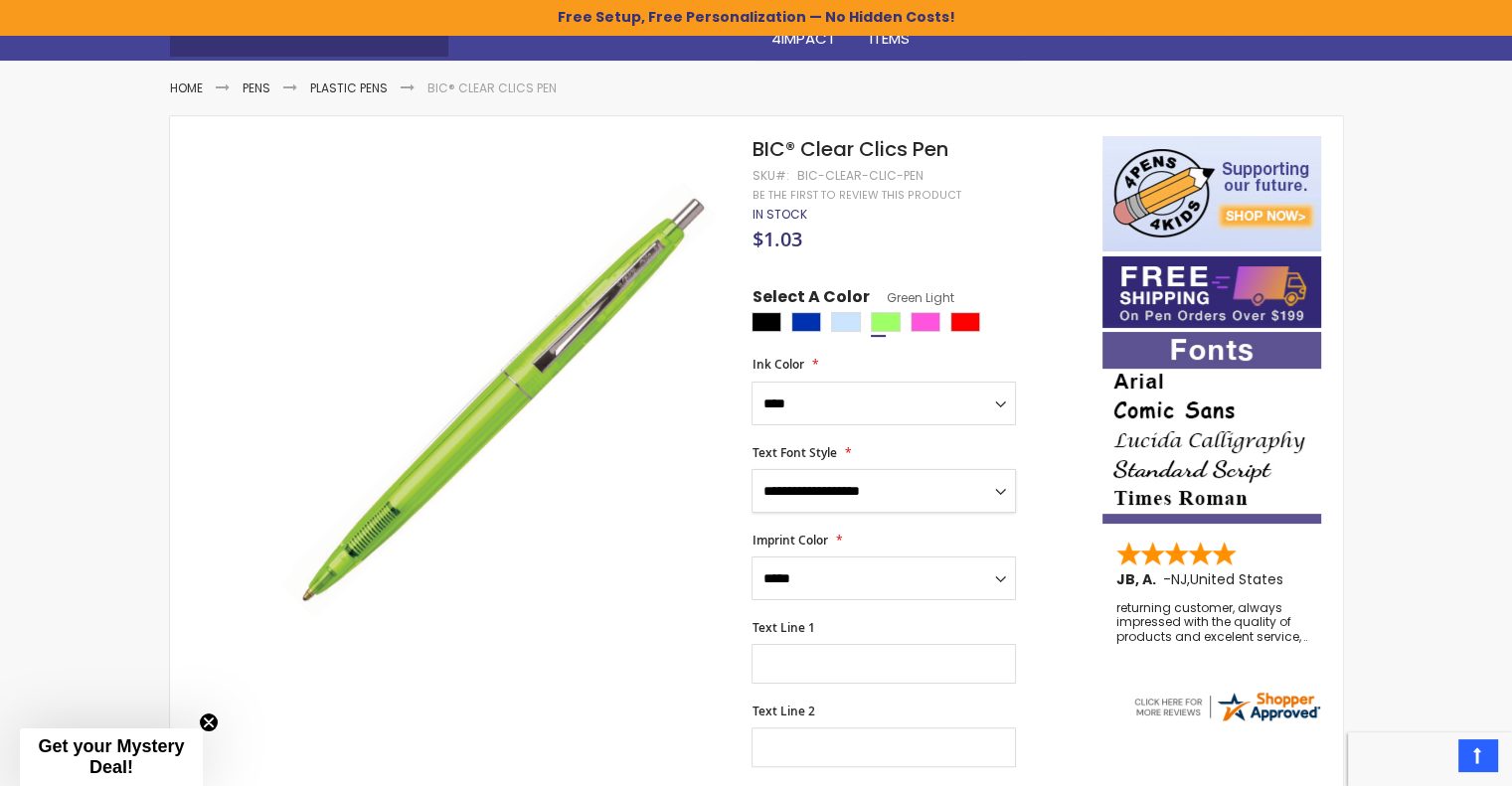 click on "**********" at bounding box center [884, 491] 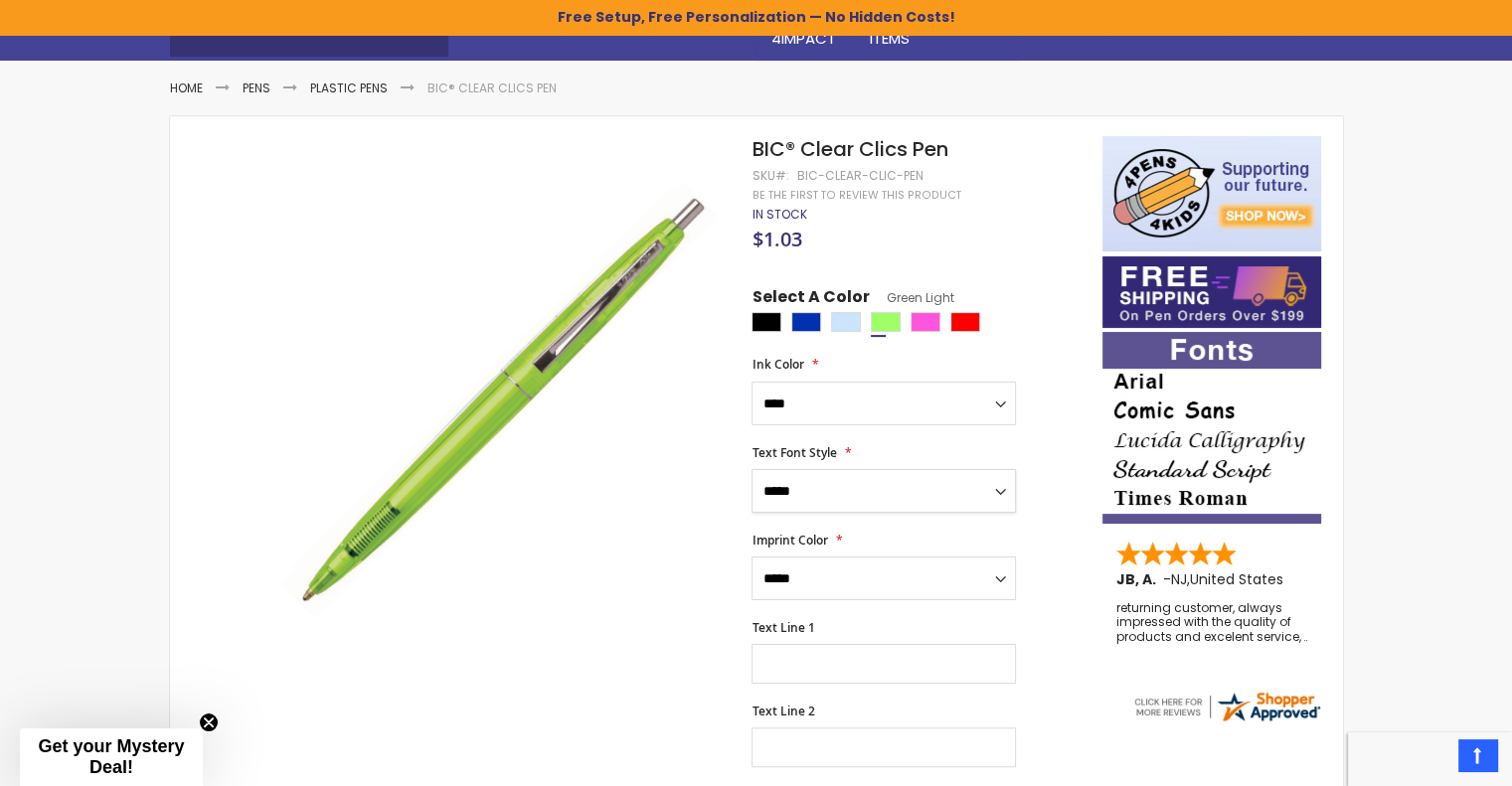 click on "**********" at bounding box center [884, 491] 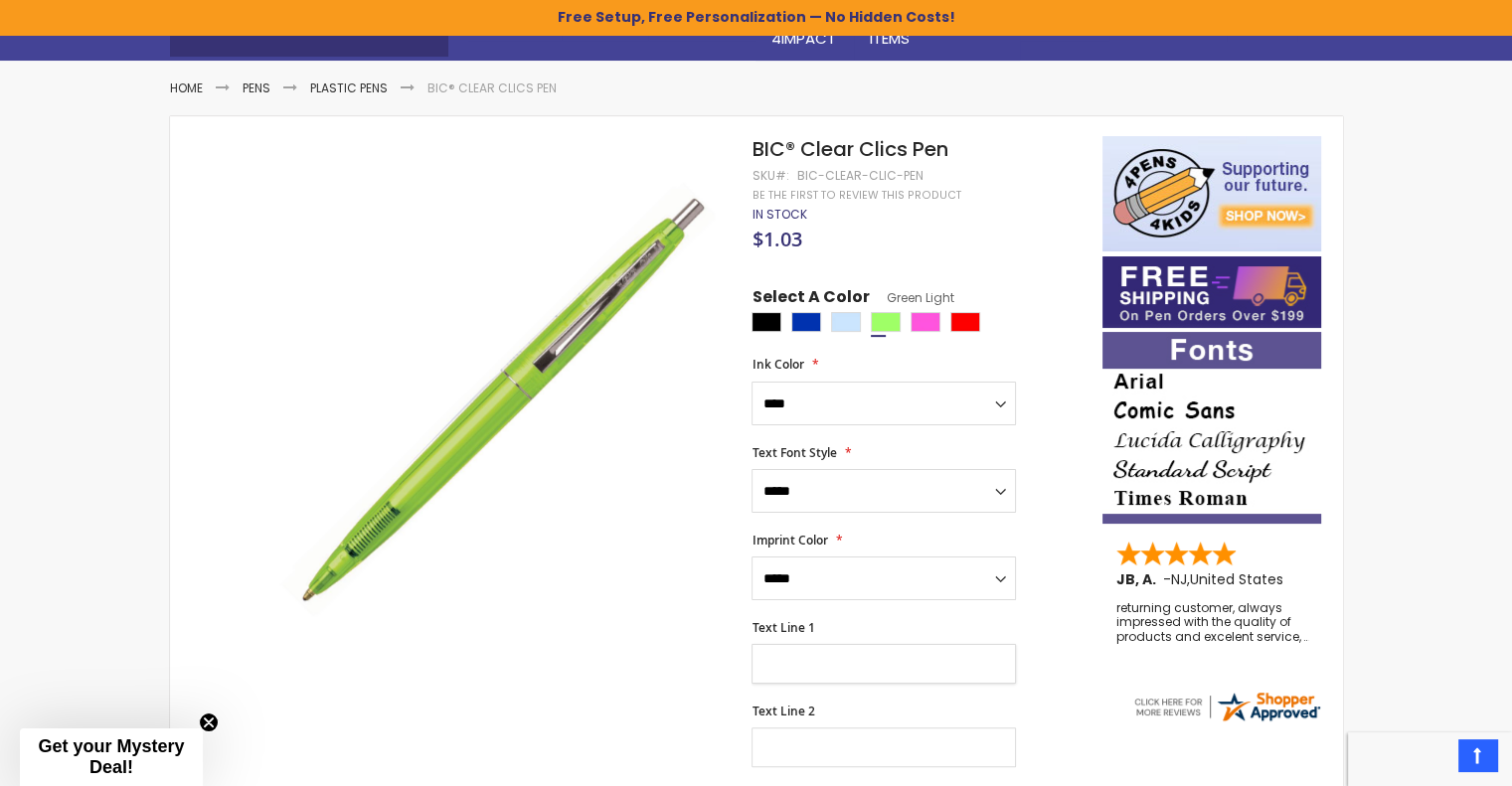 click on "Text Line 1" at bounding box center (884, 664) 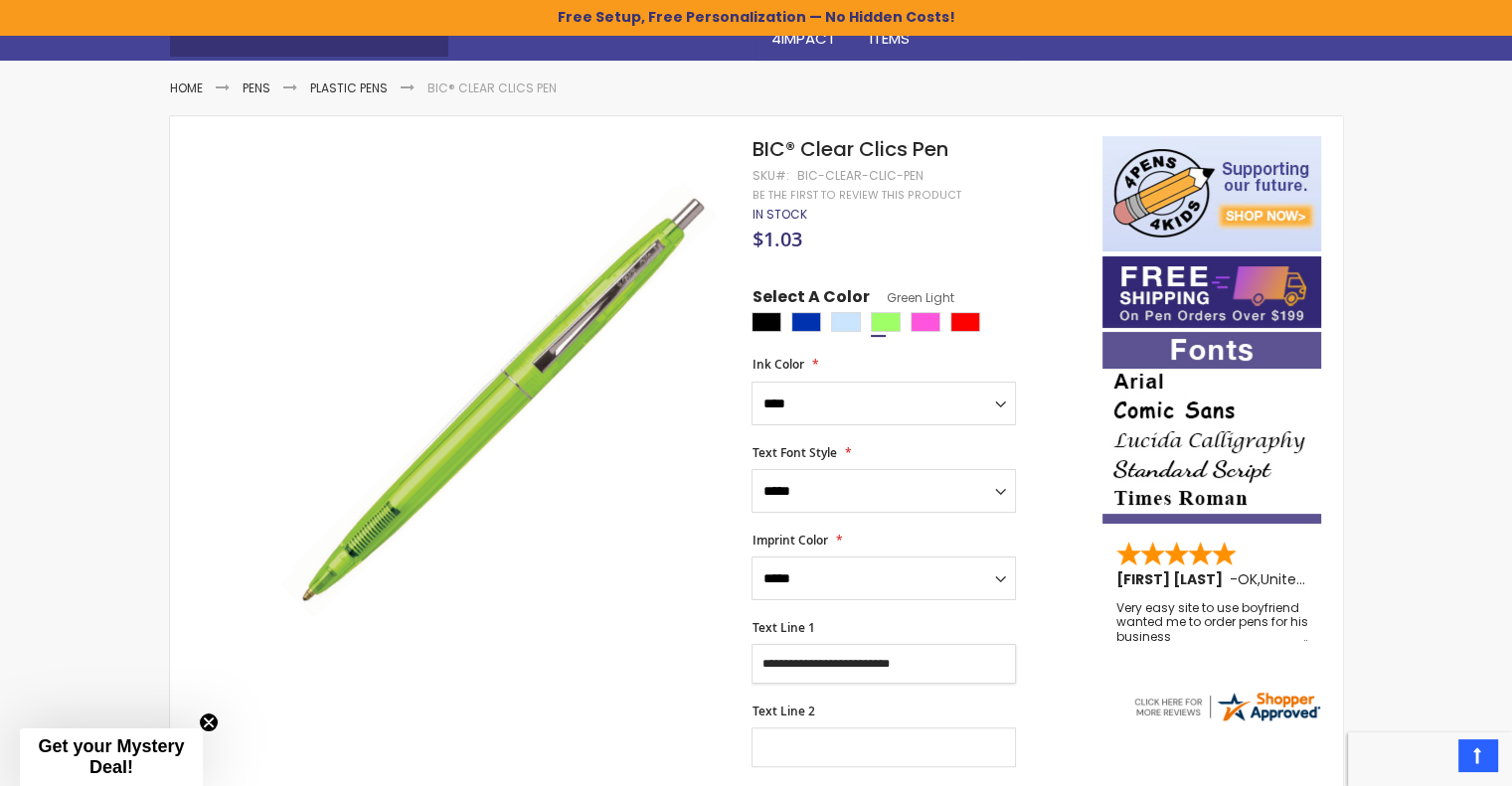 type on "**********" 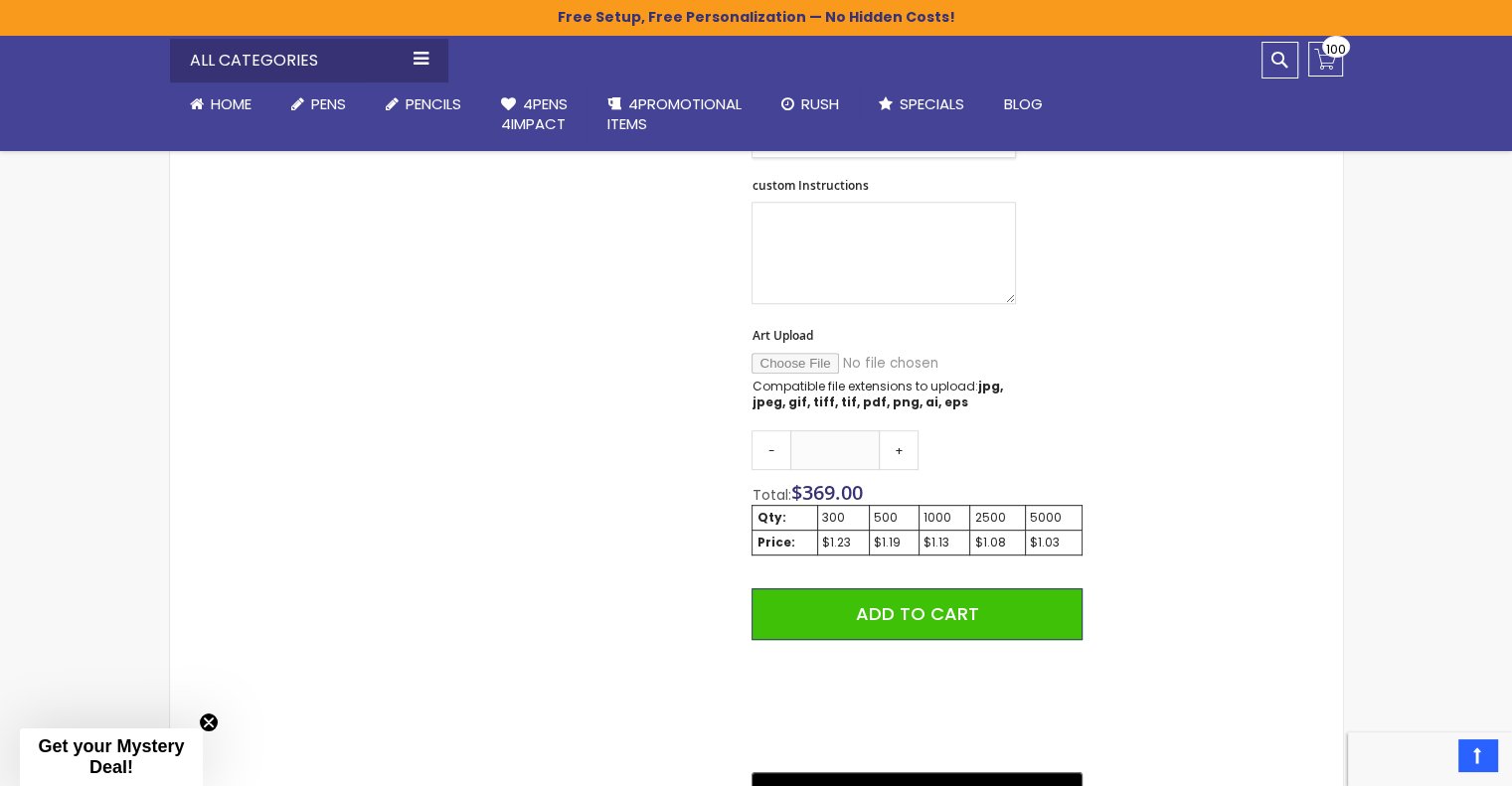 scroll, scrollTop: 834, scrollLeft: 0, axis: vertical 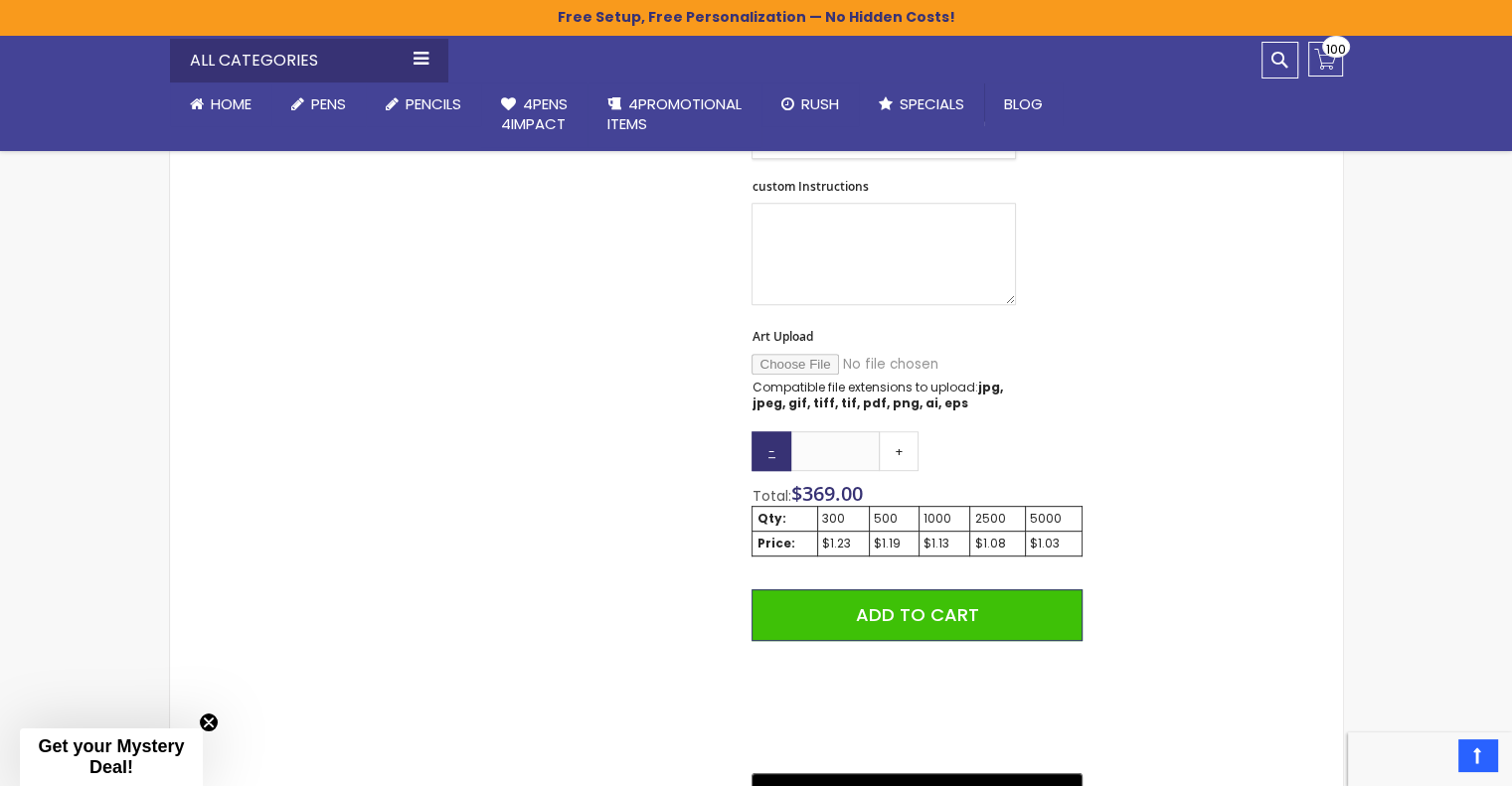 type on "**********" 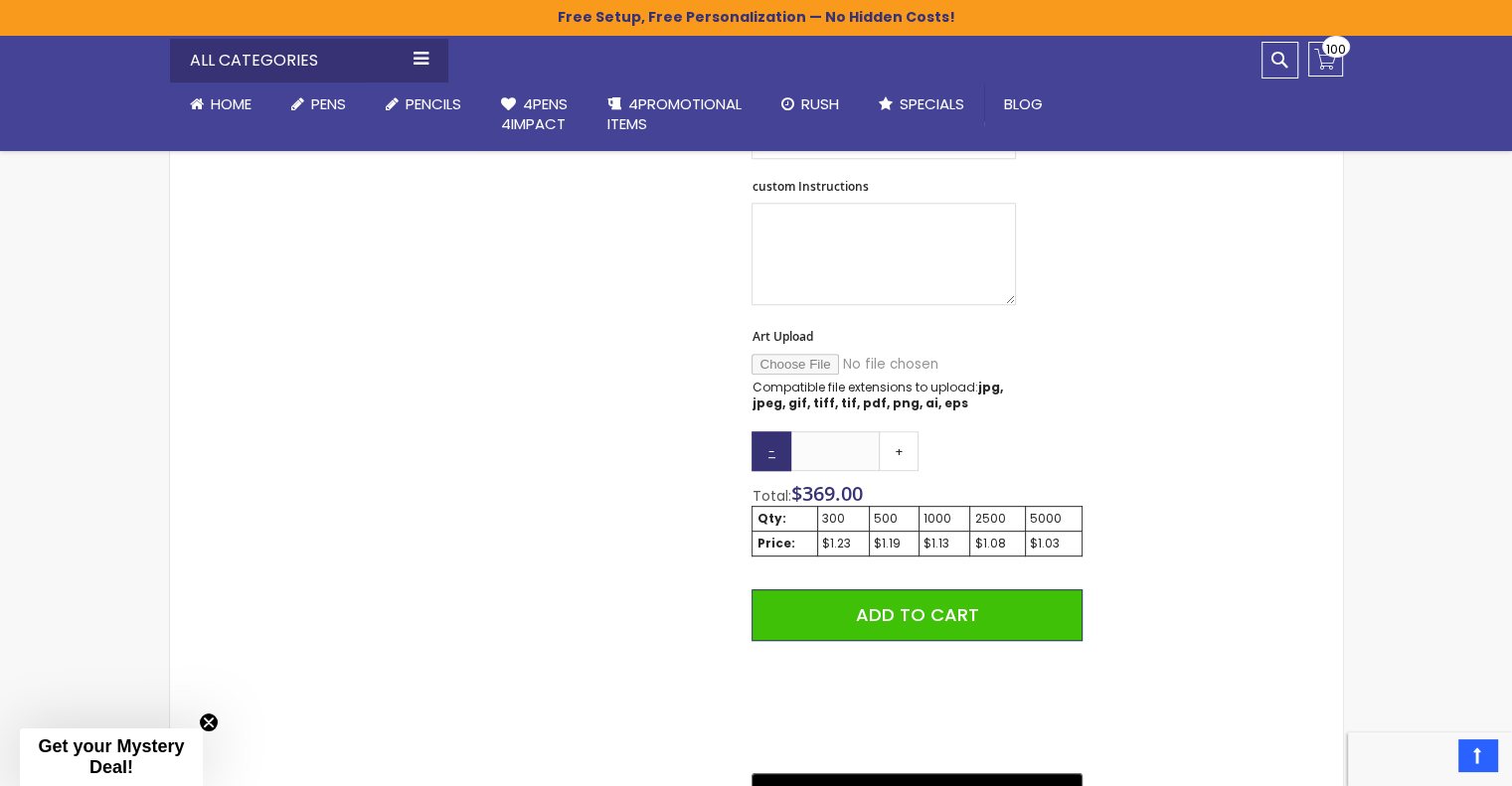 click on "-" at bounding box center (771, 451) 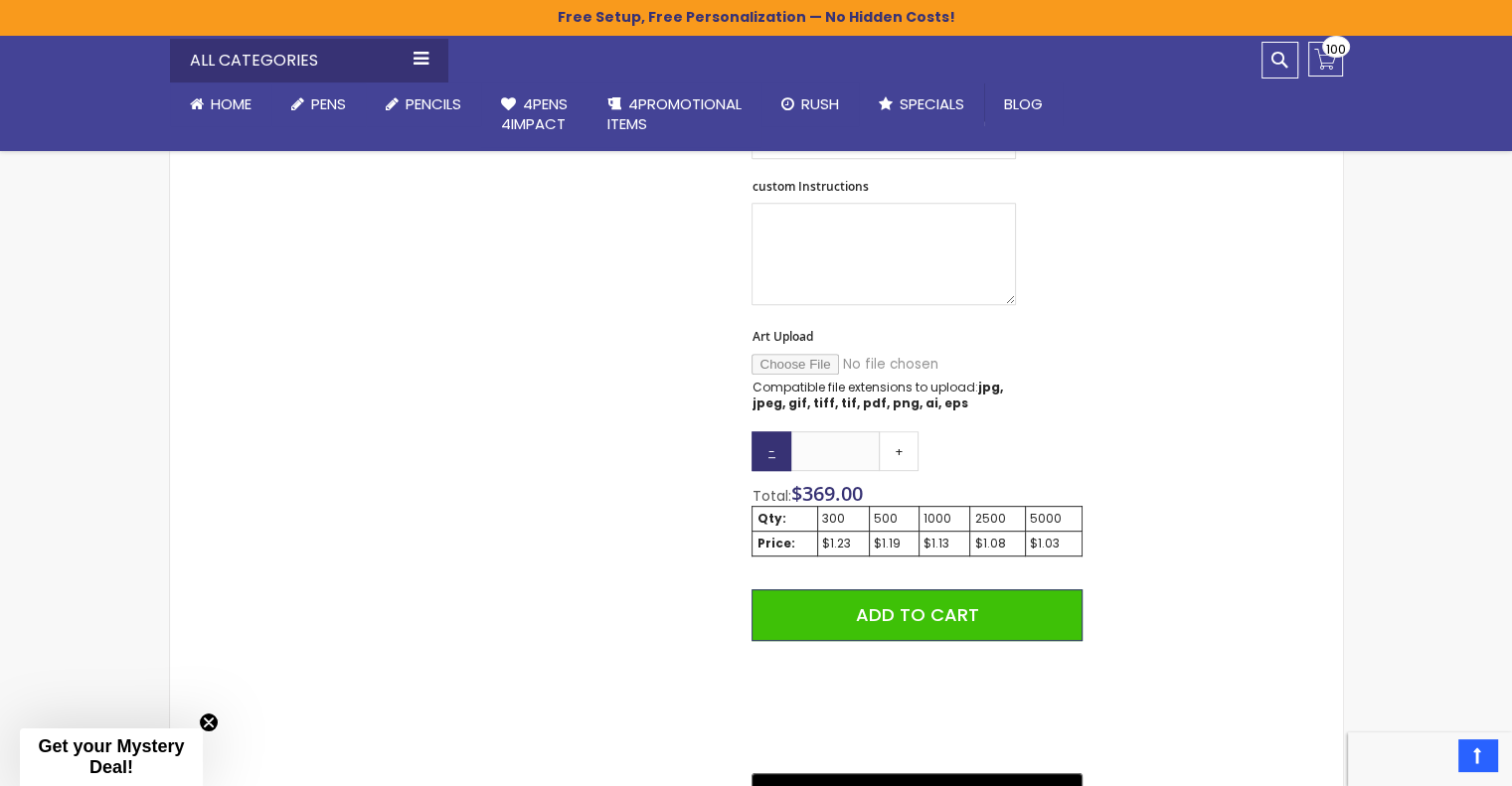 click on "-" at bounding box center [771, 451] 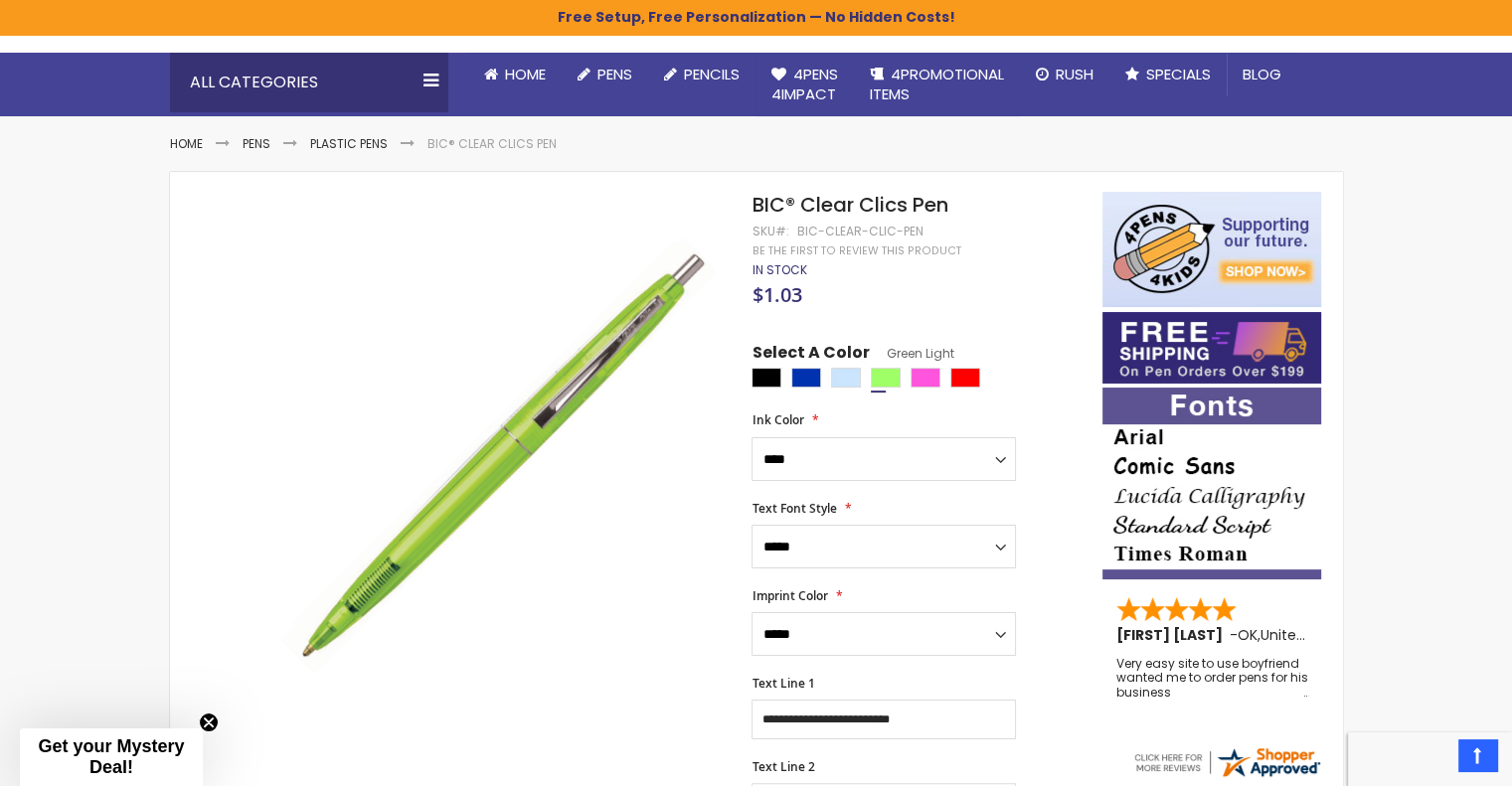scroll, scrollTop: 0, scrollLeft: 0, axis: both 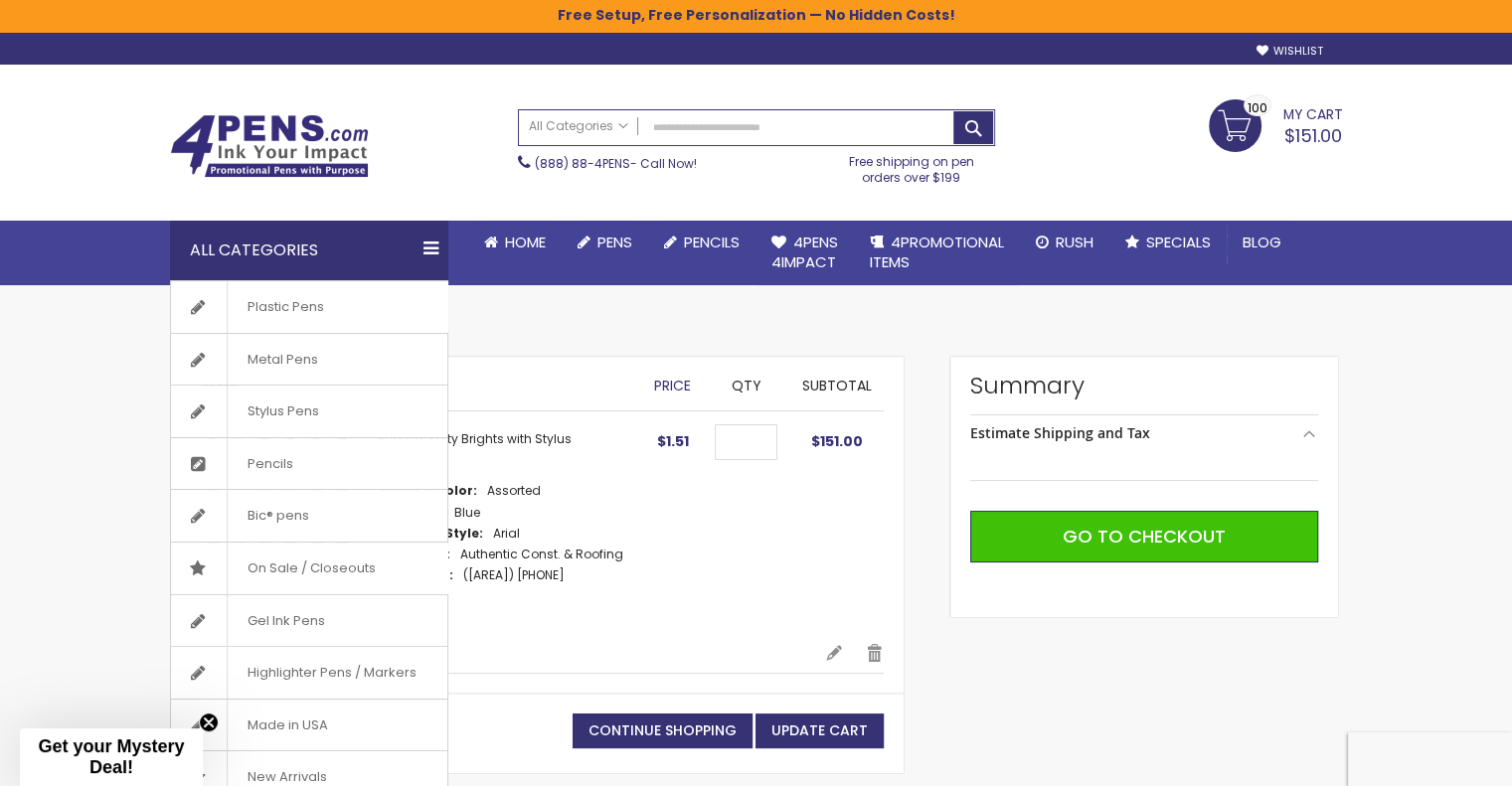 select on "**" 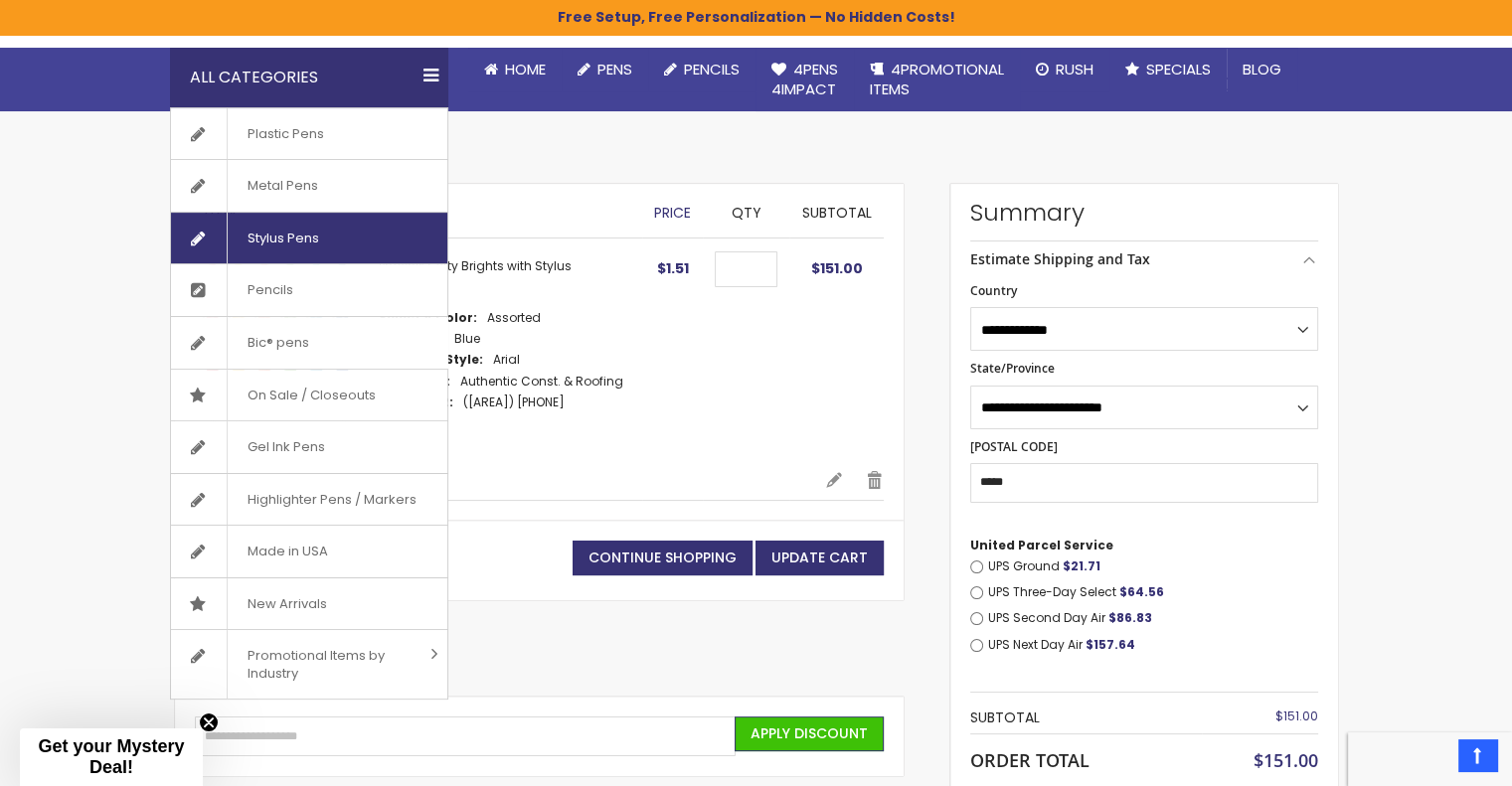 scroll, scrollTop: 177, scrollLeft: 0, axis: vertical 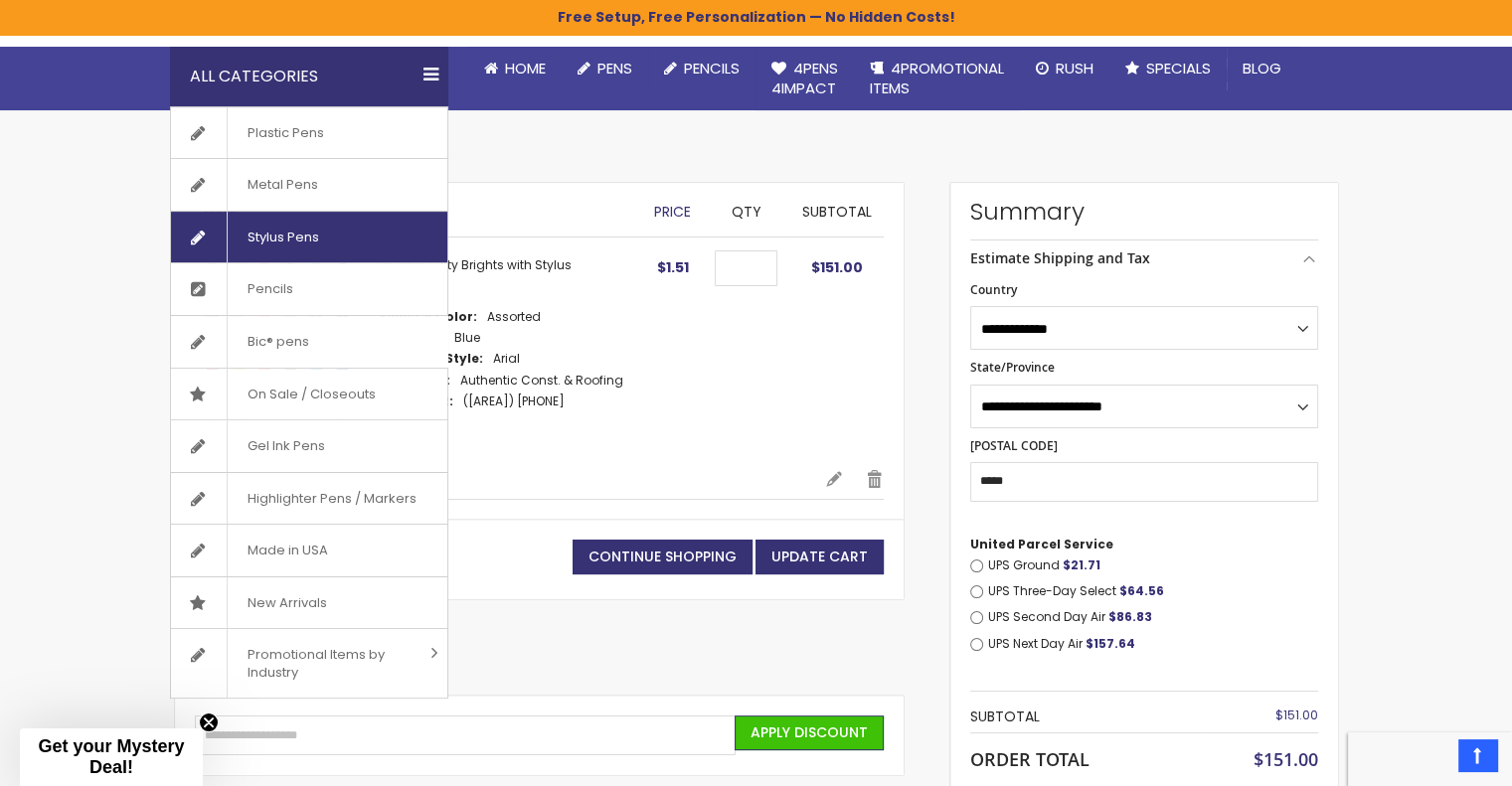 click on "On Sale / Closeouts" at bounding box center [311, 394] 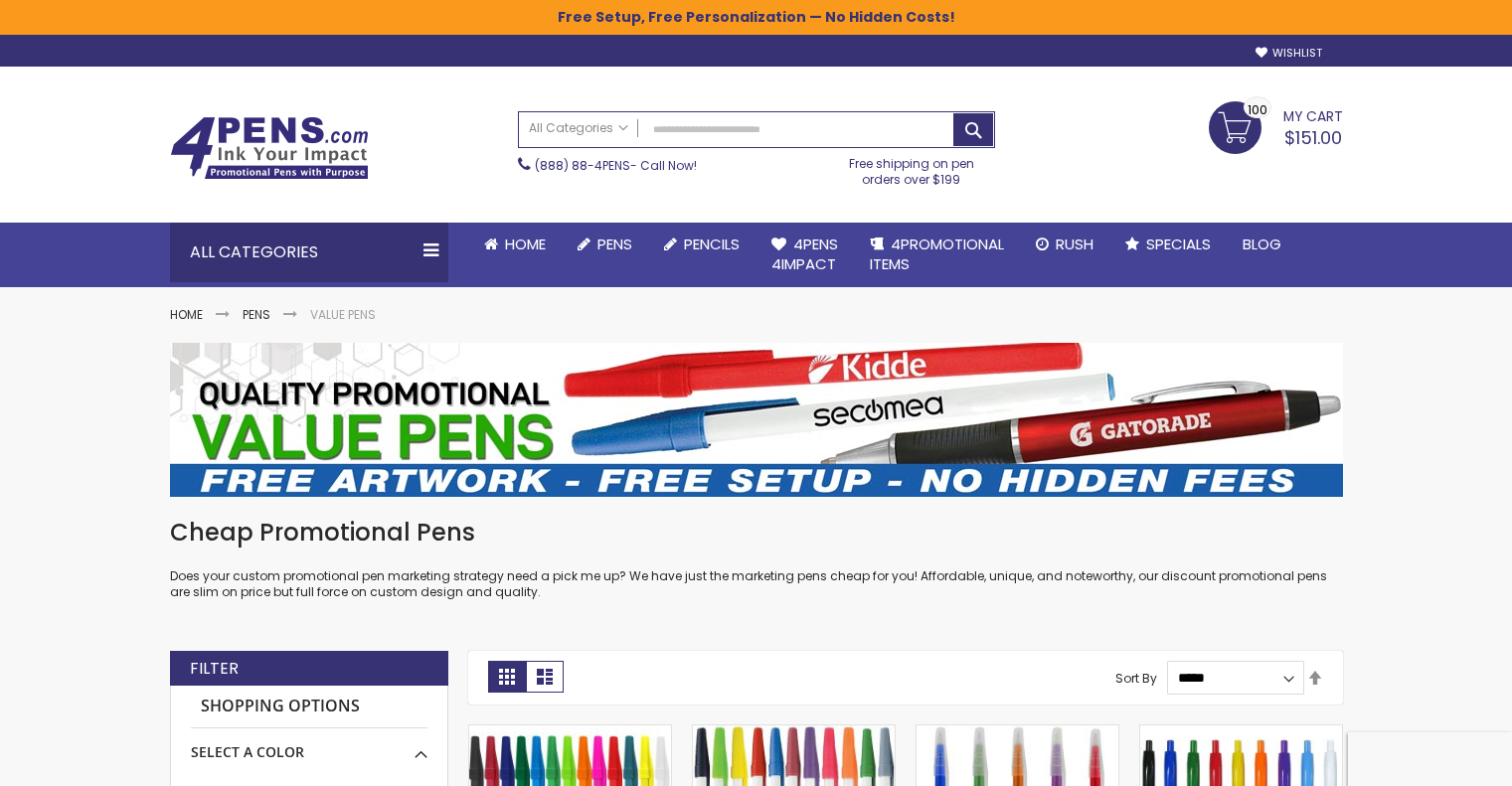 scroll, scrollTop: 0, scrollLeft: 0, axis: both 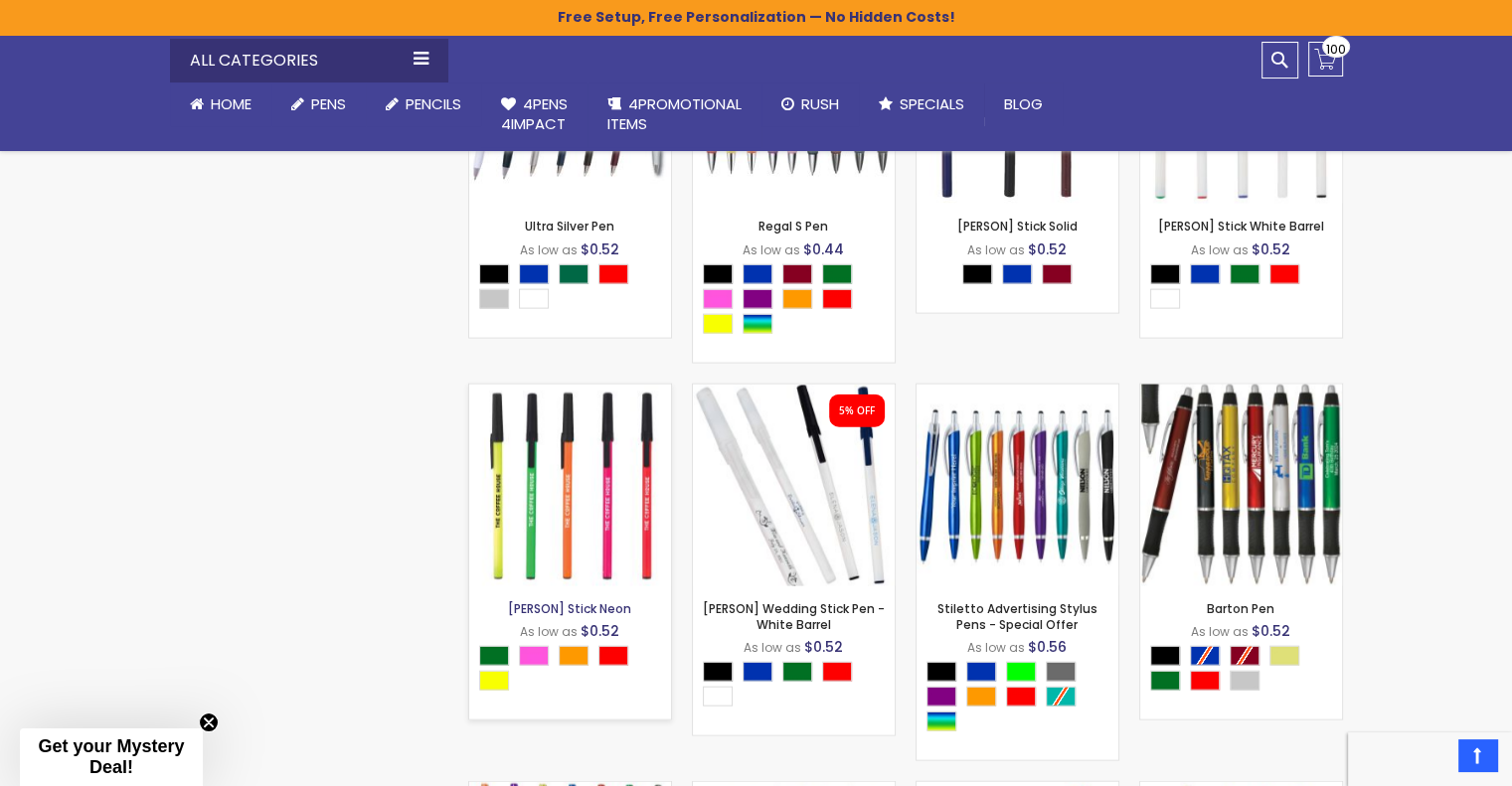 click on "[FIRST] Stick Neon" at bounding box center (570, 608) 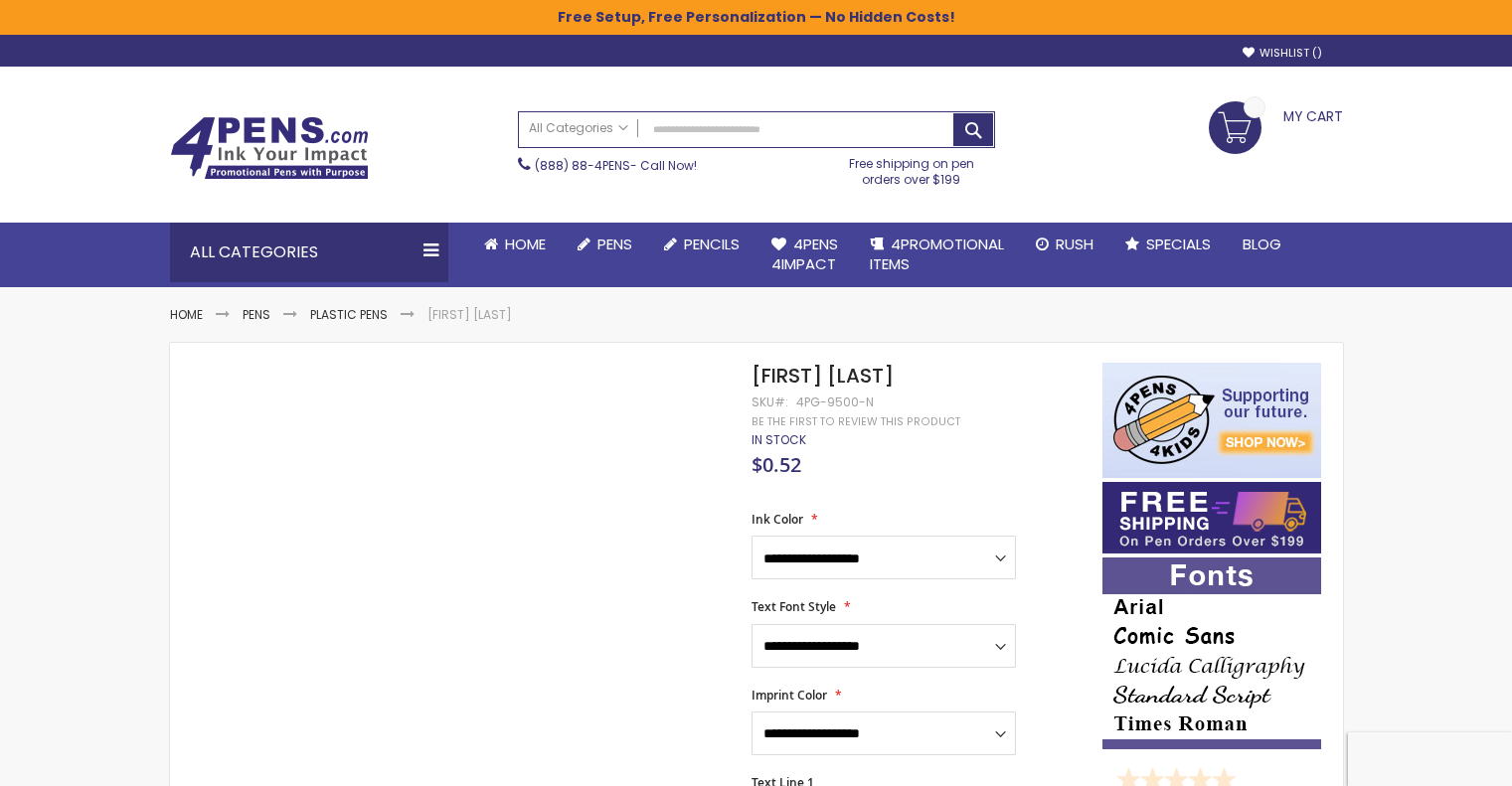 scroll, scrollTop: 0, scrollLeft: 0, axis: both 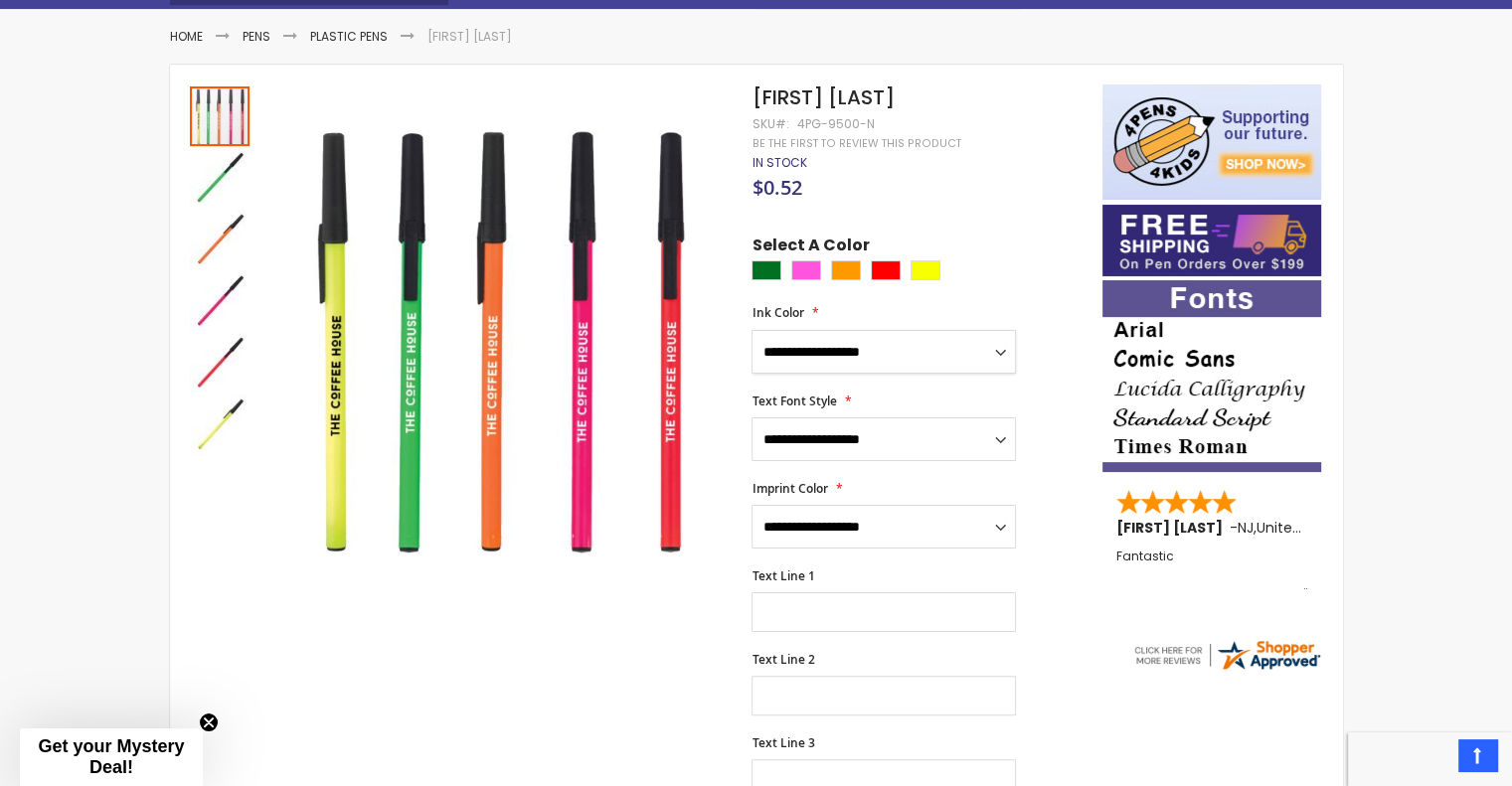 click on "**********" at bounding box center [884, 352] 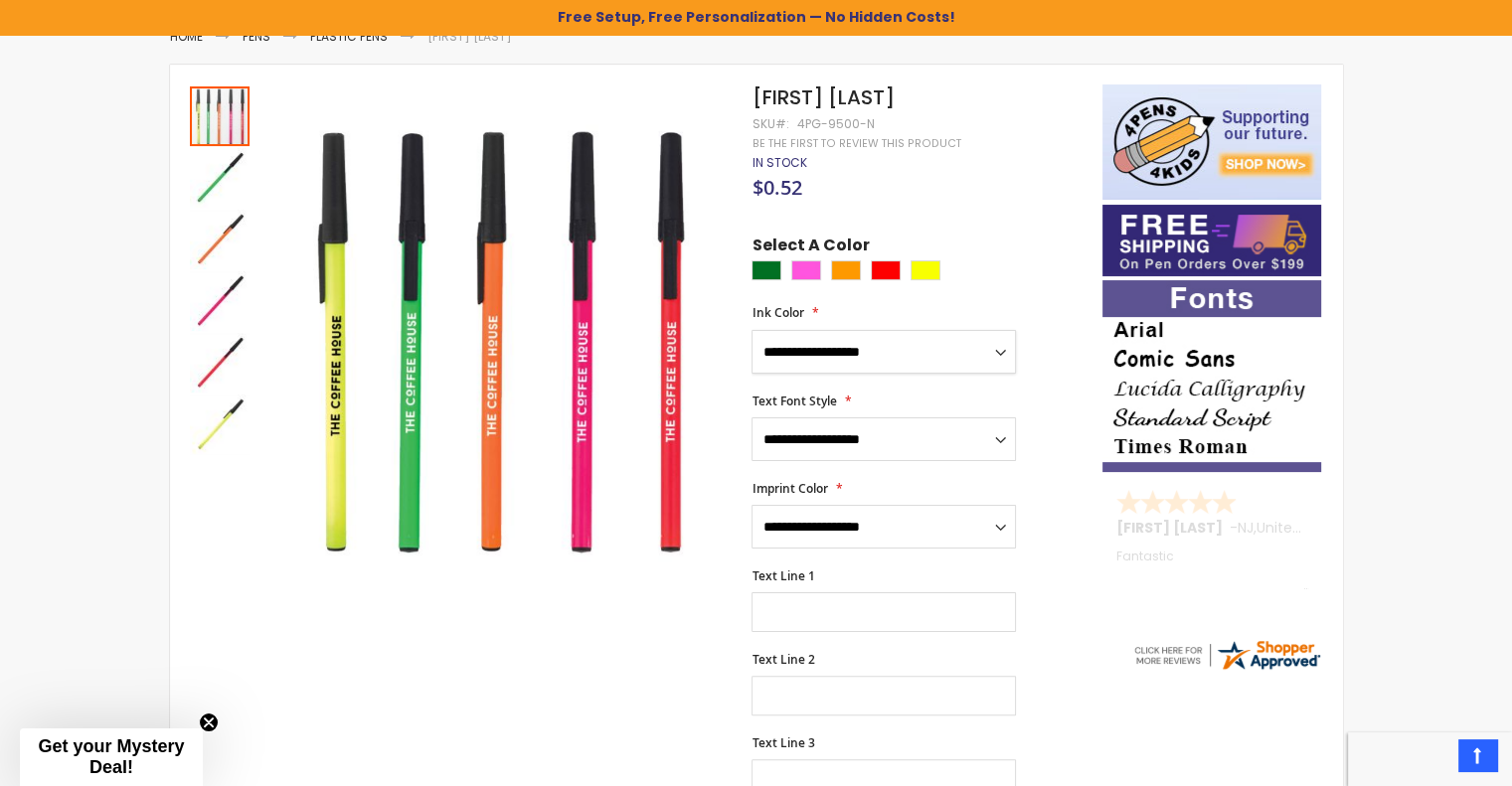 scroll, scrollTop: 313, scrollLeft: 0, axis: vertical 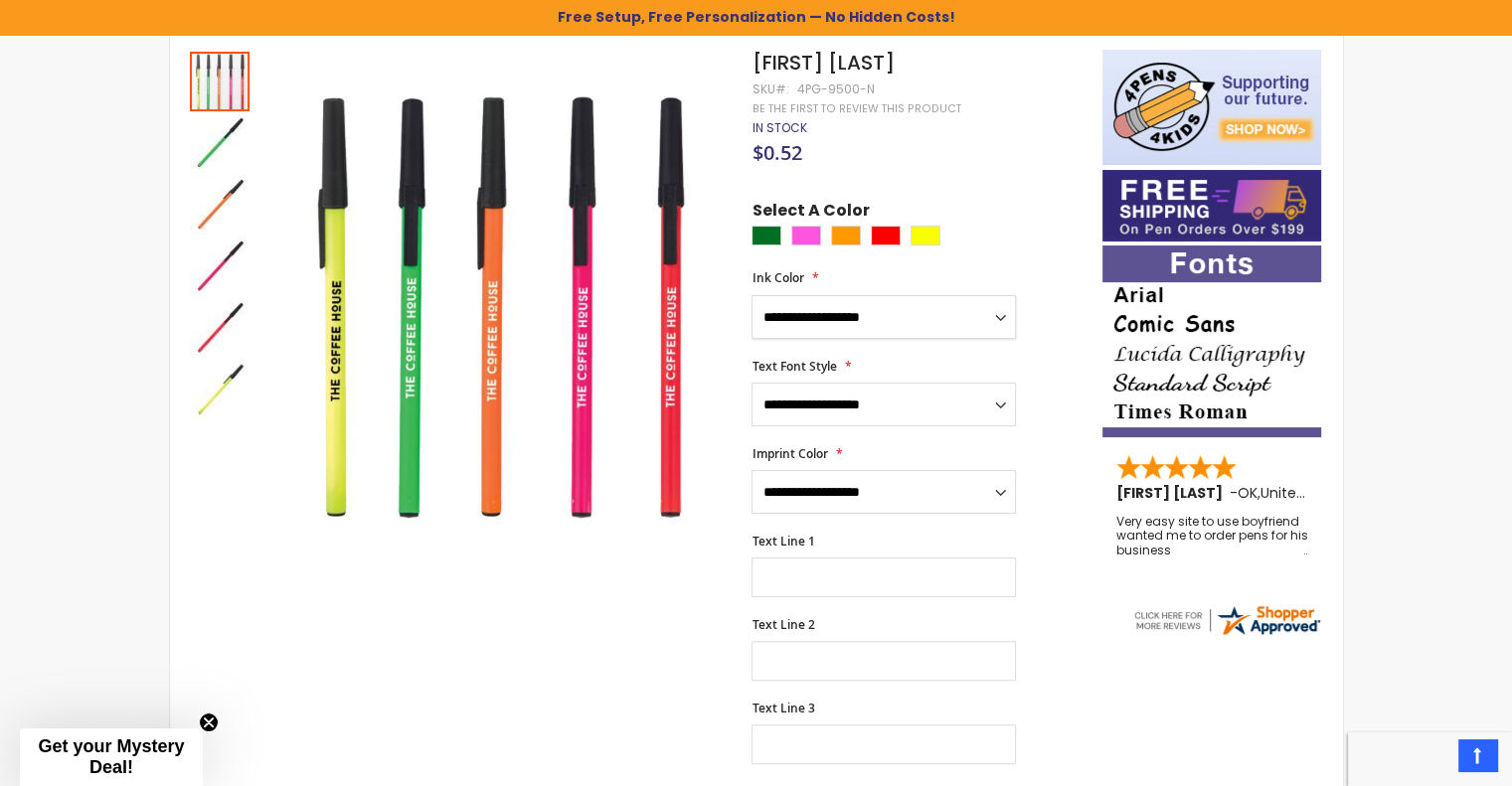 select on "****" 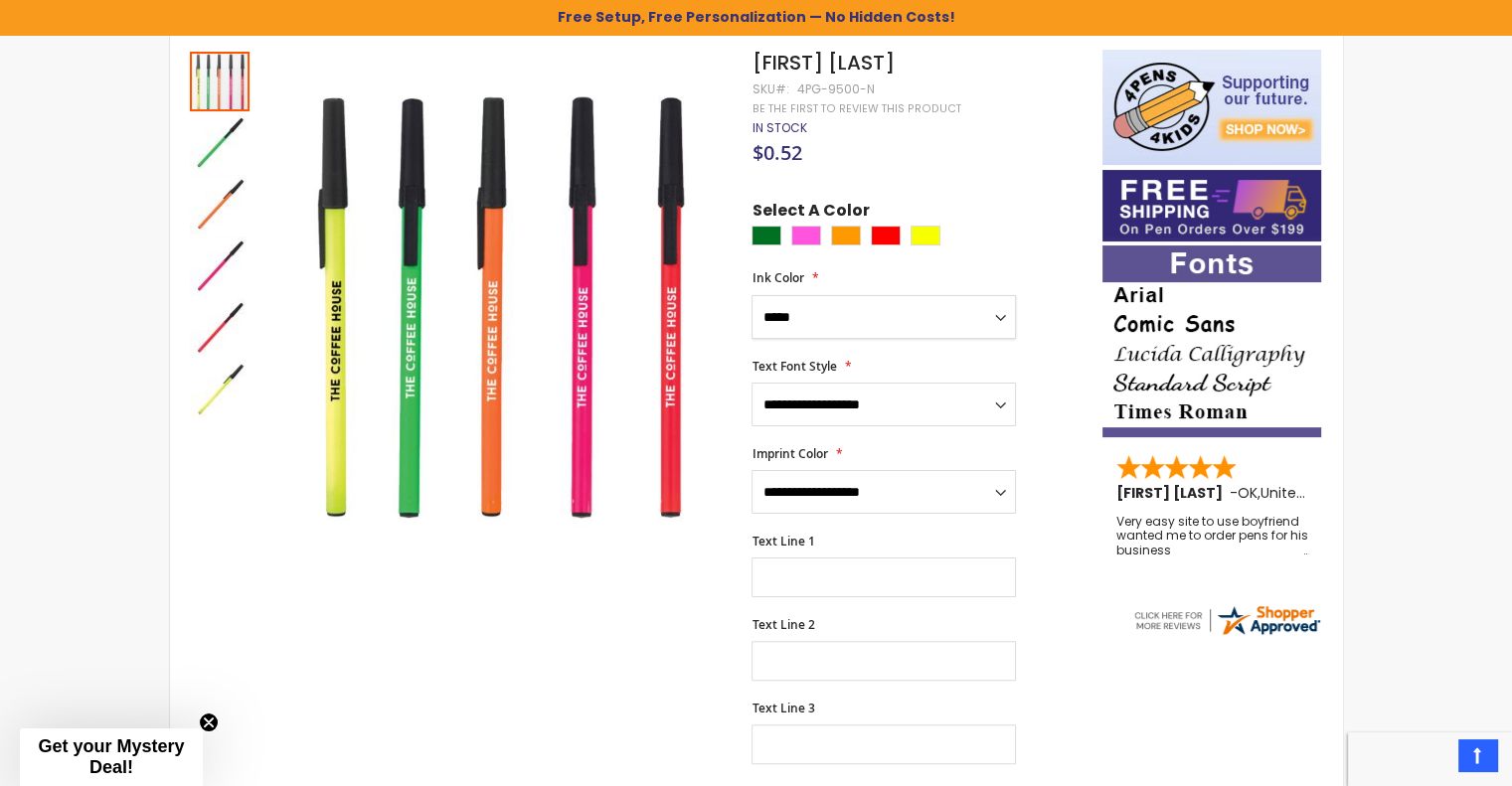 click on "**********" at bounding box center (884, 317) 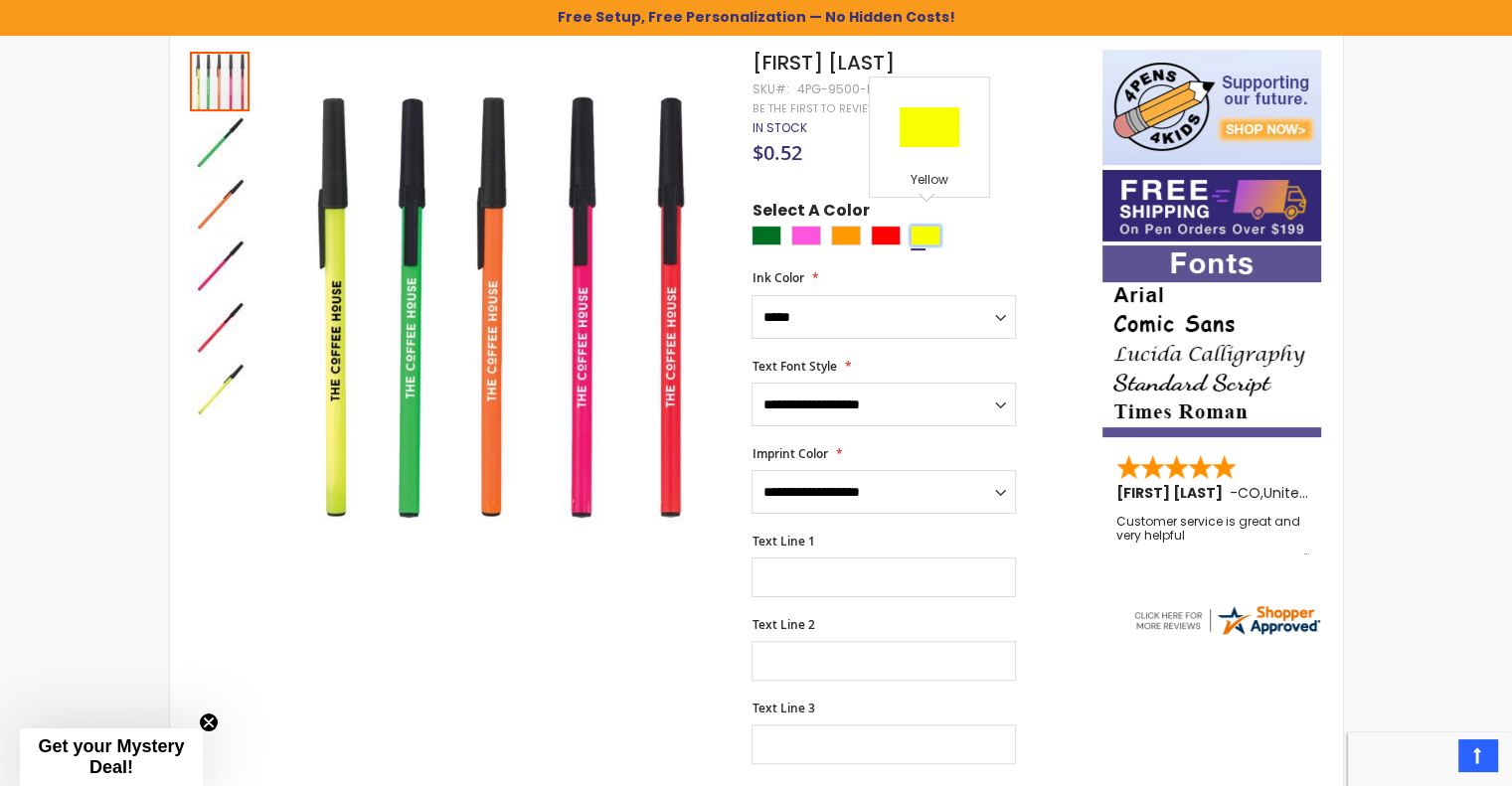 click at bounding box center [925, 236] 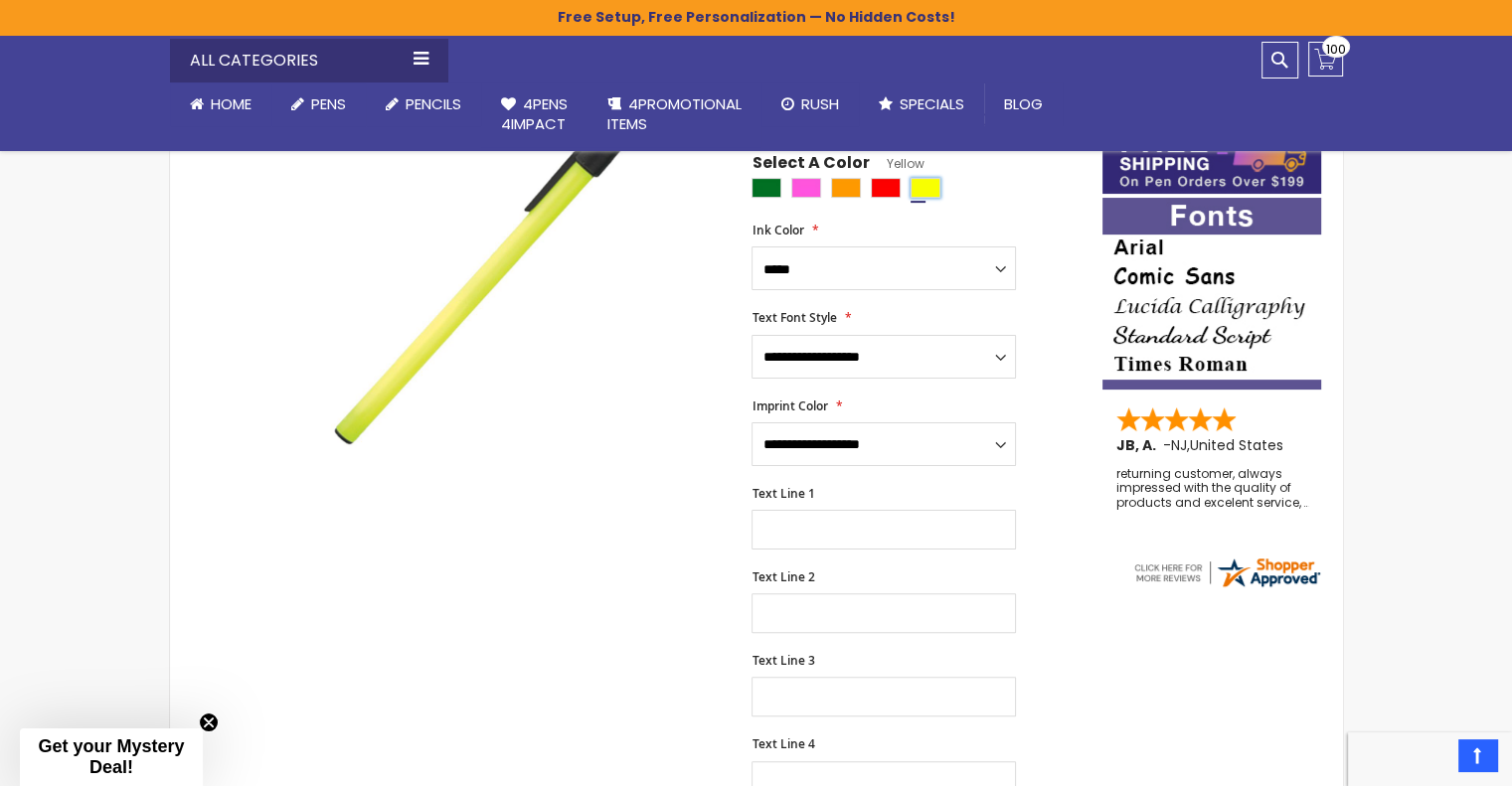 scroll, scrollTop: 355, scrollLeft: 0, axis: vertical 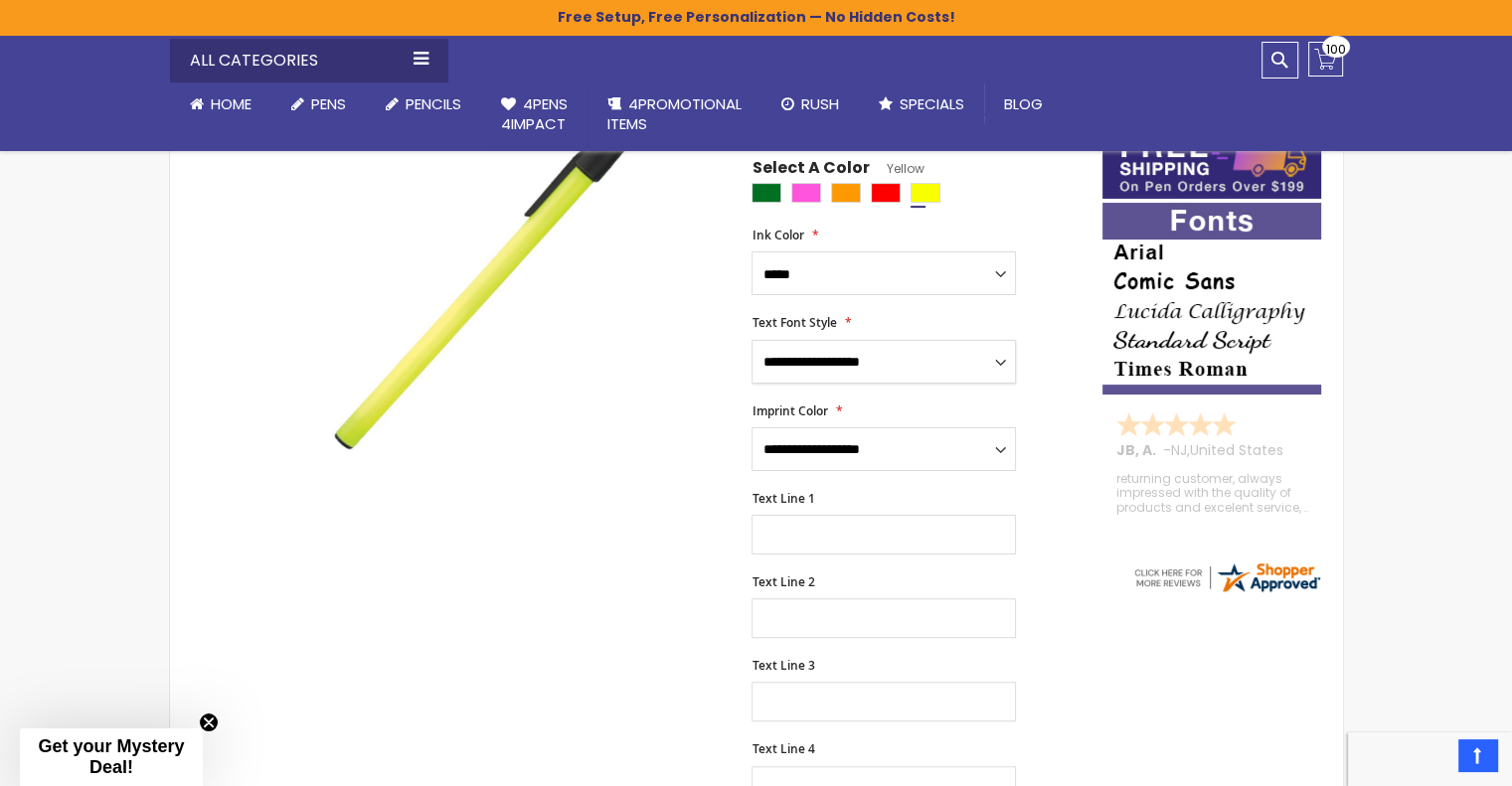 click on "**********" at bounding box center [884, 362] 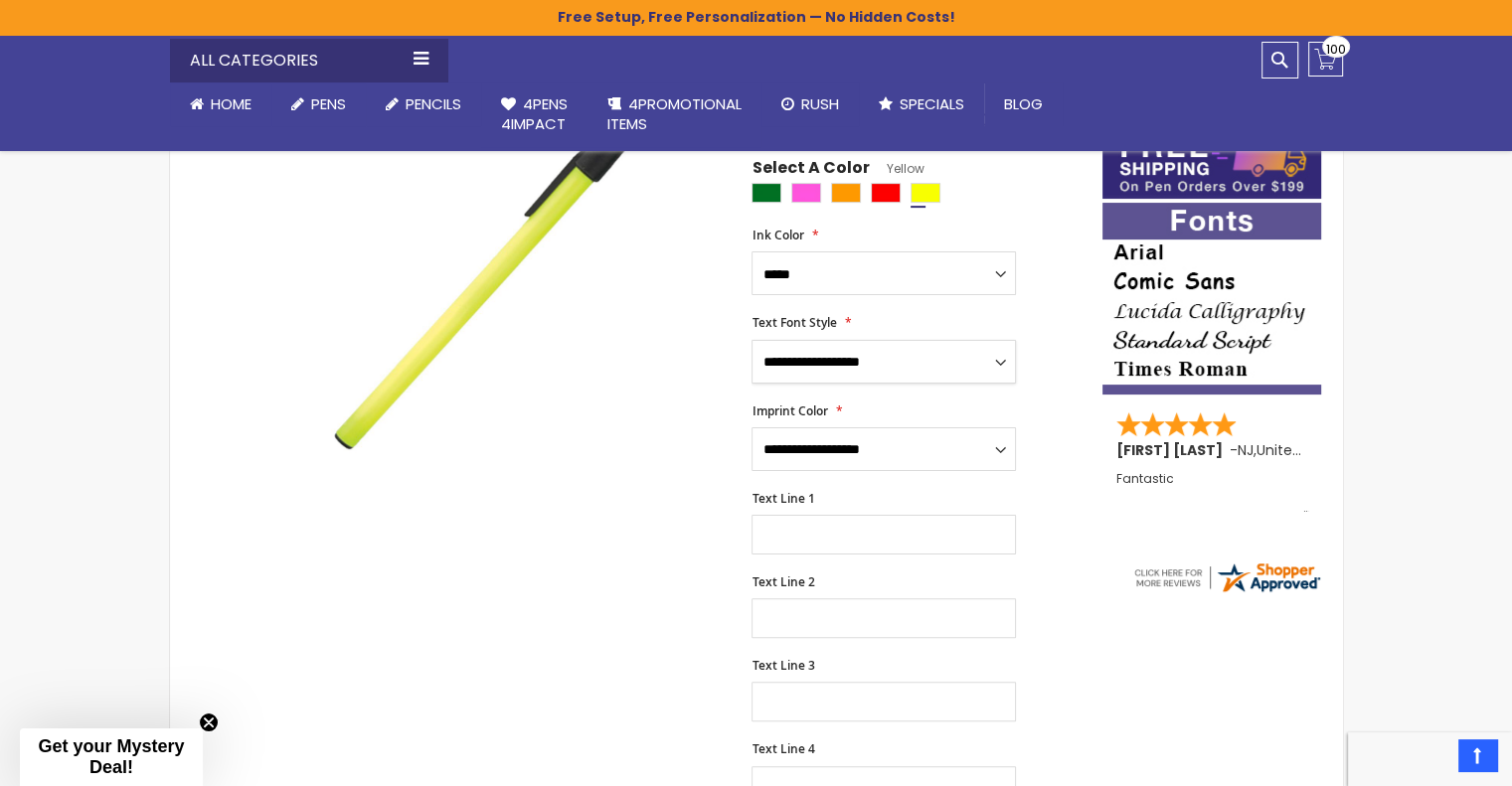select on "****" 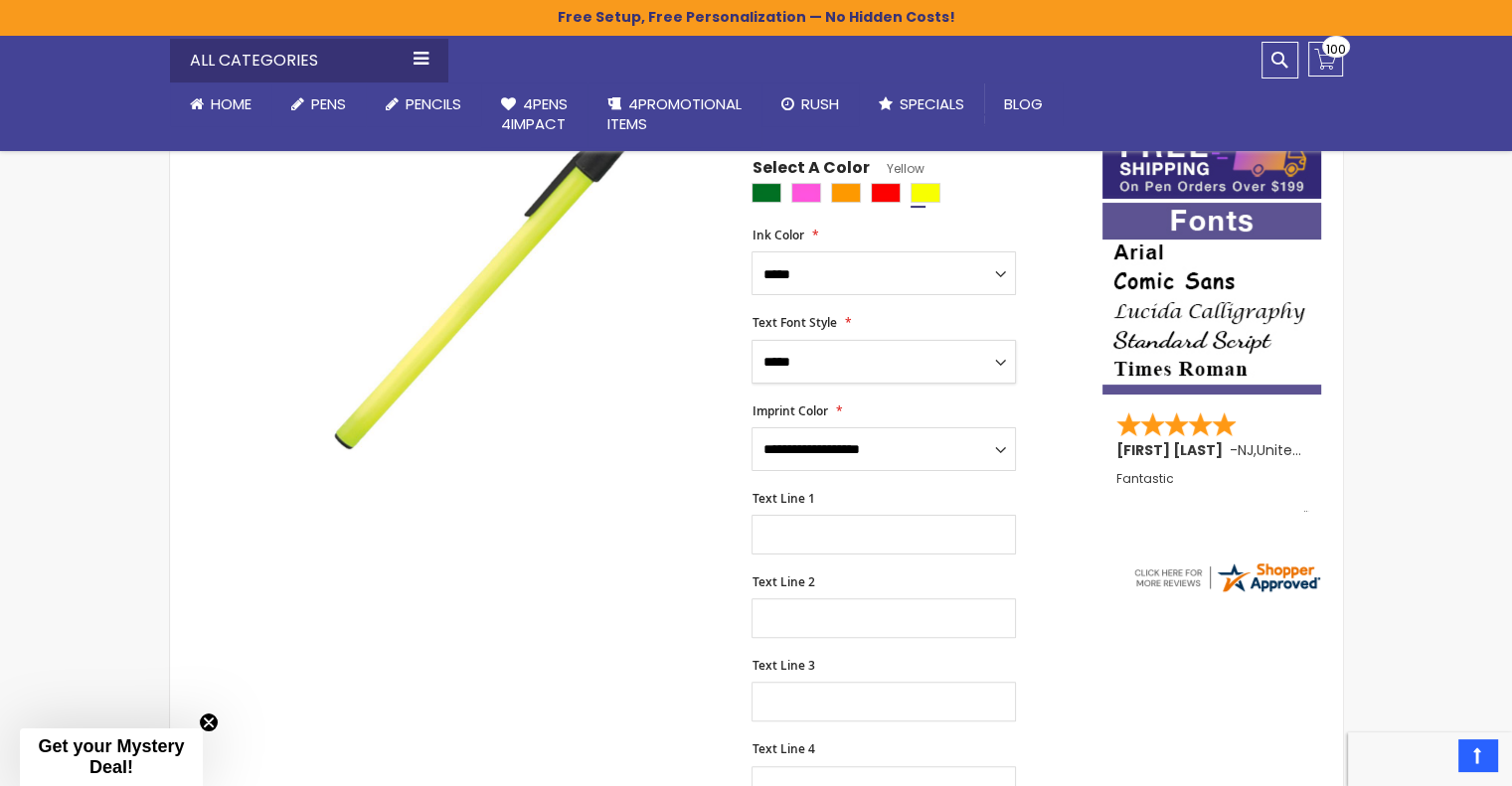 click on "**********" at bounding box center [884, 362] 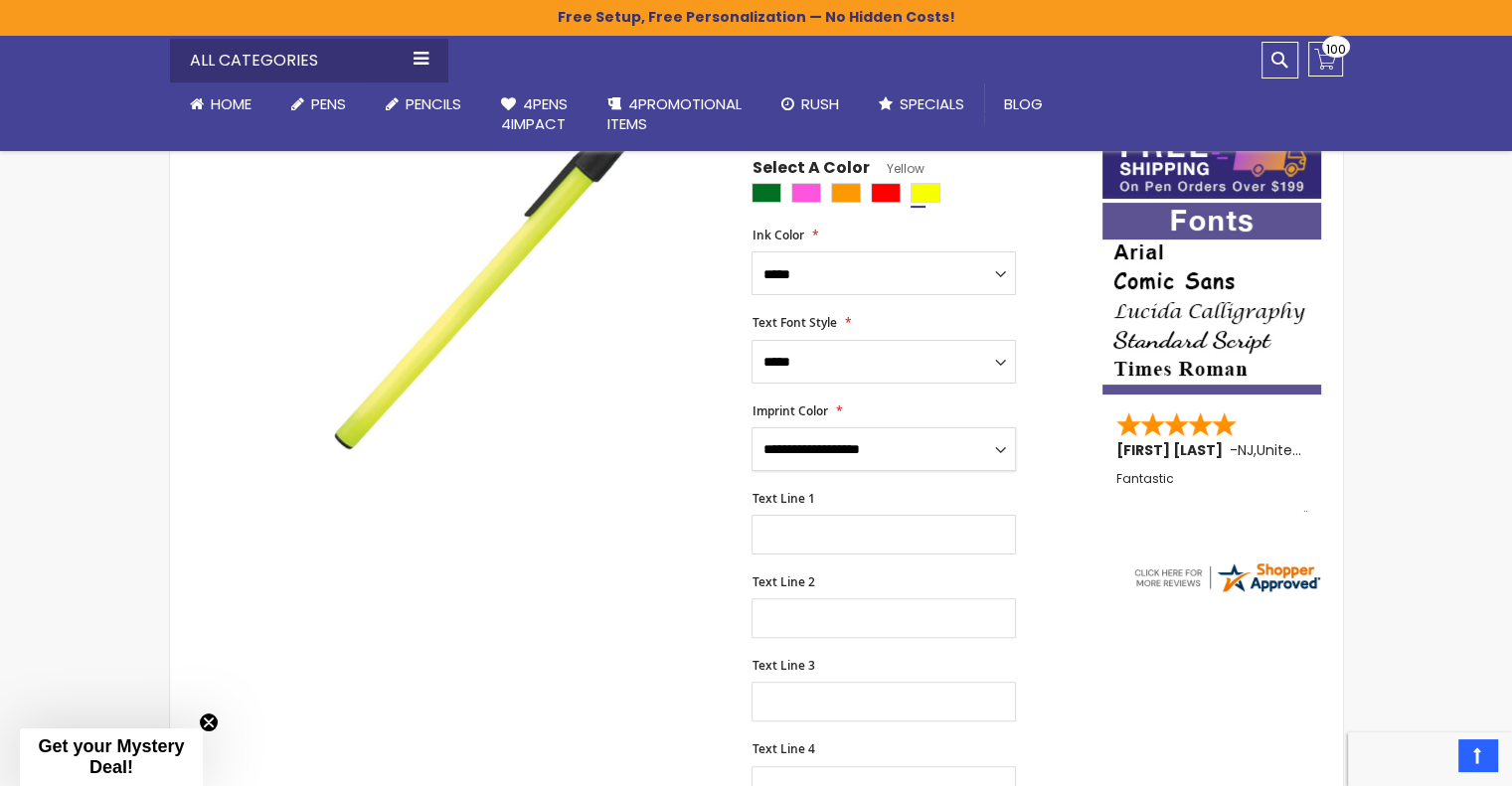 click on "**********" at bounding box center (884, 449) 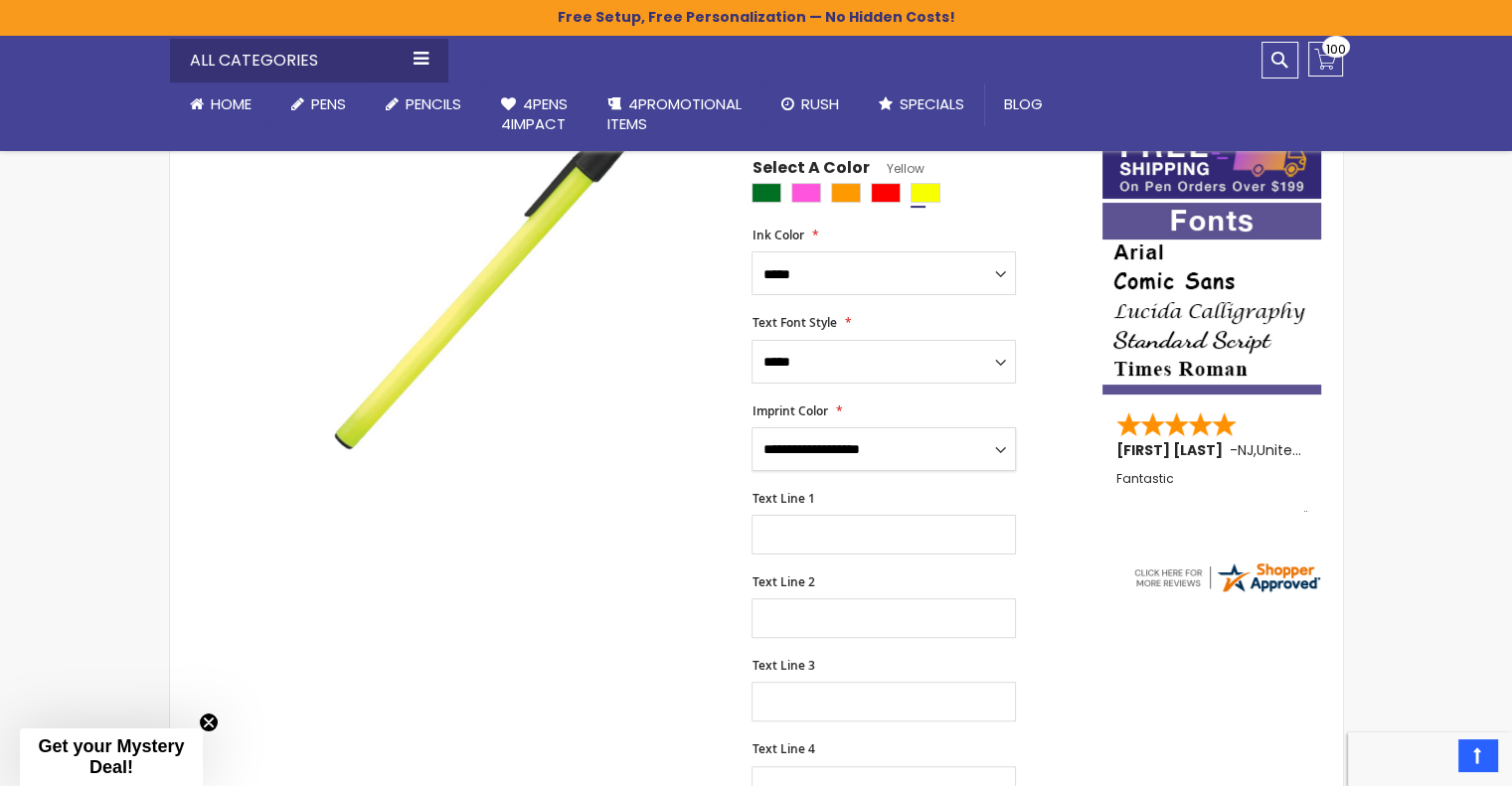 select on "****" 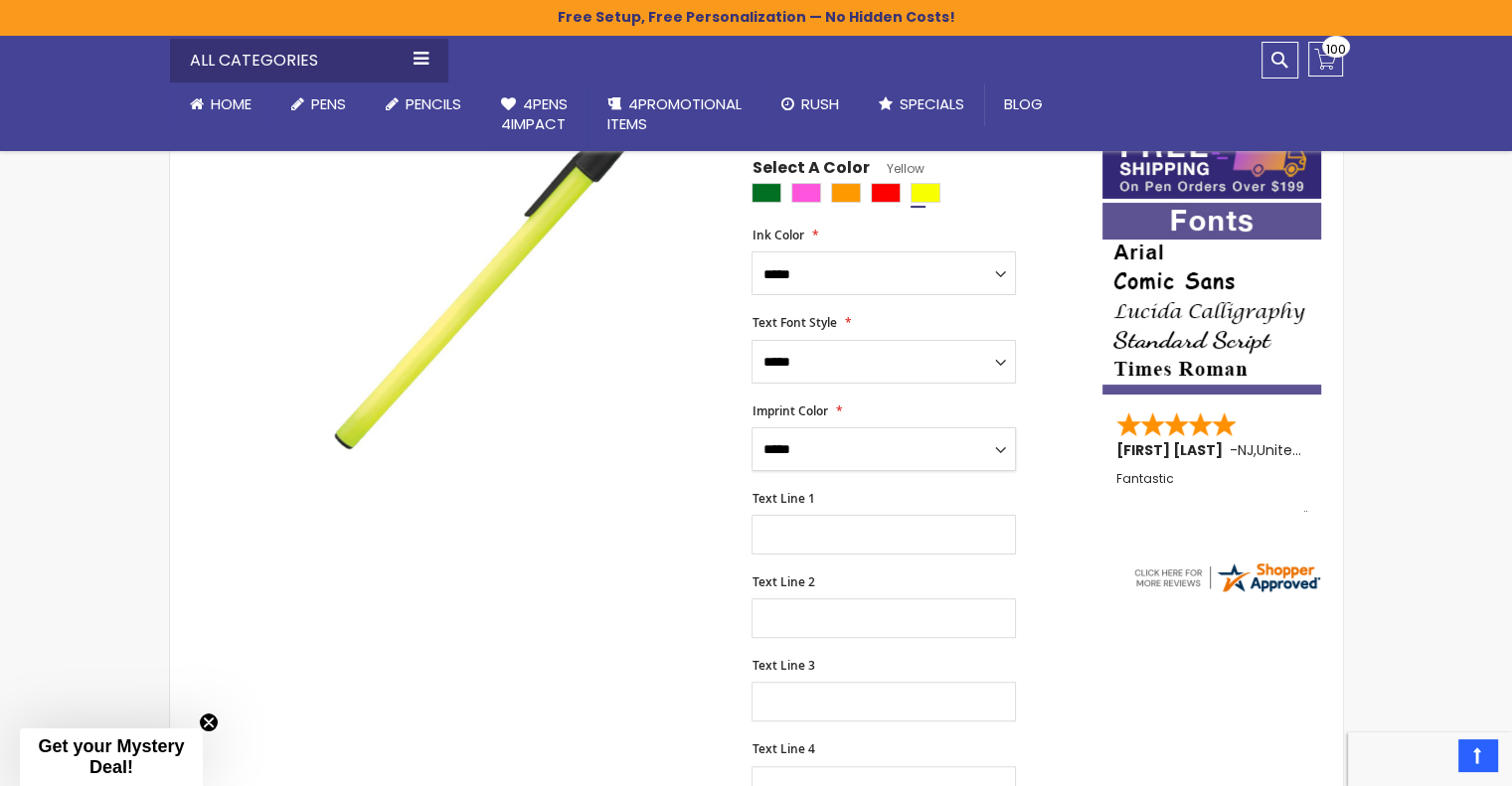 click on "**********" at bounding box center (884, 449) 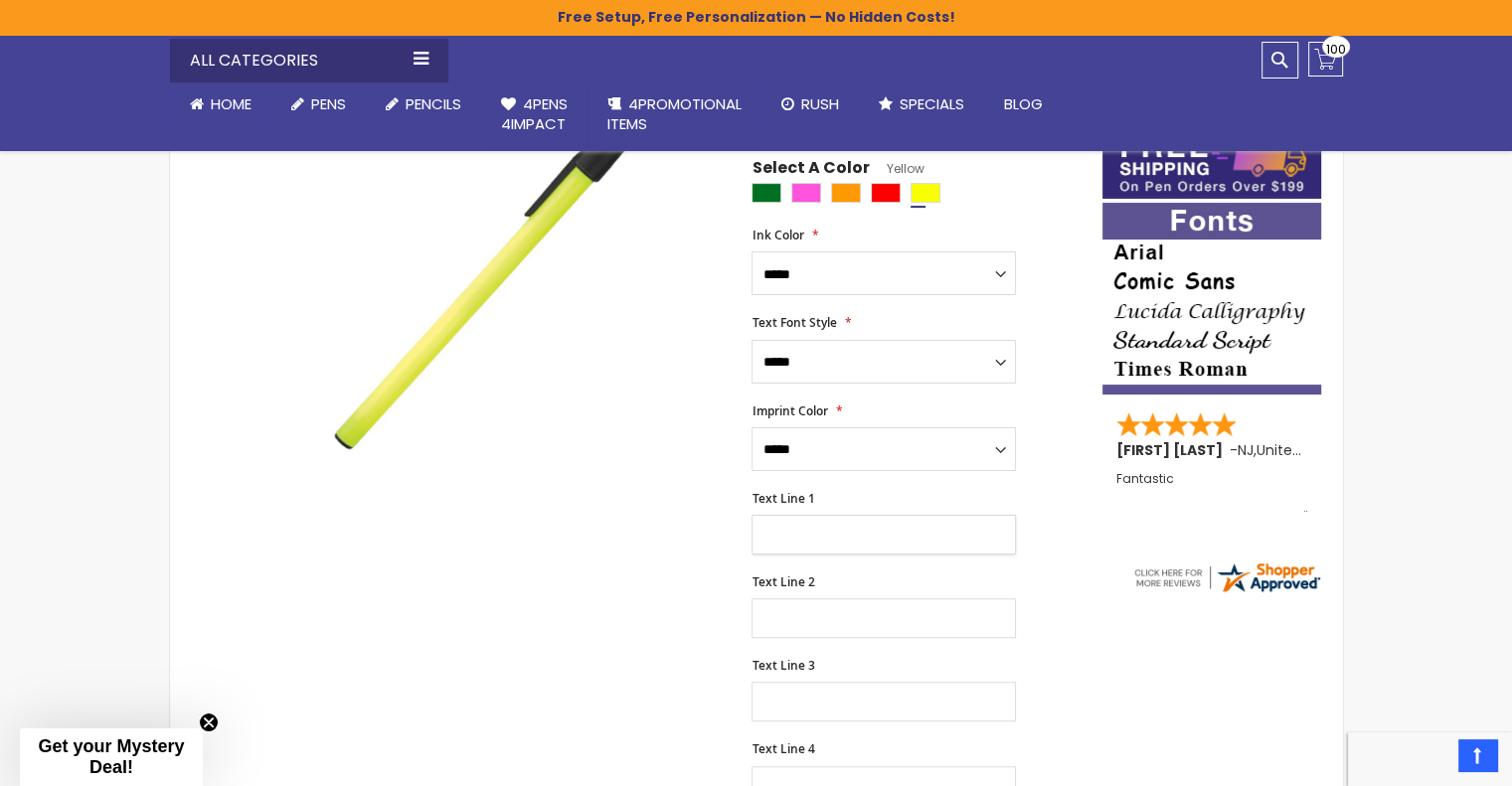 click on "Text Line 1" at bounding box center (884, 535) 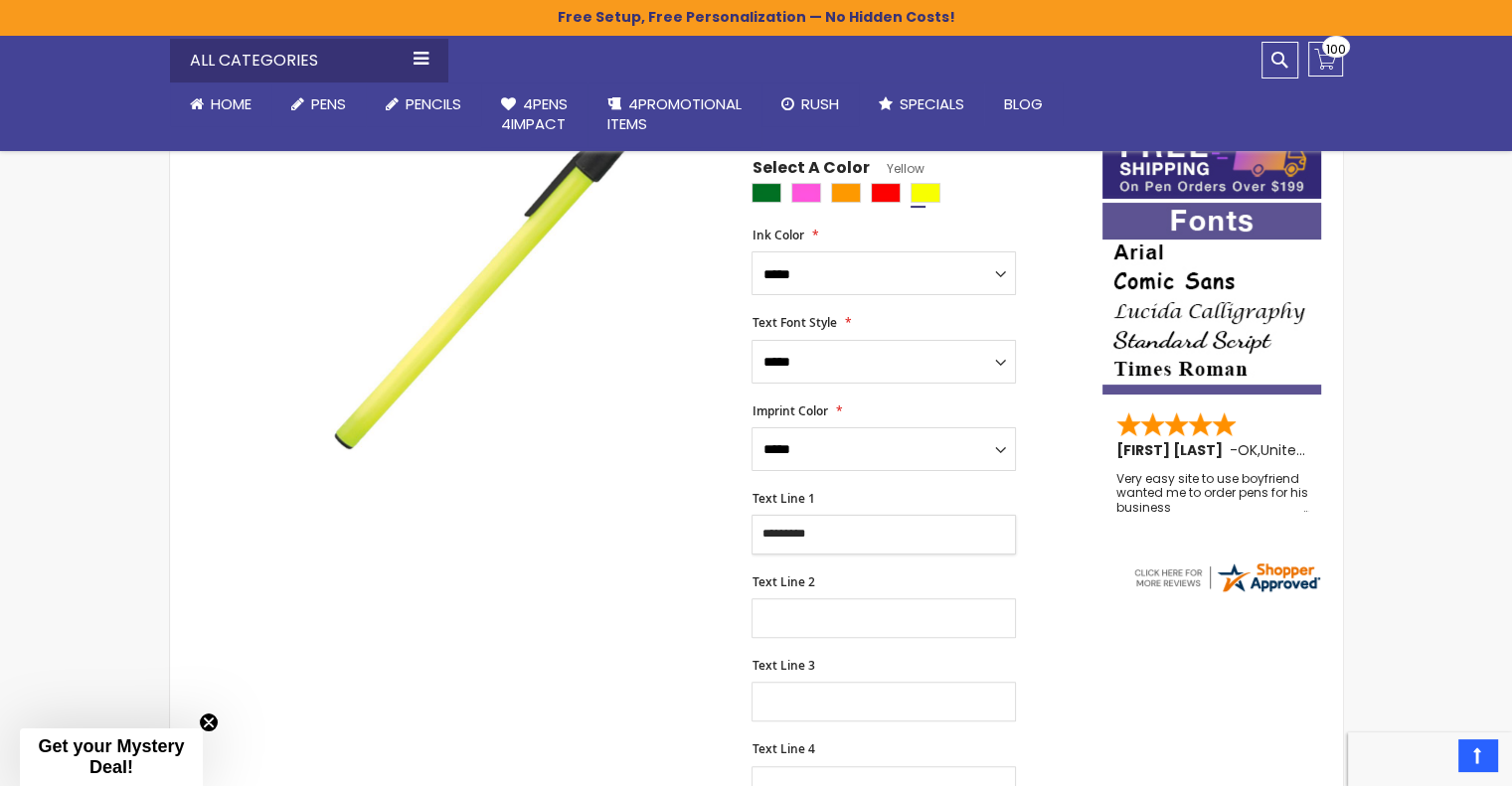 type on "*********" 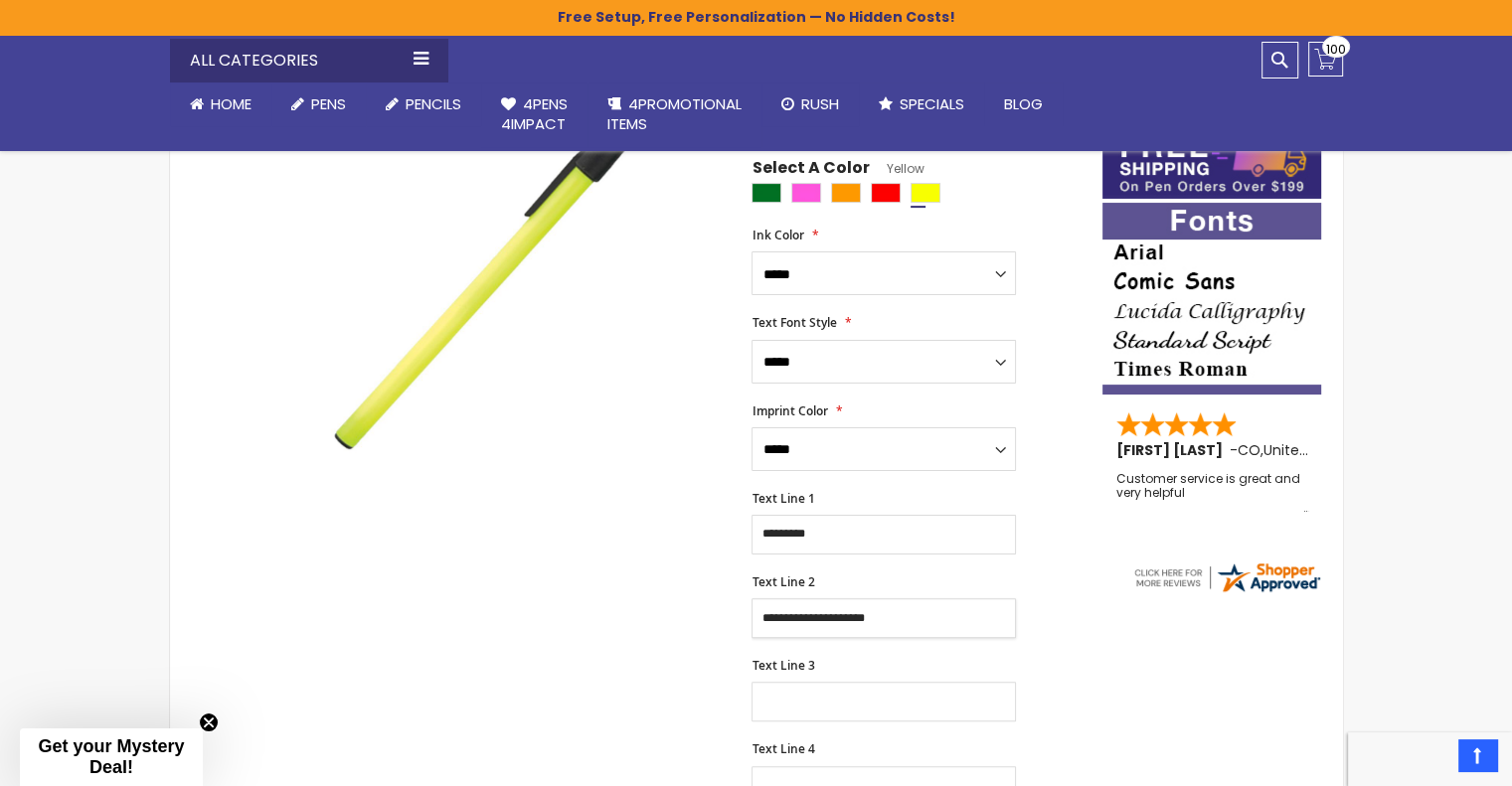 type on "**********" 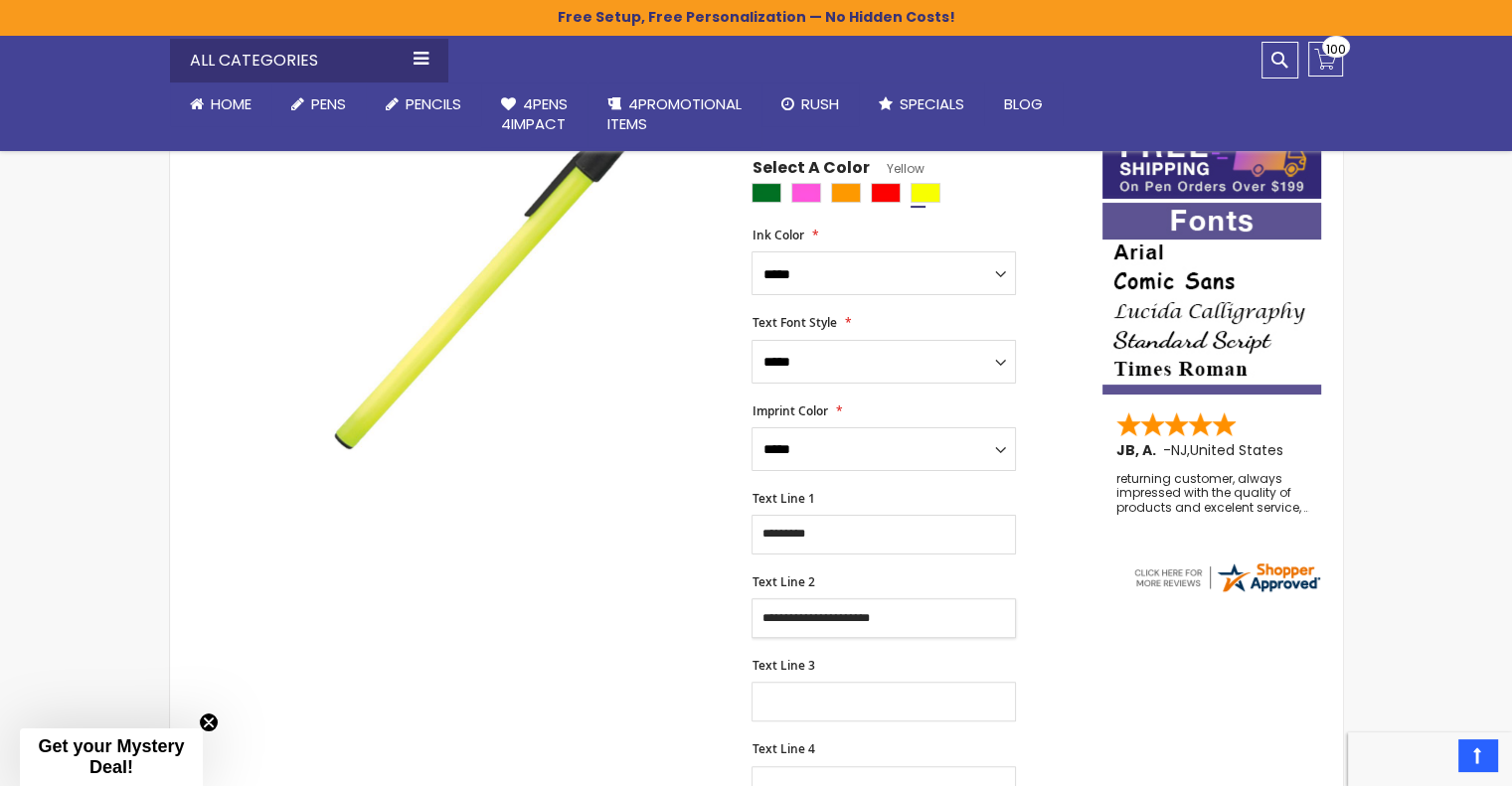 drag, startPoint x: 912, startPoint y: 603, endPoint x: 722, endPoint y: 598, distance: 190.06578 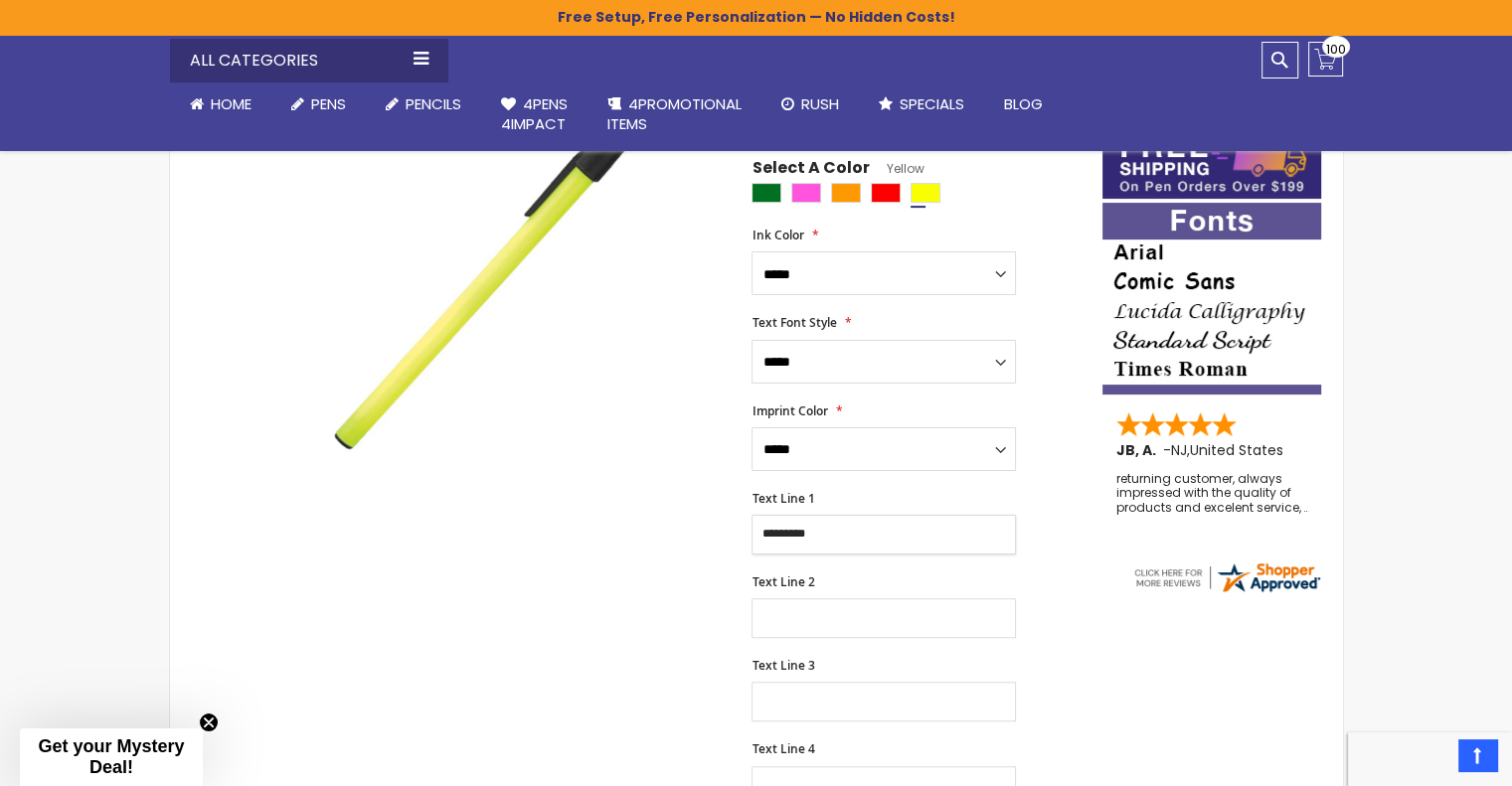 click on "*********" at bounding box center (884, 535) 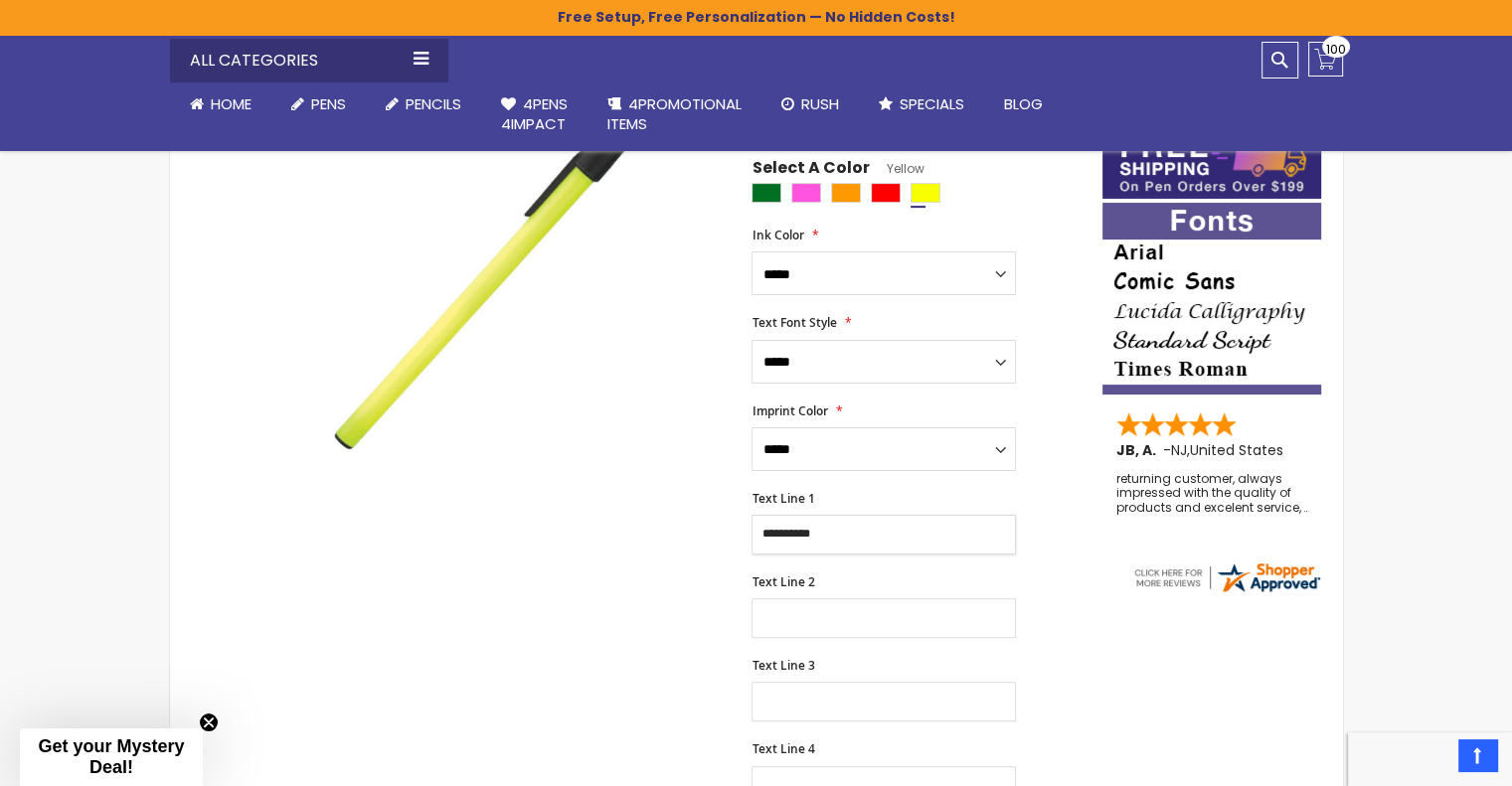 paste on "**********" 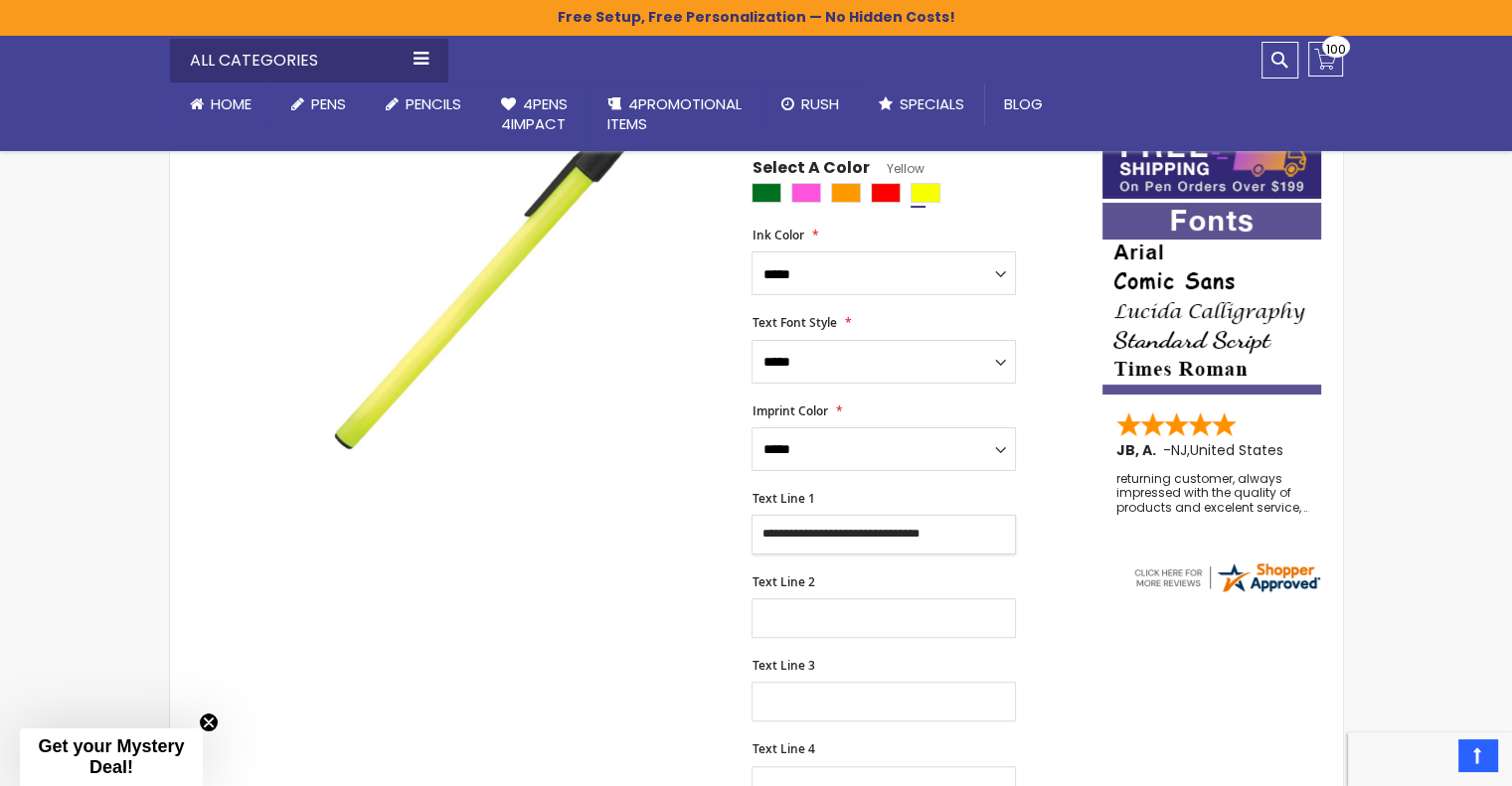 type on "**********" 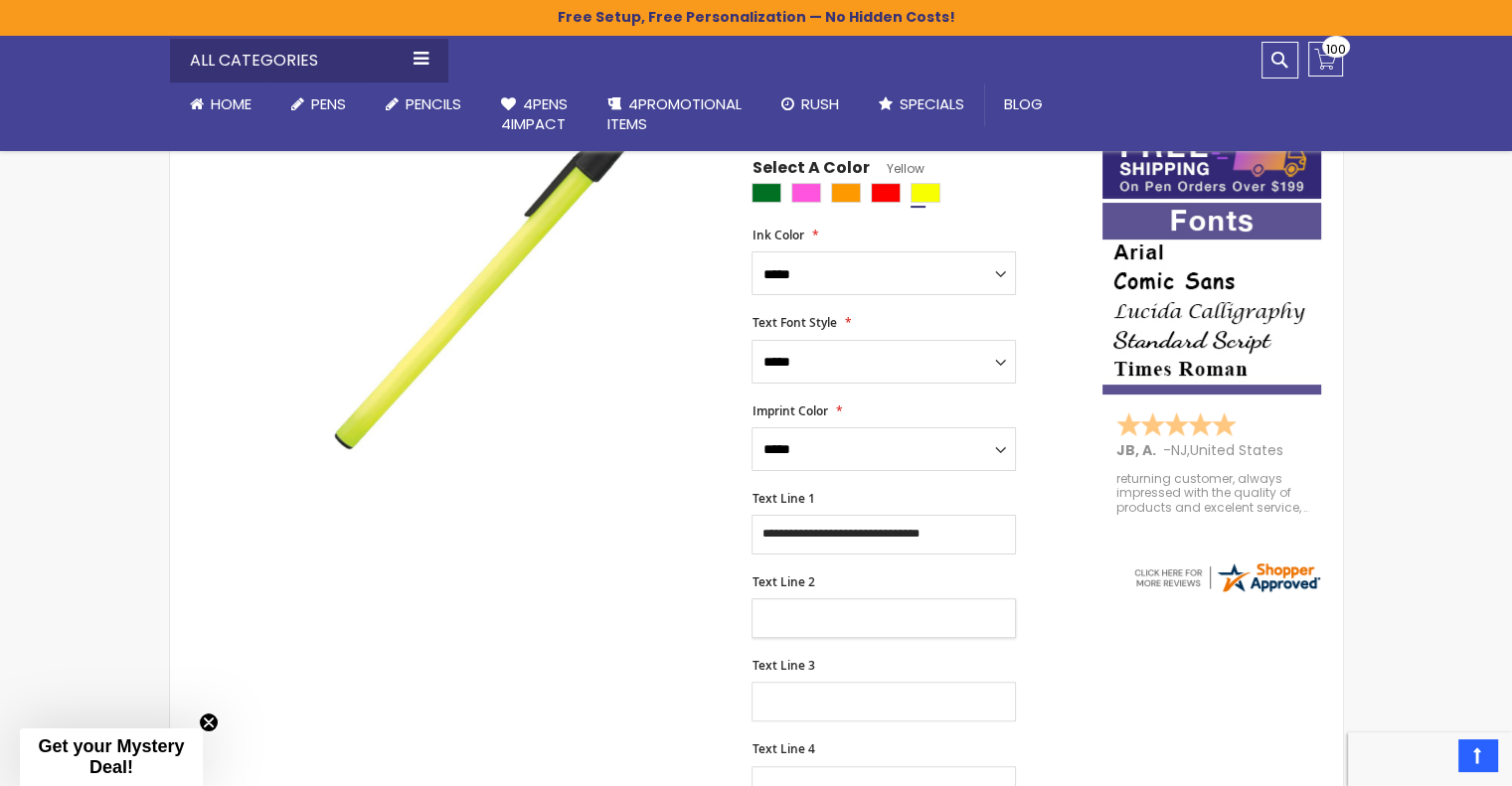 click on "Text Line 2" at bounding box center (884, 618) 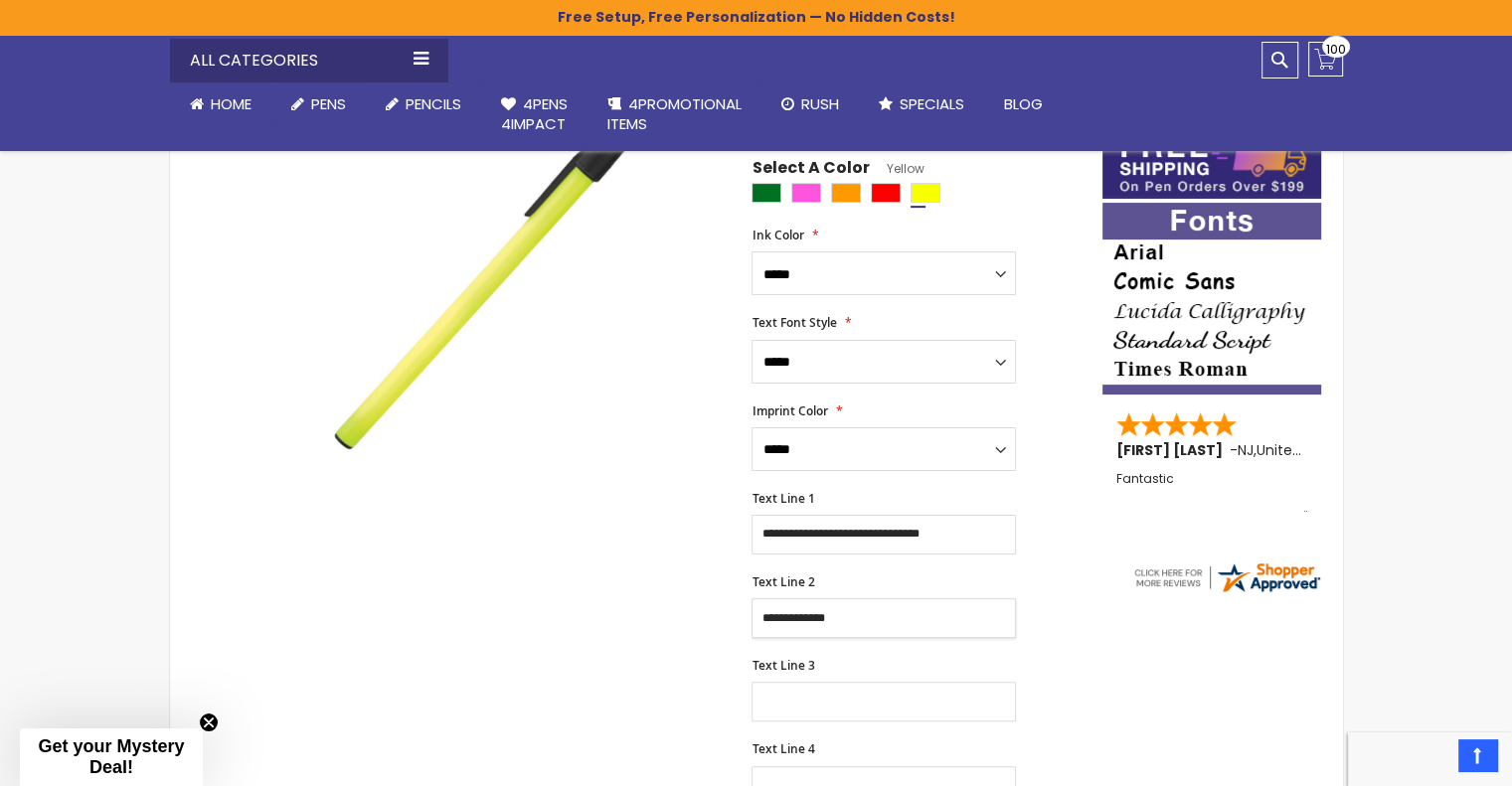 type on "**********" 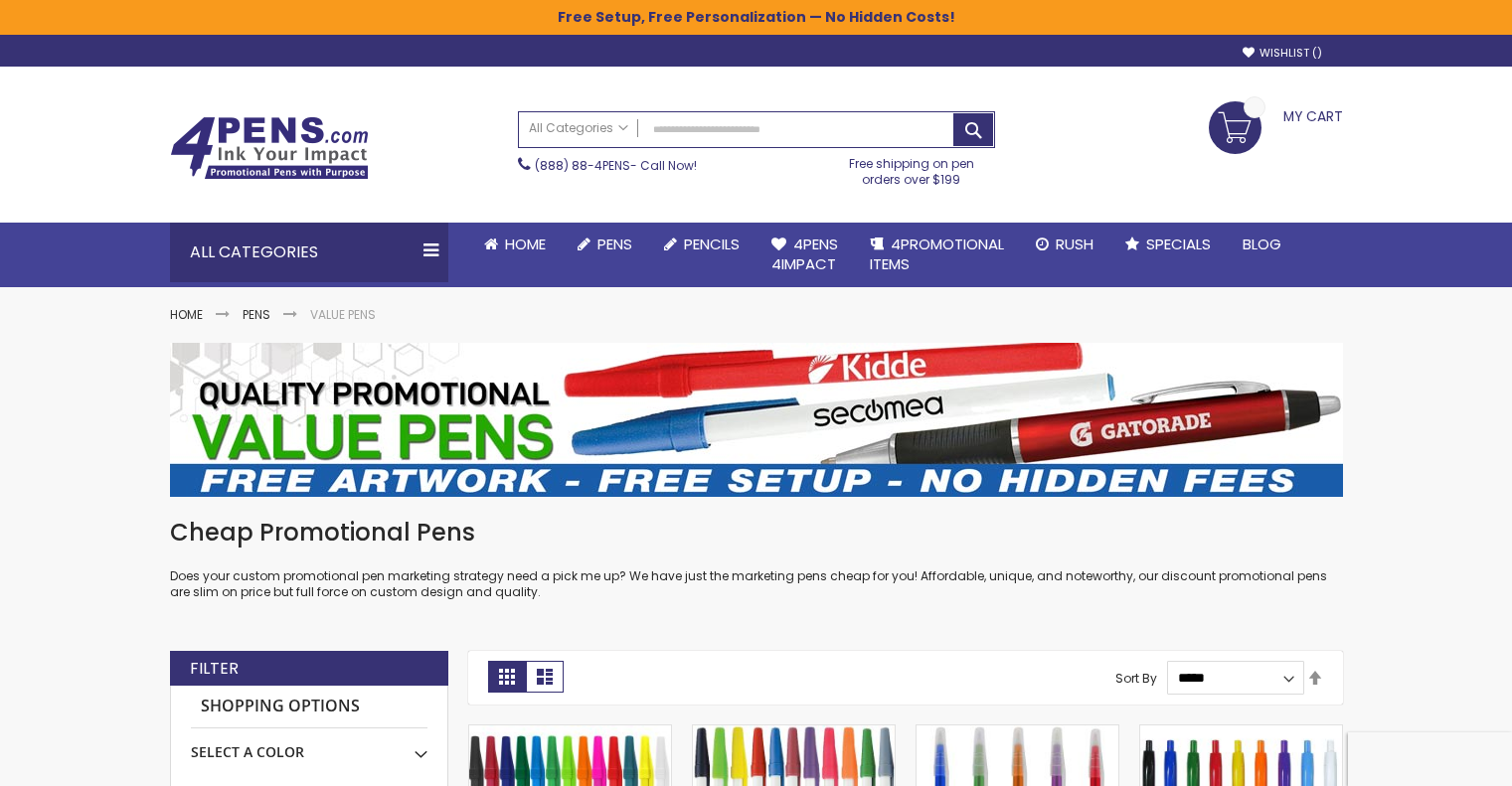 scroll, scrollTop: 0, scrollLeft: 0, axis: both 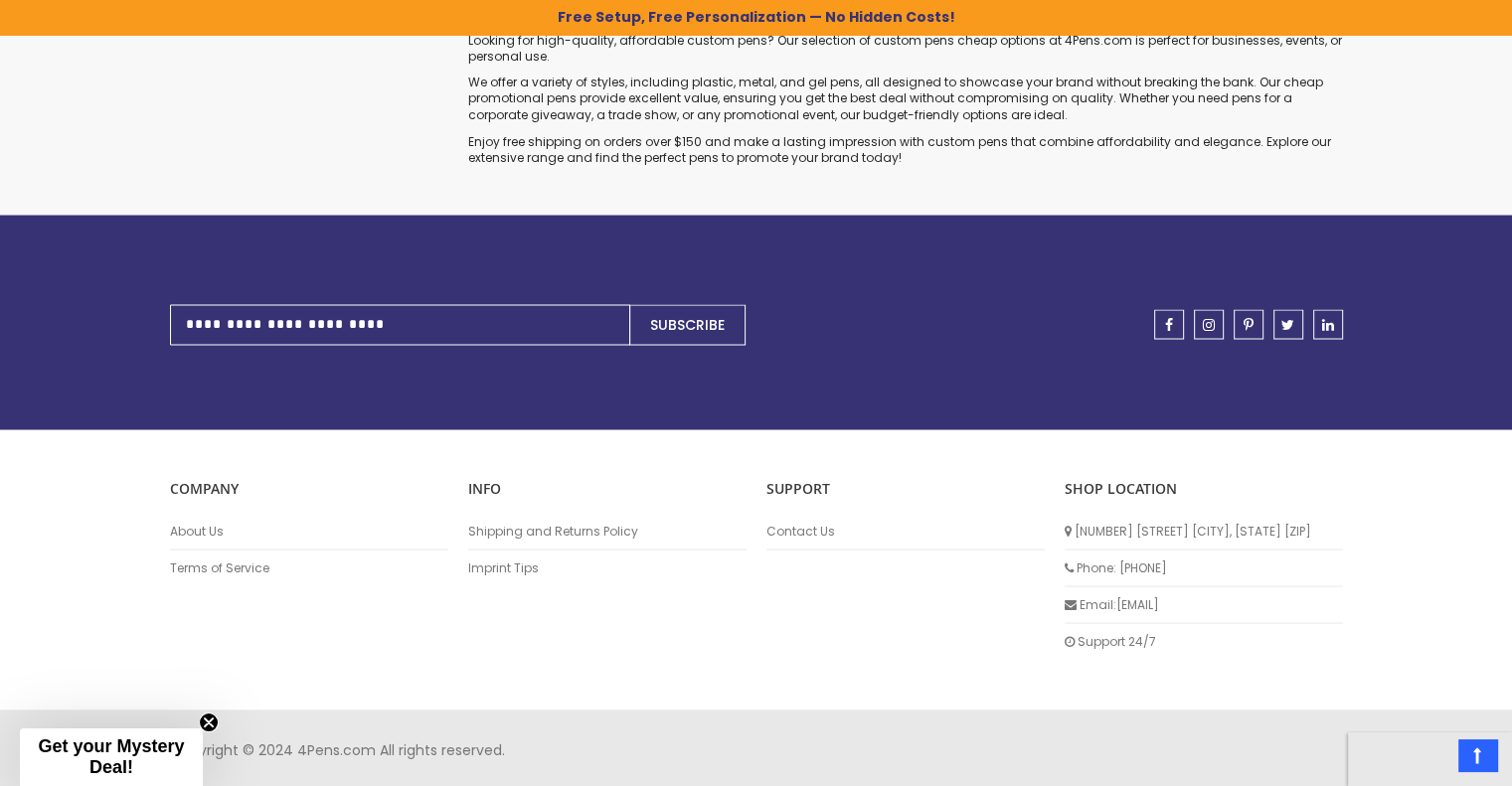 click on "Newsletter
Sign Up for Our Newsletter:
Subscribe
facebook
instagram
pinterest
twitter
linkedin" at bounding box center (756, 357) 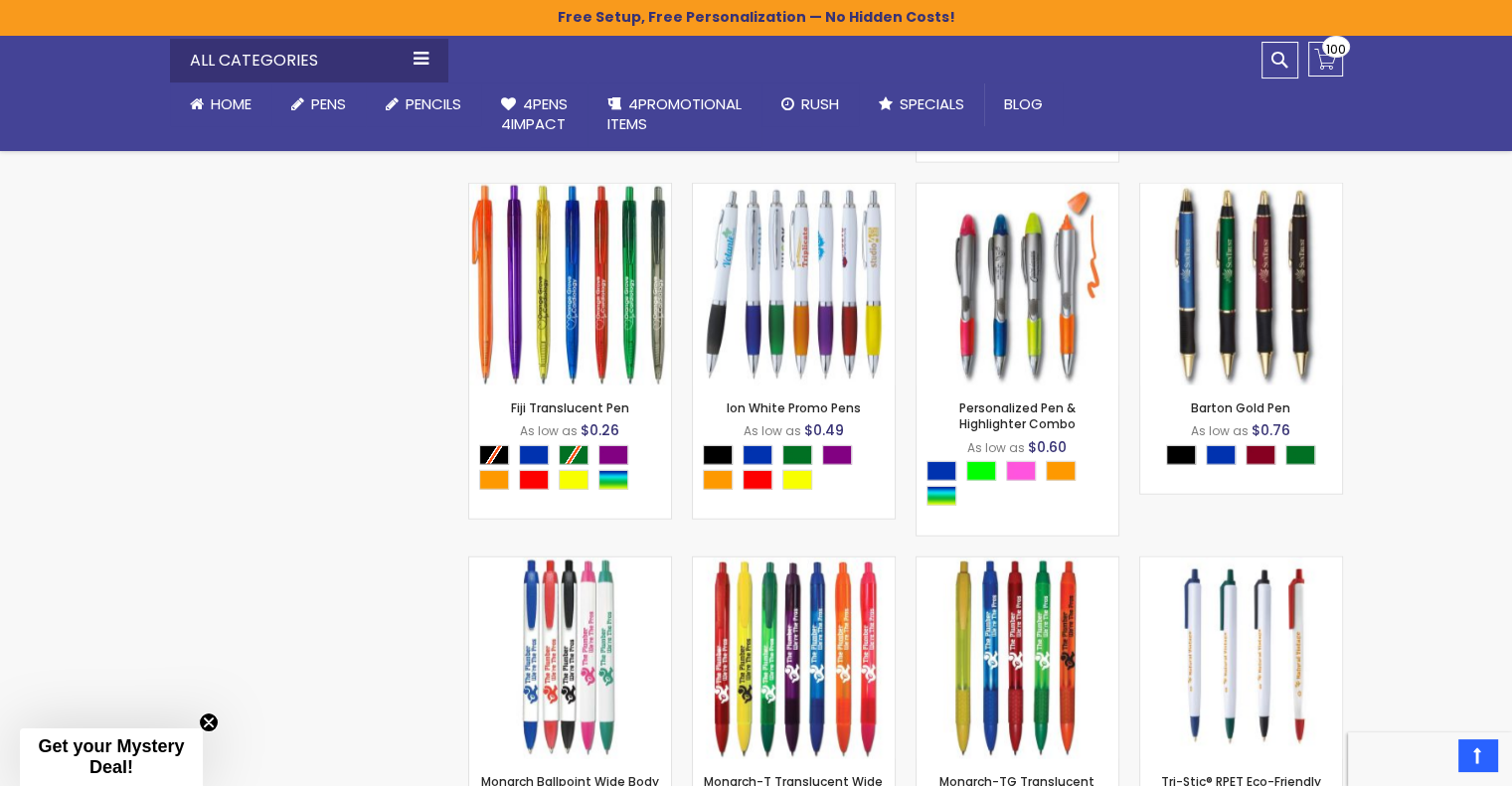 scroll, scrollTop: 4936, scrollLeft: 0, axis: vertical 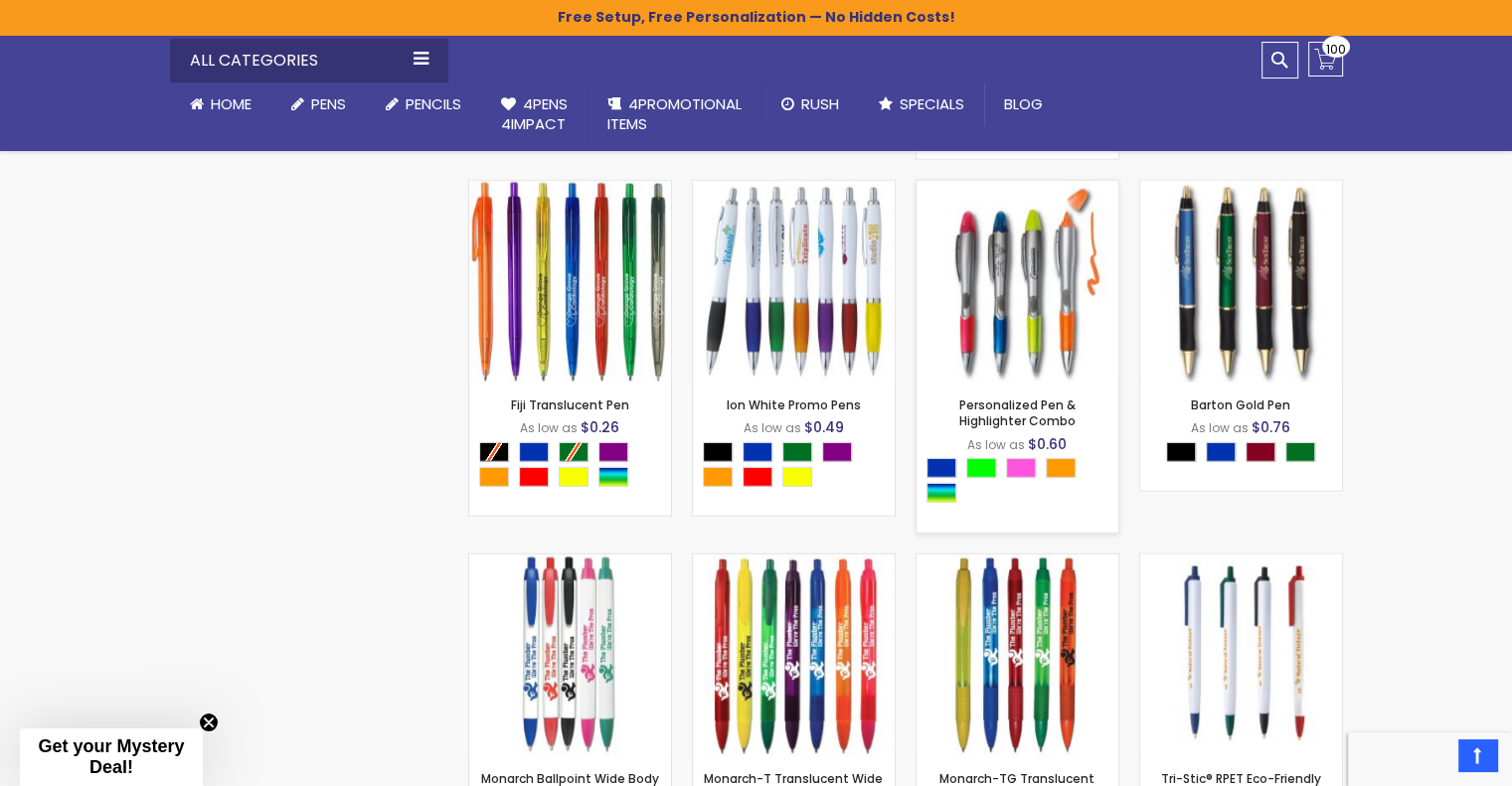click at bounding box center (1017, 281) 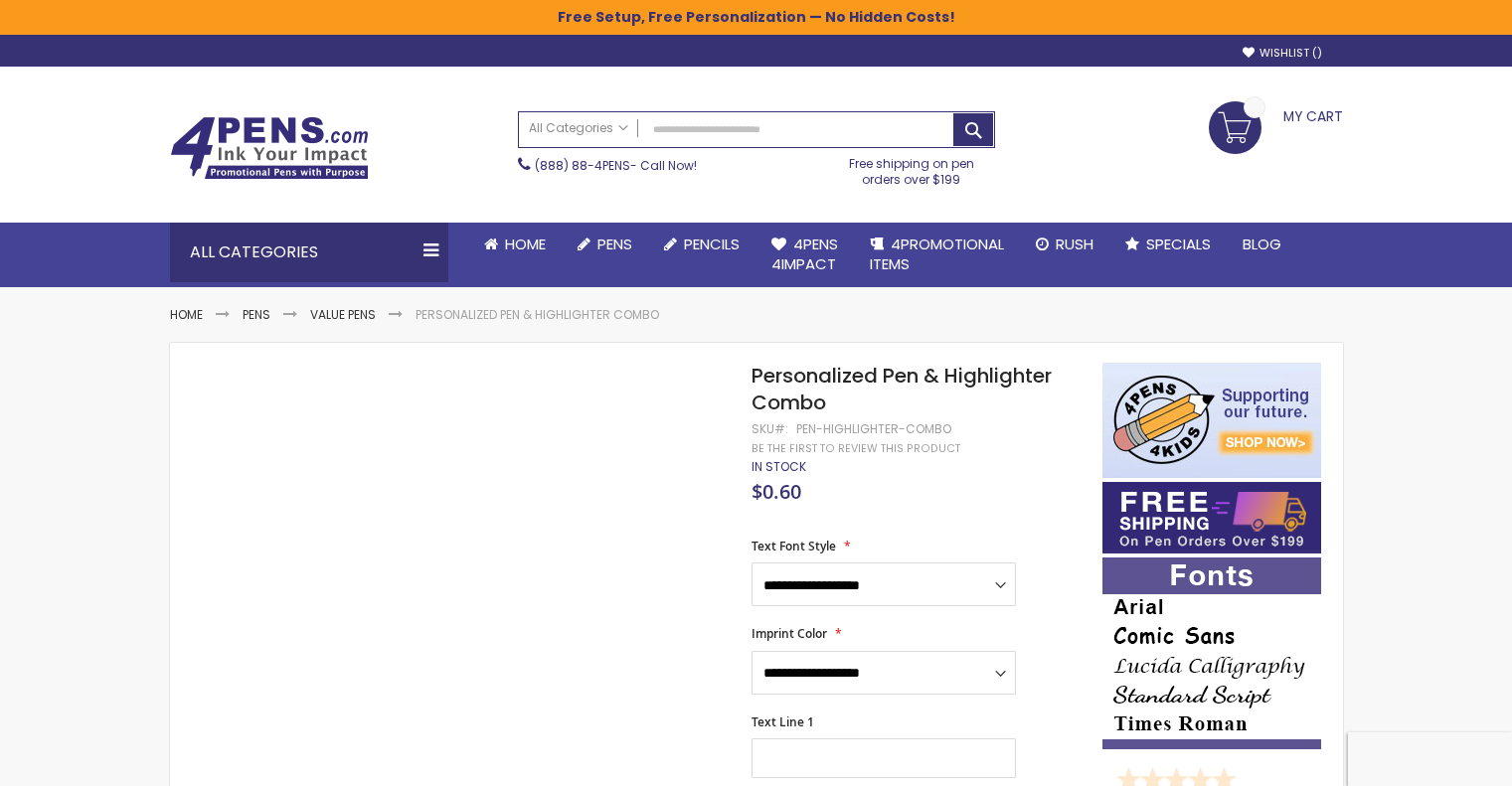 scroll, scrollTop: 0, scrollLeft: 0, axis: both 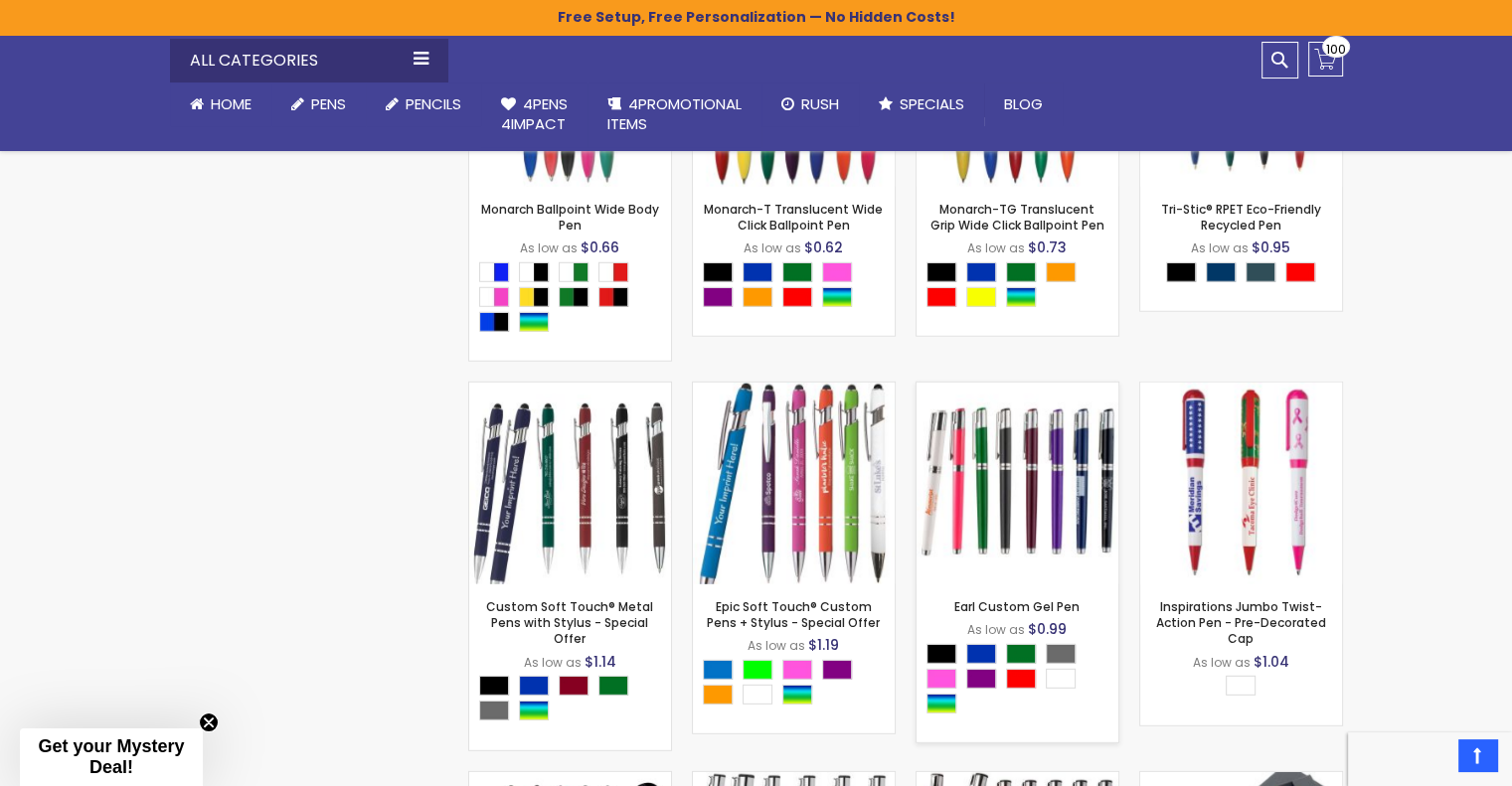 click at bounding box center (1017, 483) 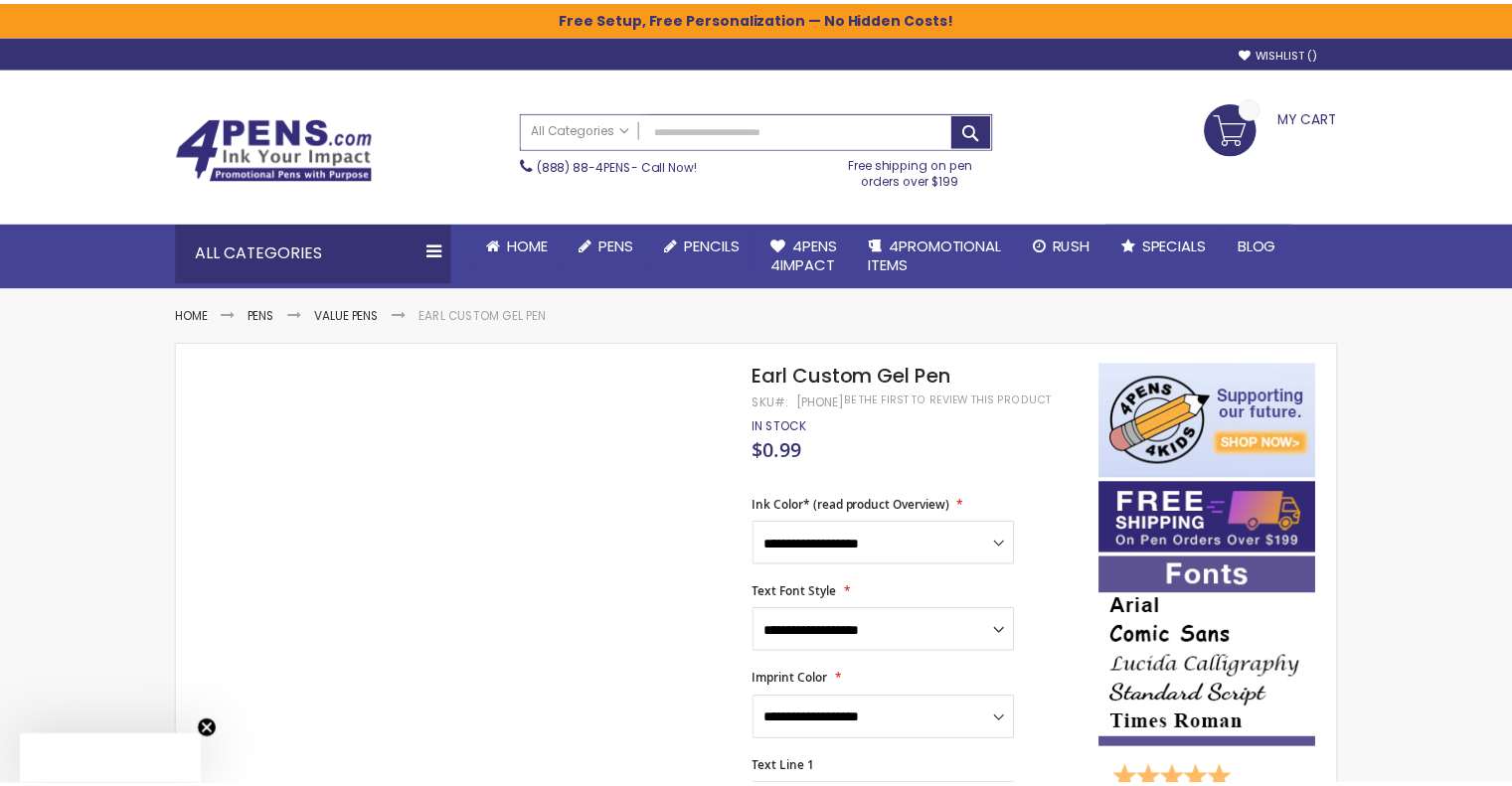 scroll, scrollTop: 0, scrollLeft: 0, axis: both 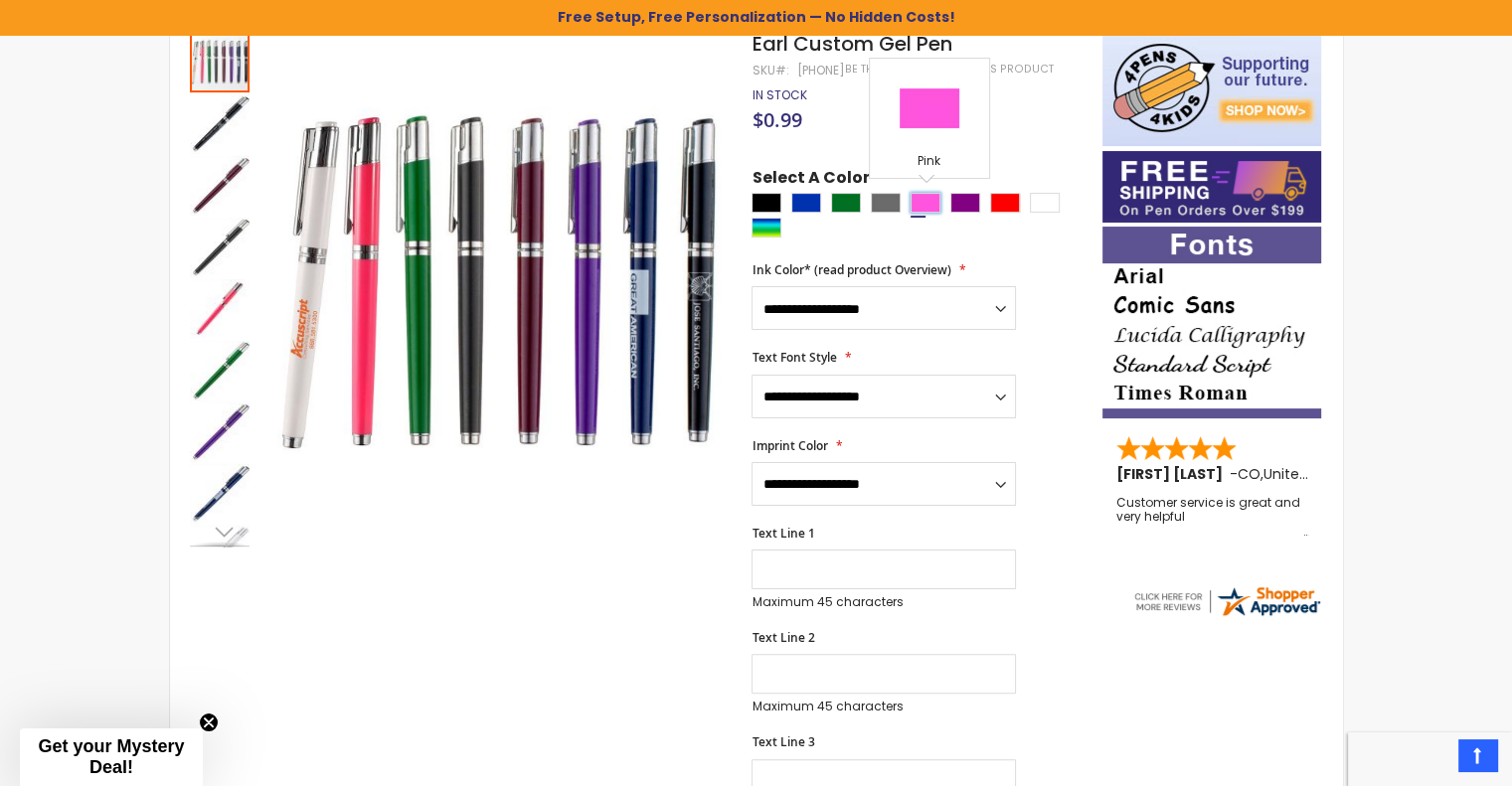 click at bounding box center [925, 203] 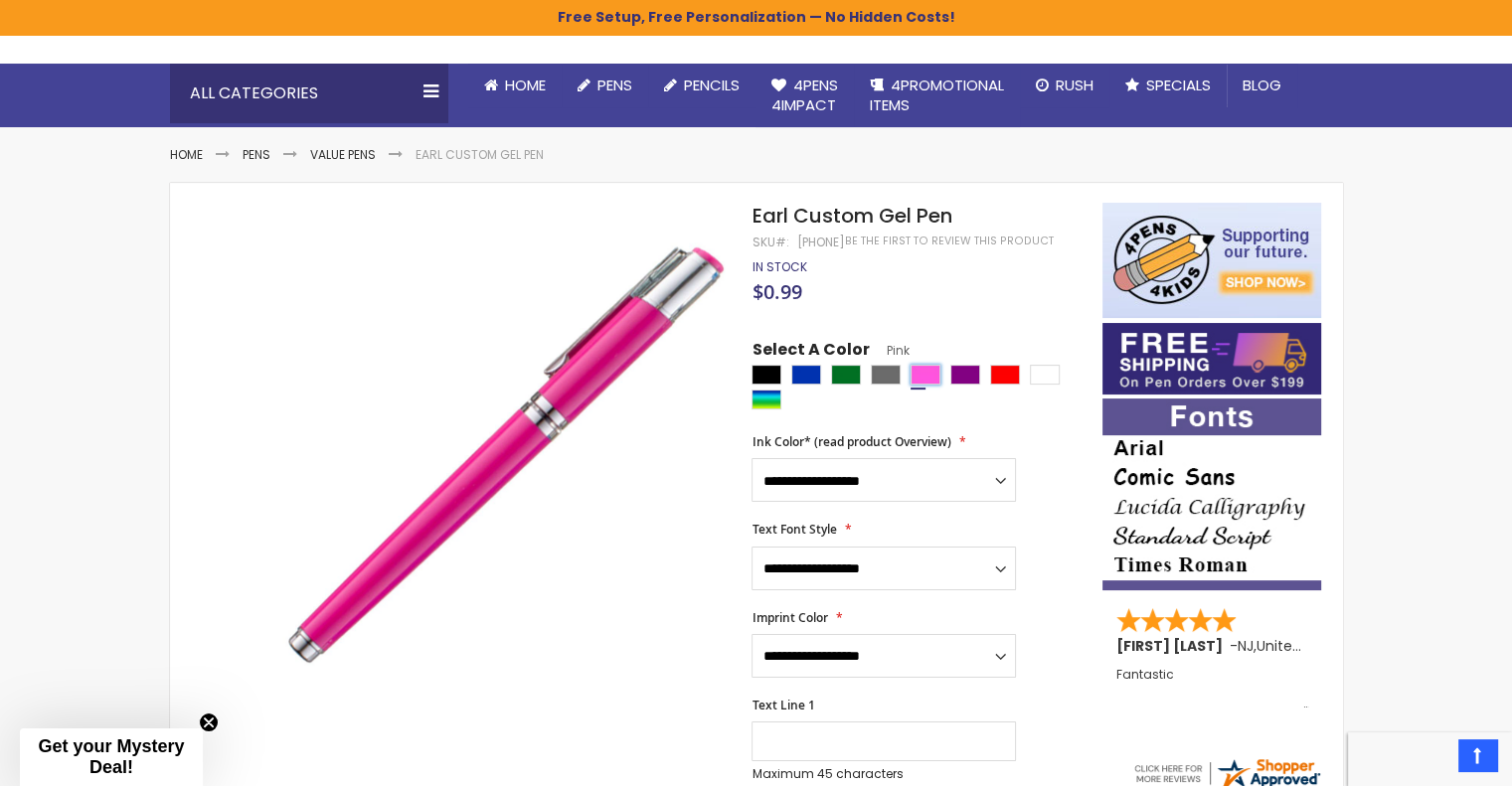 scroll, scrollTop: 159, scrollLeft: 0, axis: vertical 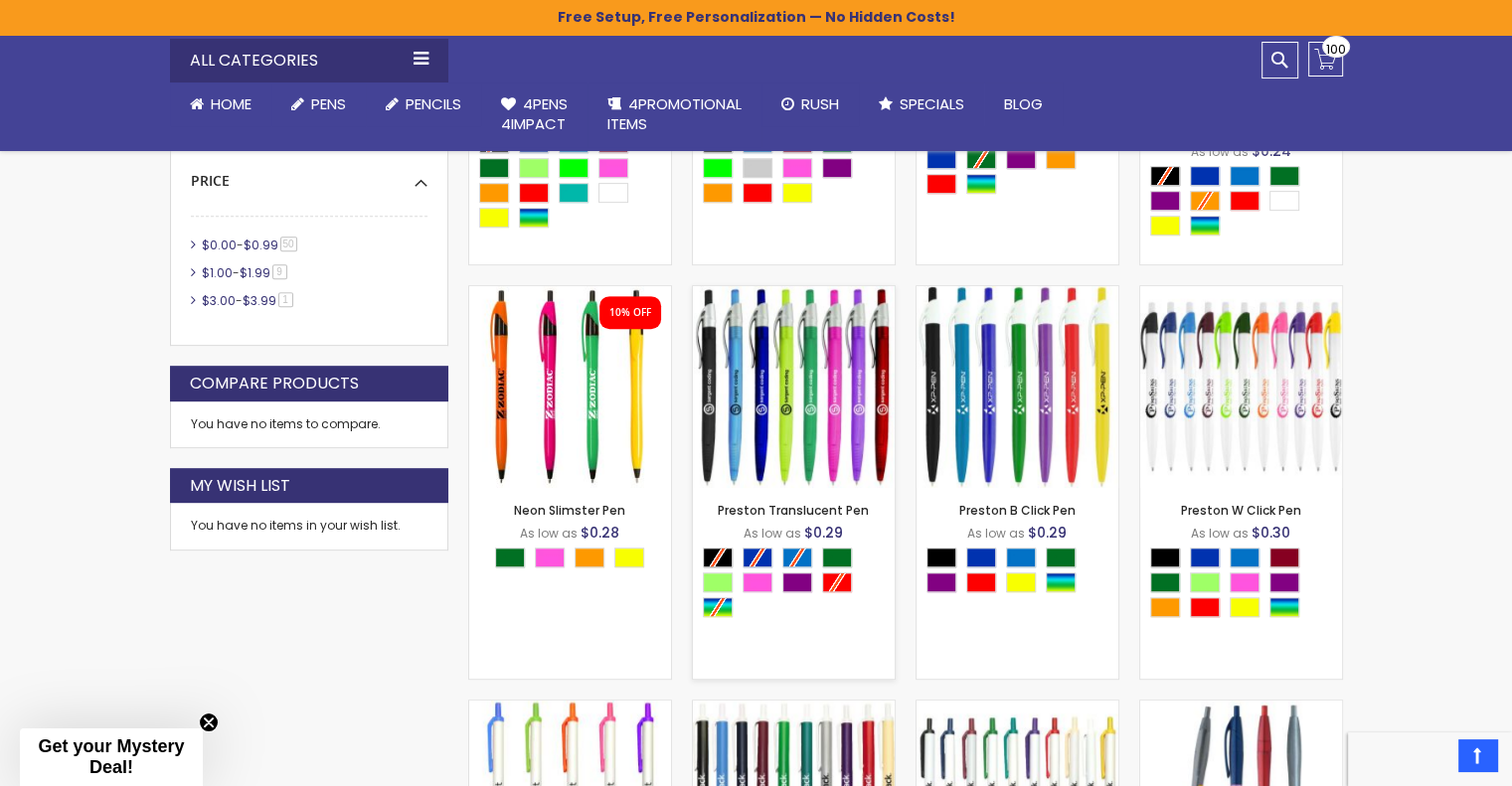 click at bounding box center [793, 387] 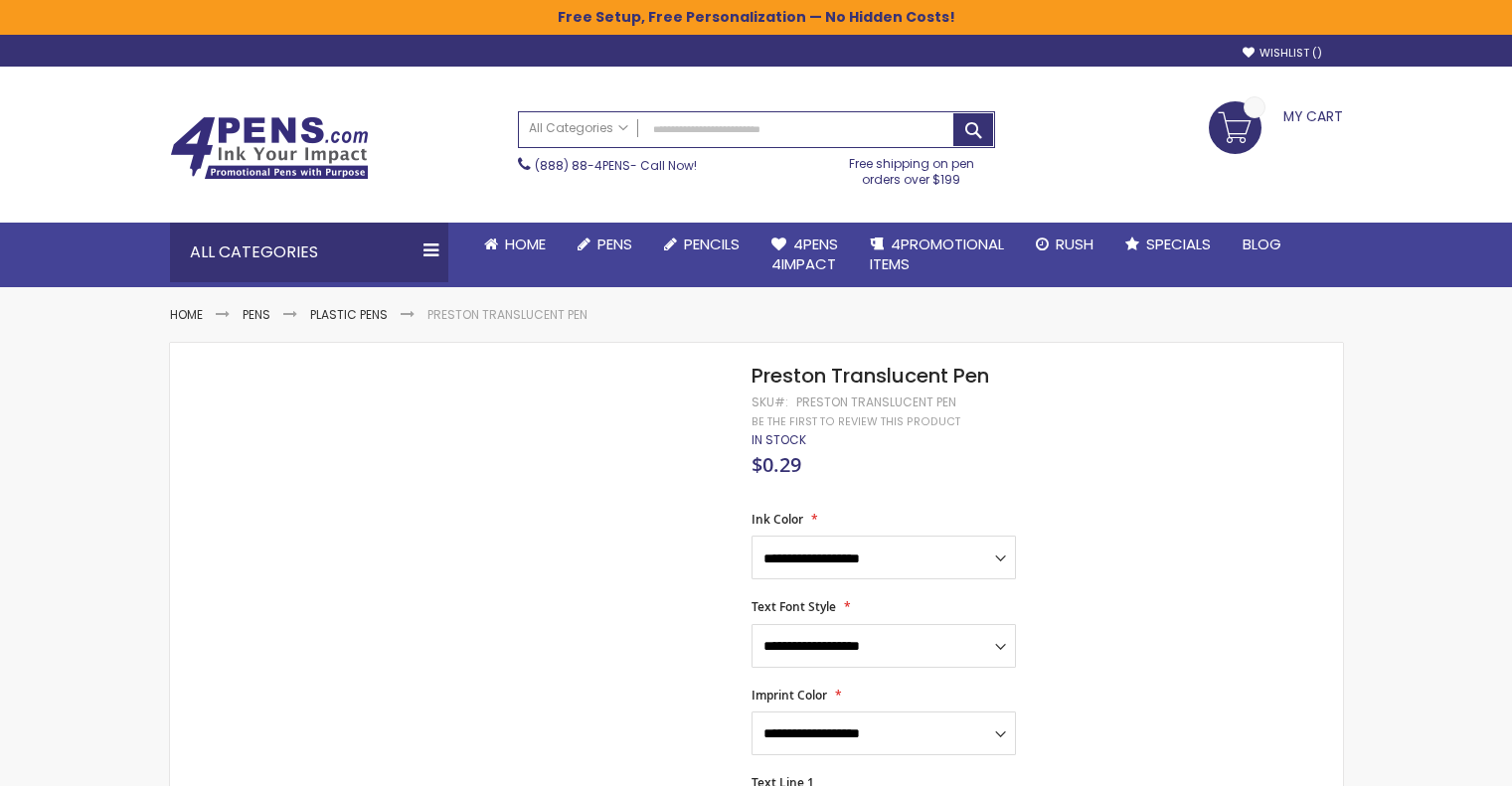 scroll, scrollTop: 0, scrollLeft: 0, axis: both 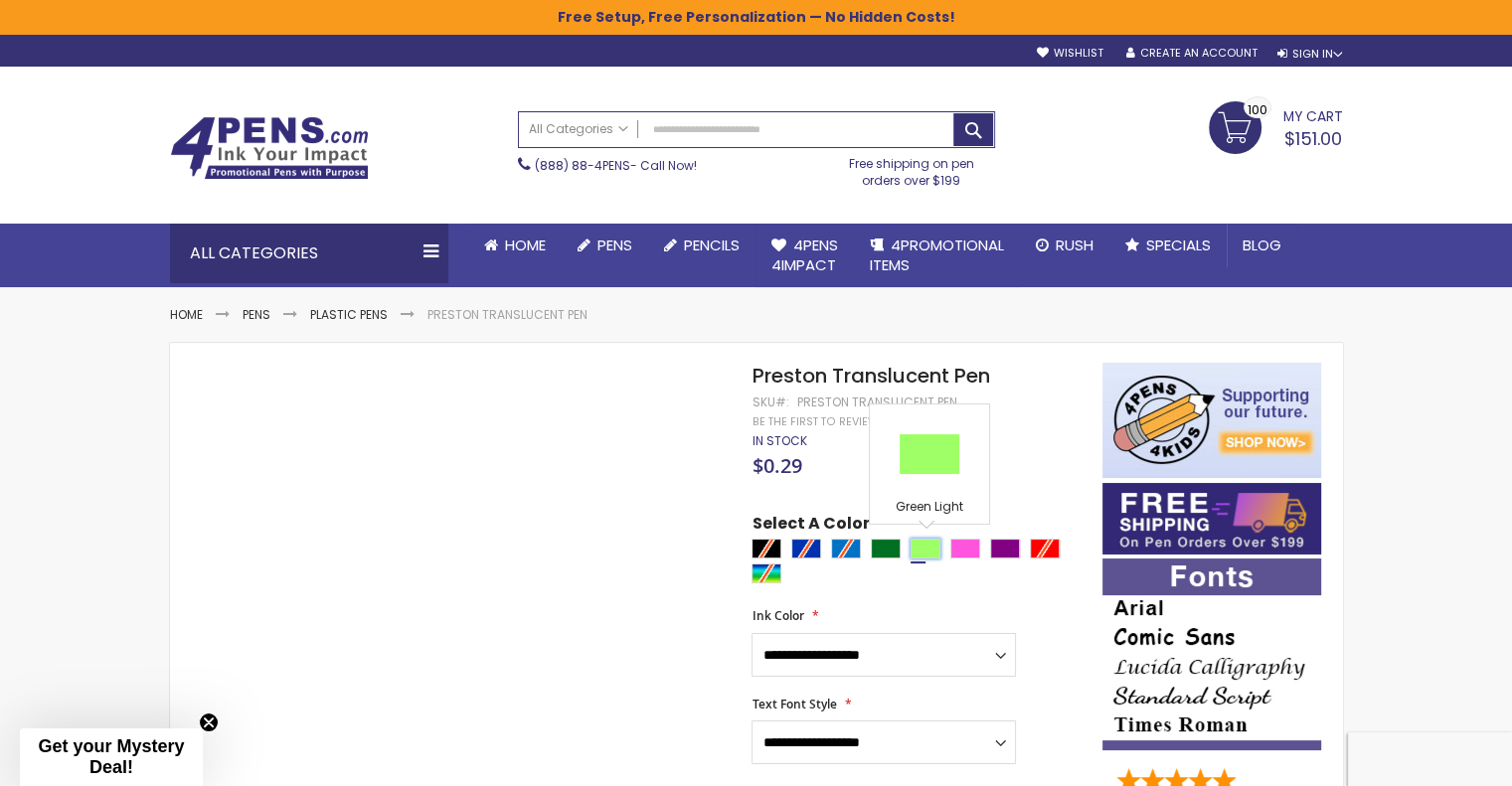 click at bounding box center (925, 549) 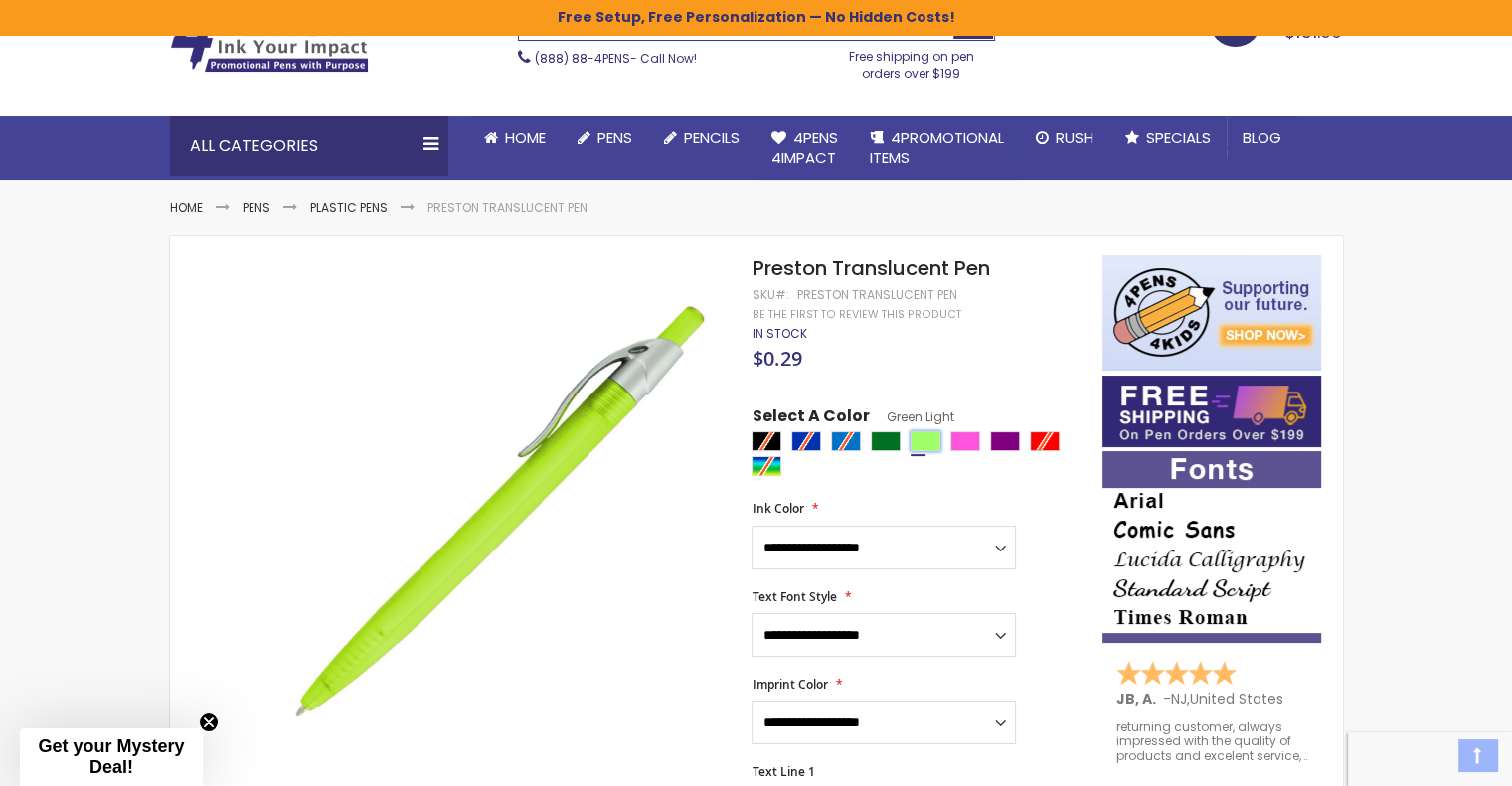 scroll, scrollTop: 111, scrollLeft: 0, axis: vertical 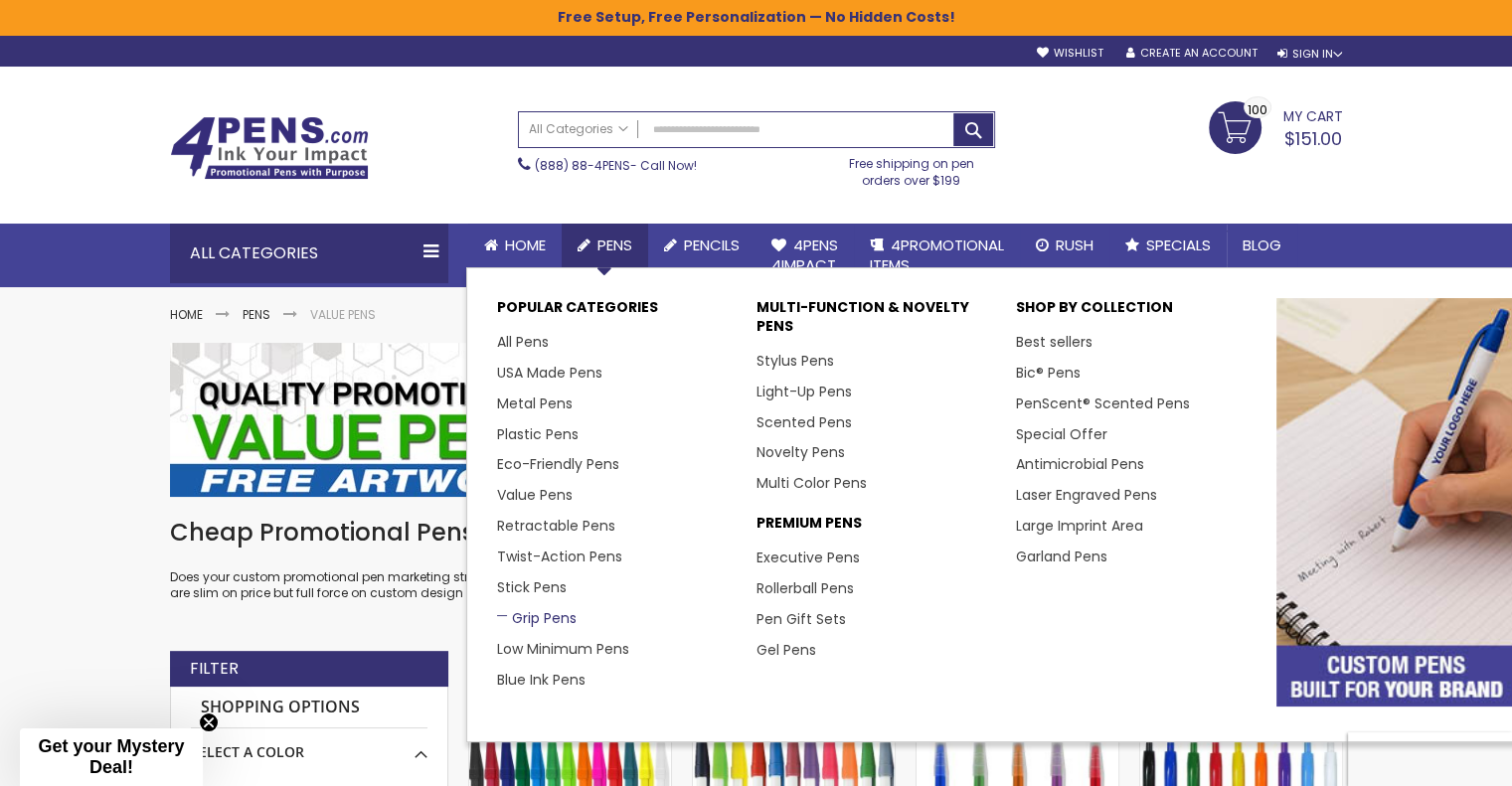 click on "Grip Pens" at bounding box center (537, 618) 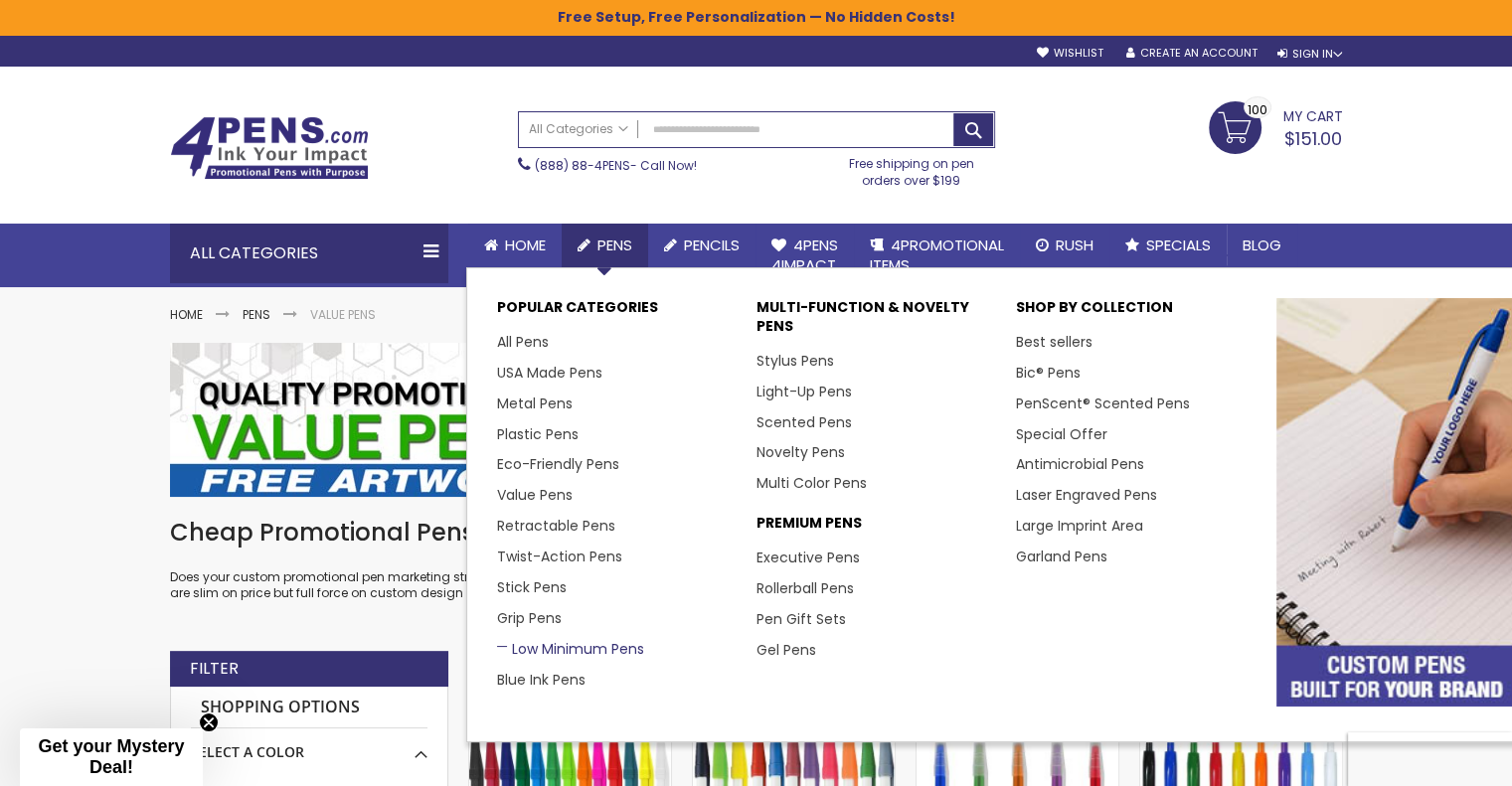 click on "Low Minimum Pens" at bounding box center (571, 649) 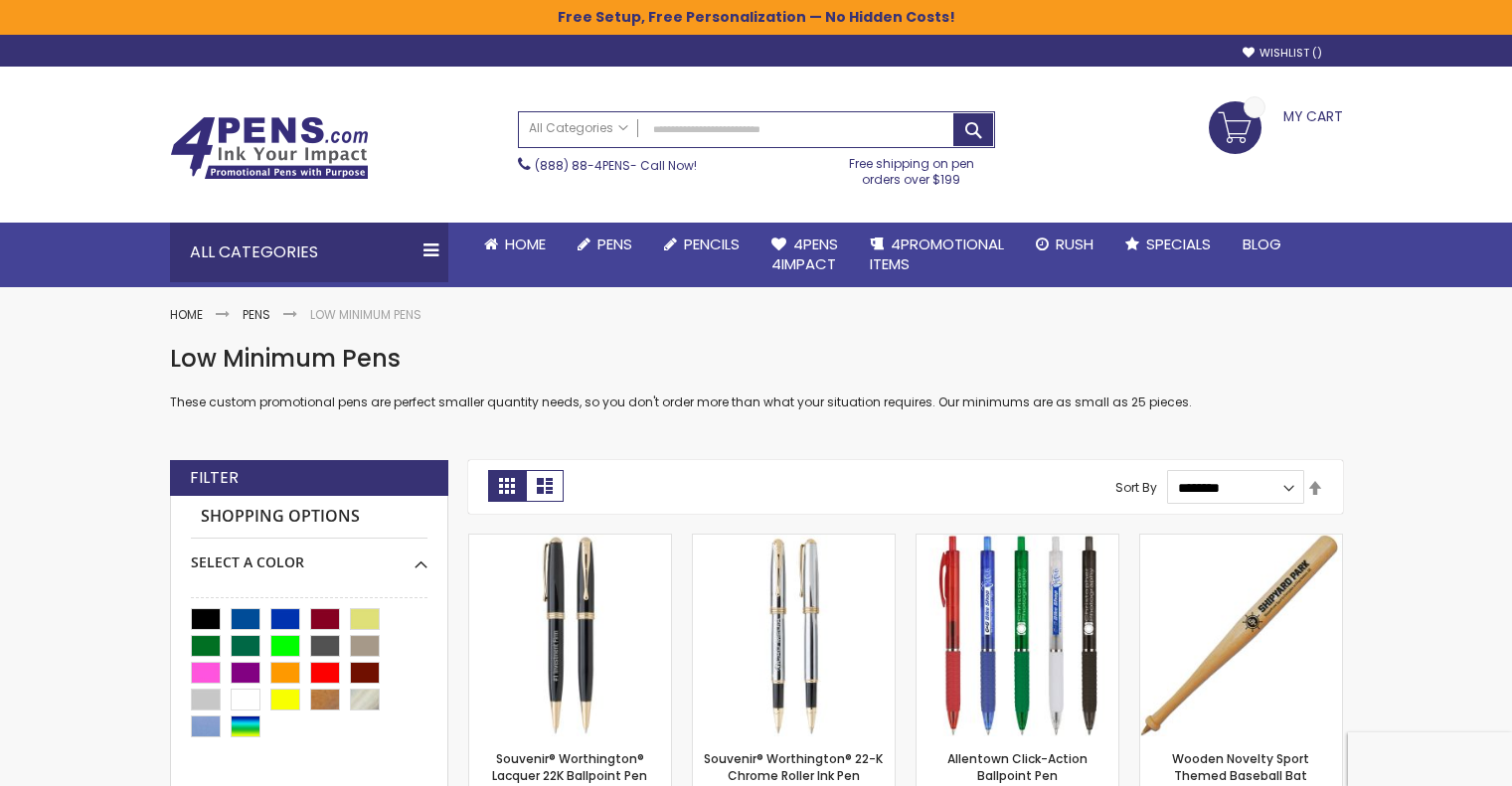 scroll, scrollTop: 0, scrollLeft: 0, axis: both 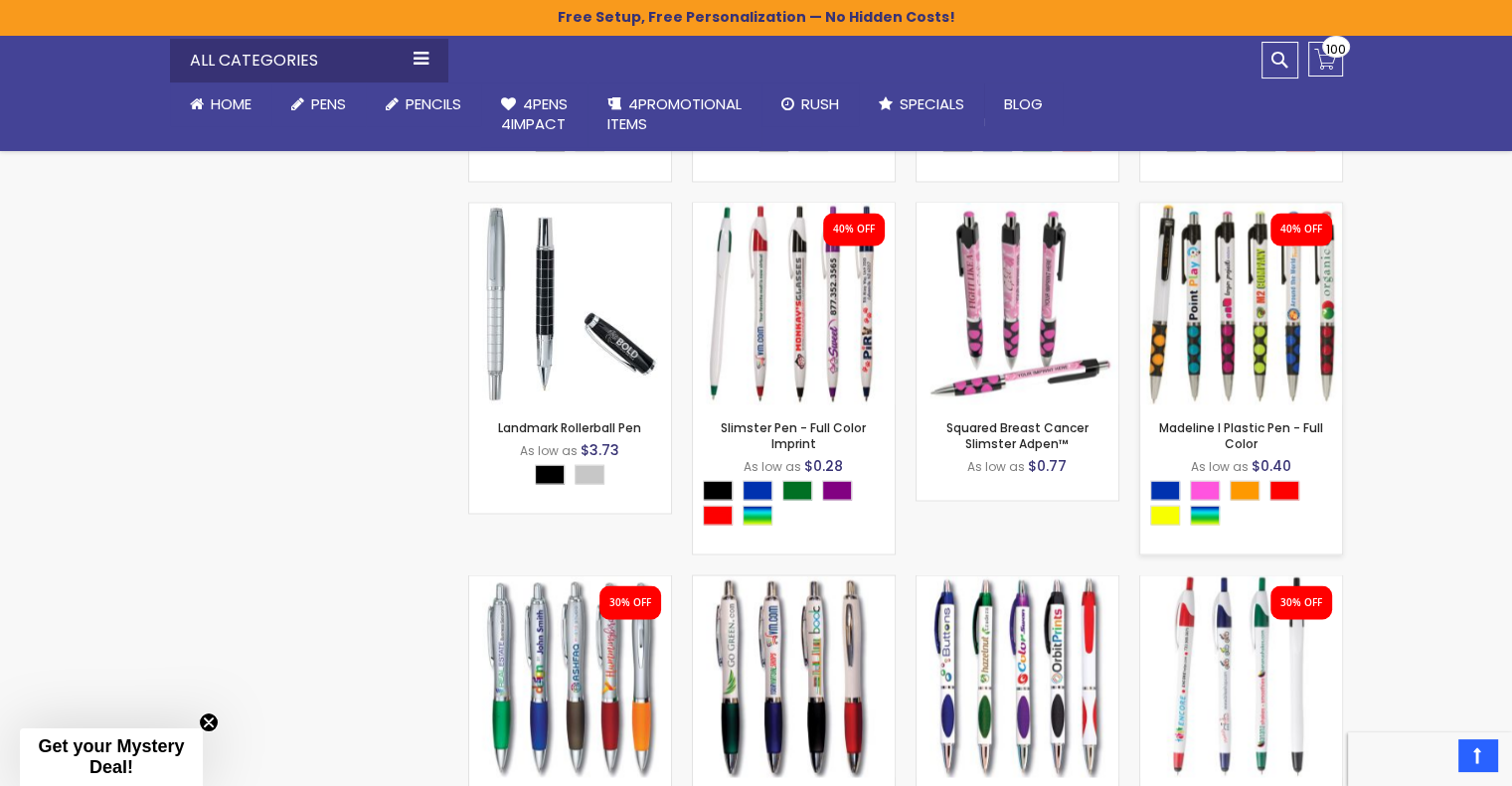 click at bounding box center [1241, 303] 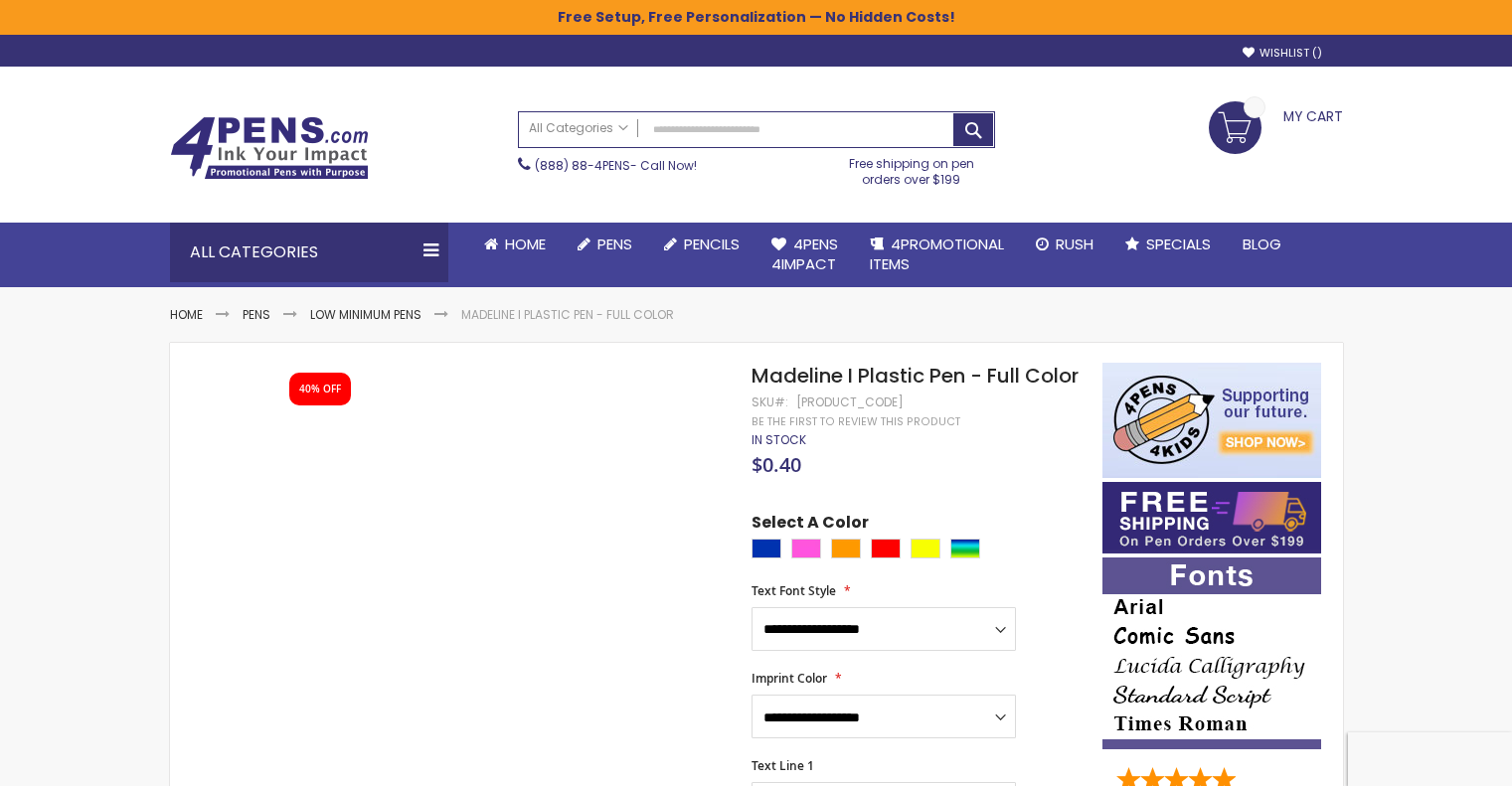 scroll, scrollTop: 0, scrollLeft: 0, axis: both 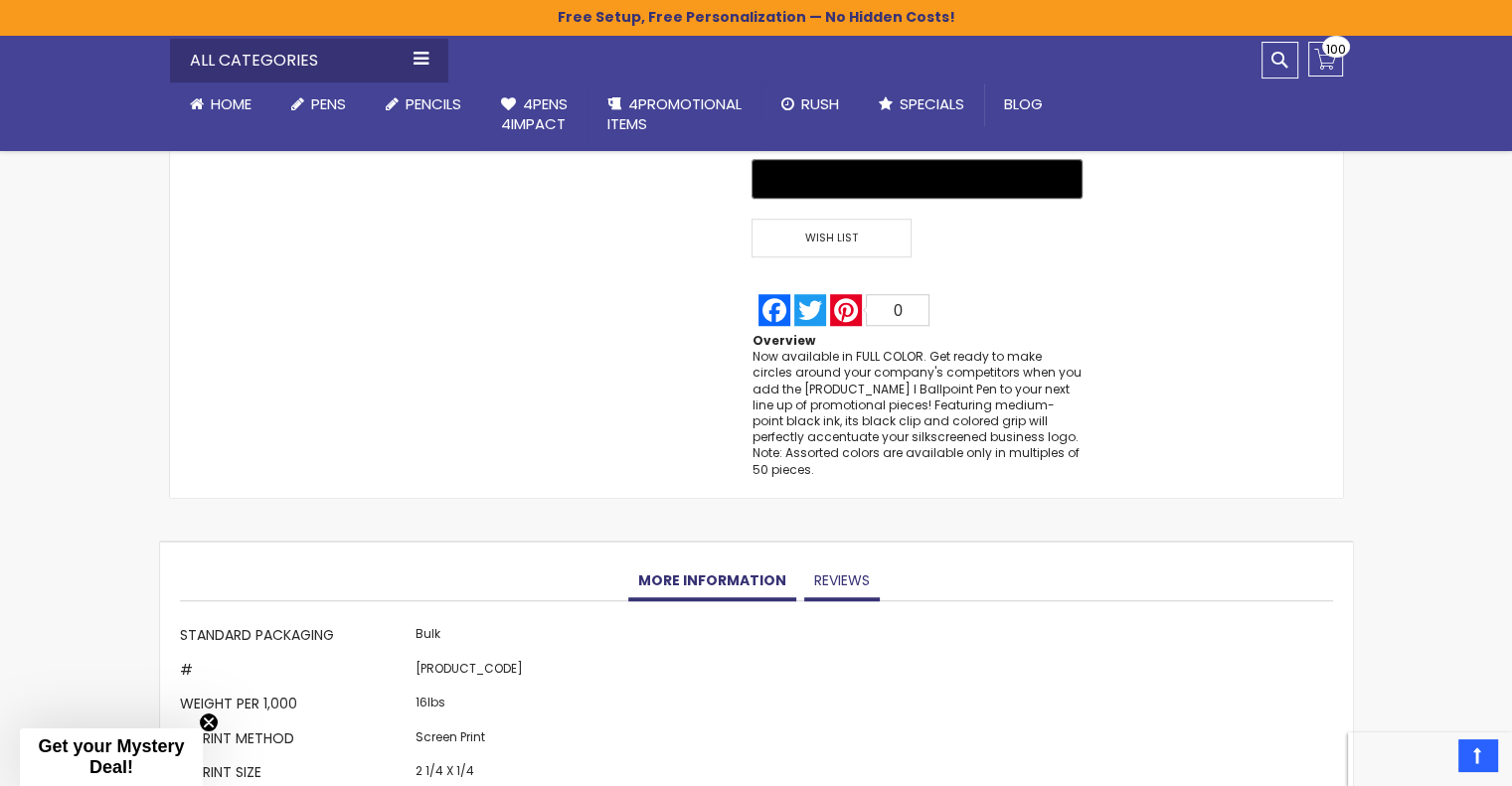 click on "Reviews" at bounding box center [842, 581] 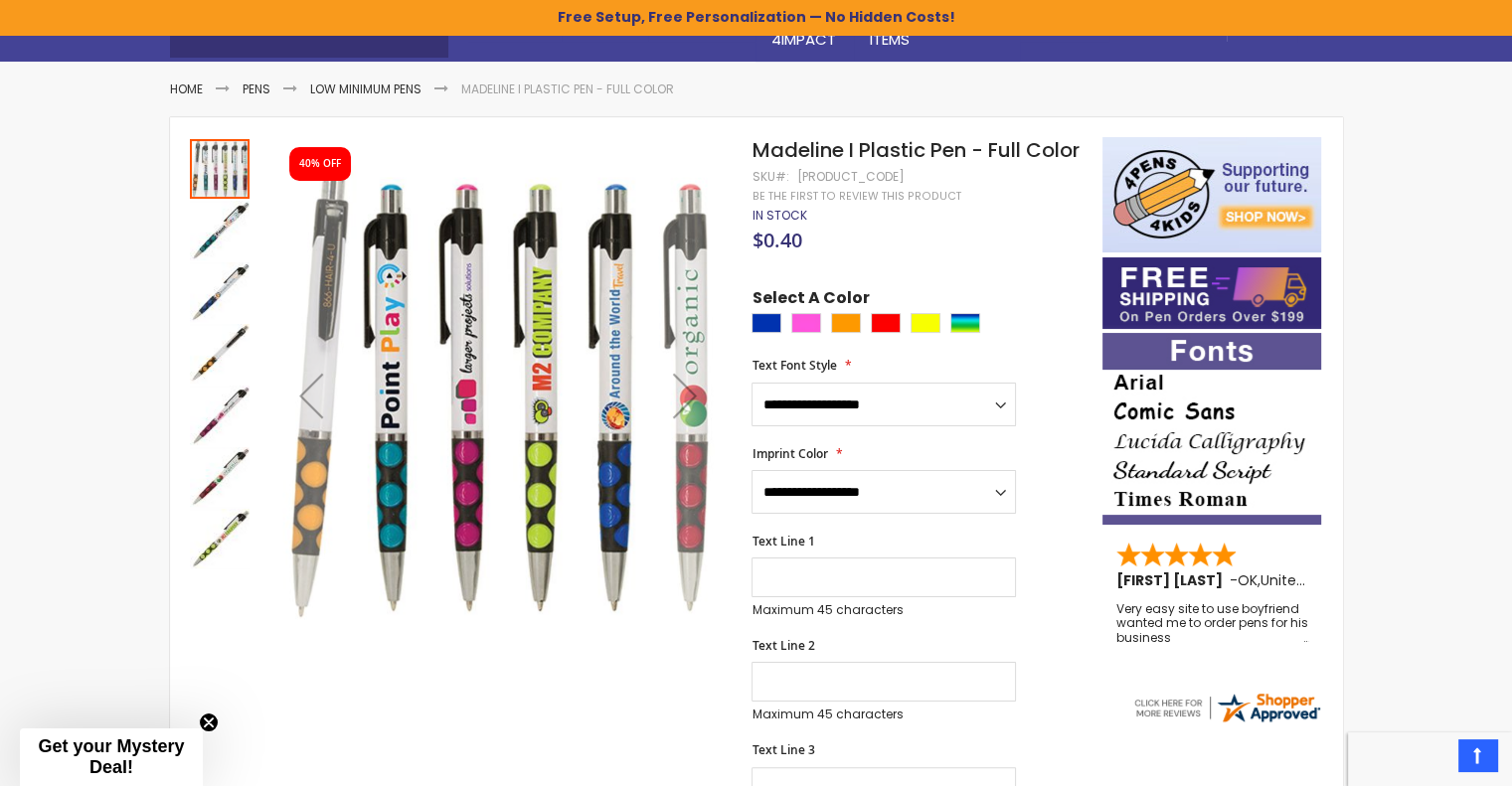 scroll, scrollTop: 0, scrollLeft: 0, axis: both 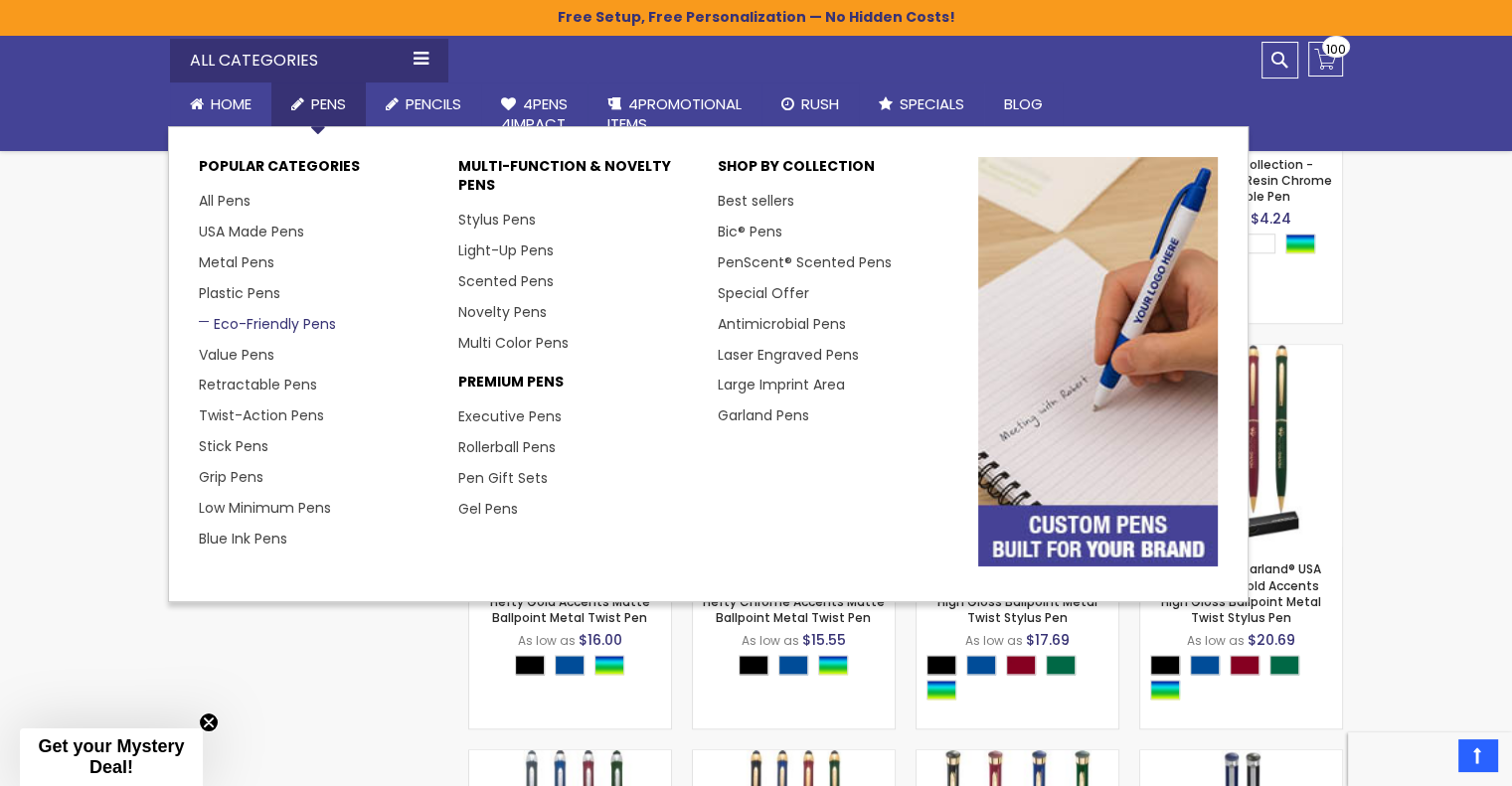 click on "Eco-Friendly Pens" at bounding box center (267, 324) 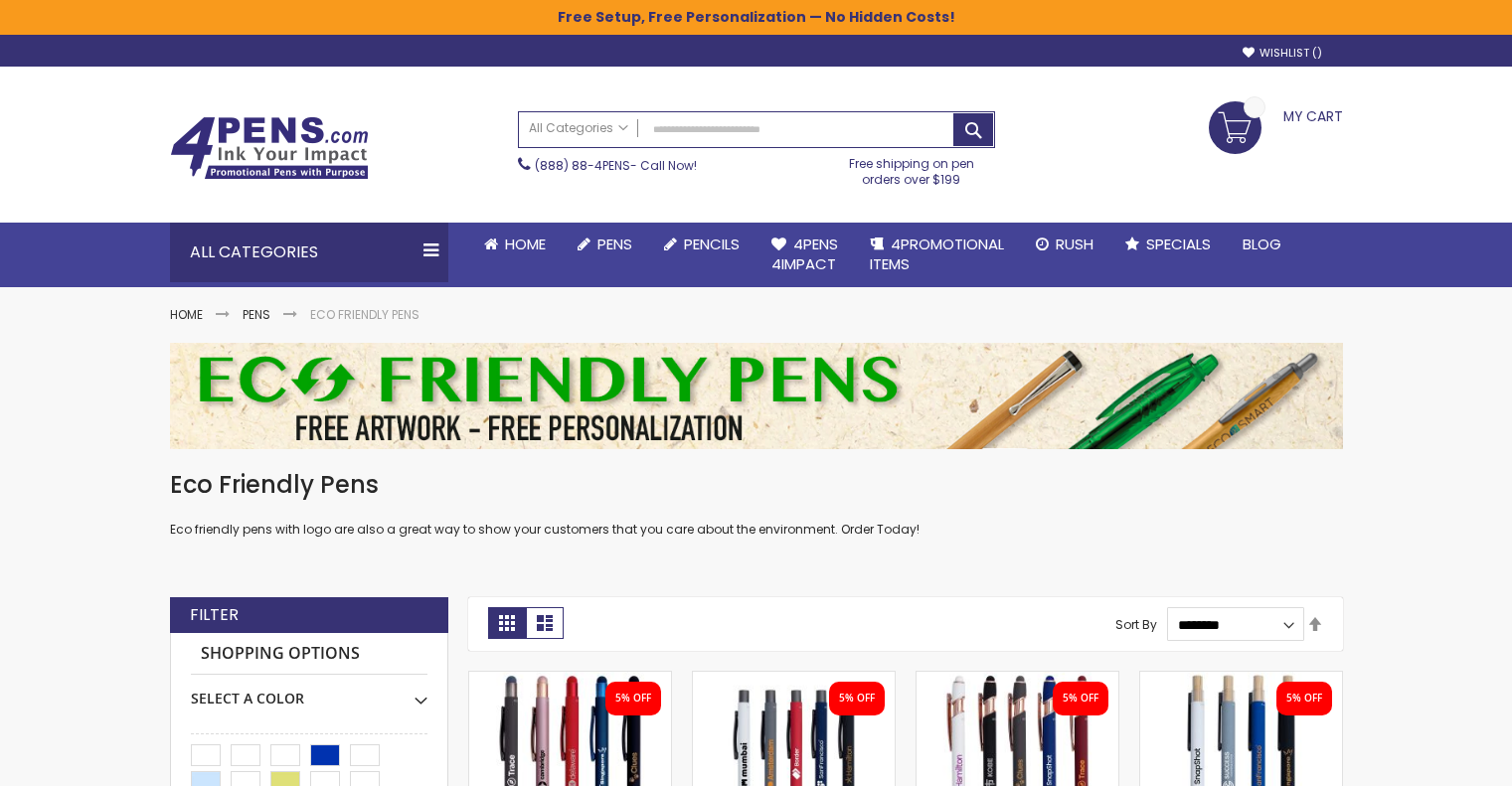scroll, scrollTop: 0, scrollLeft: 0, axis: both 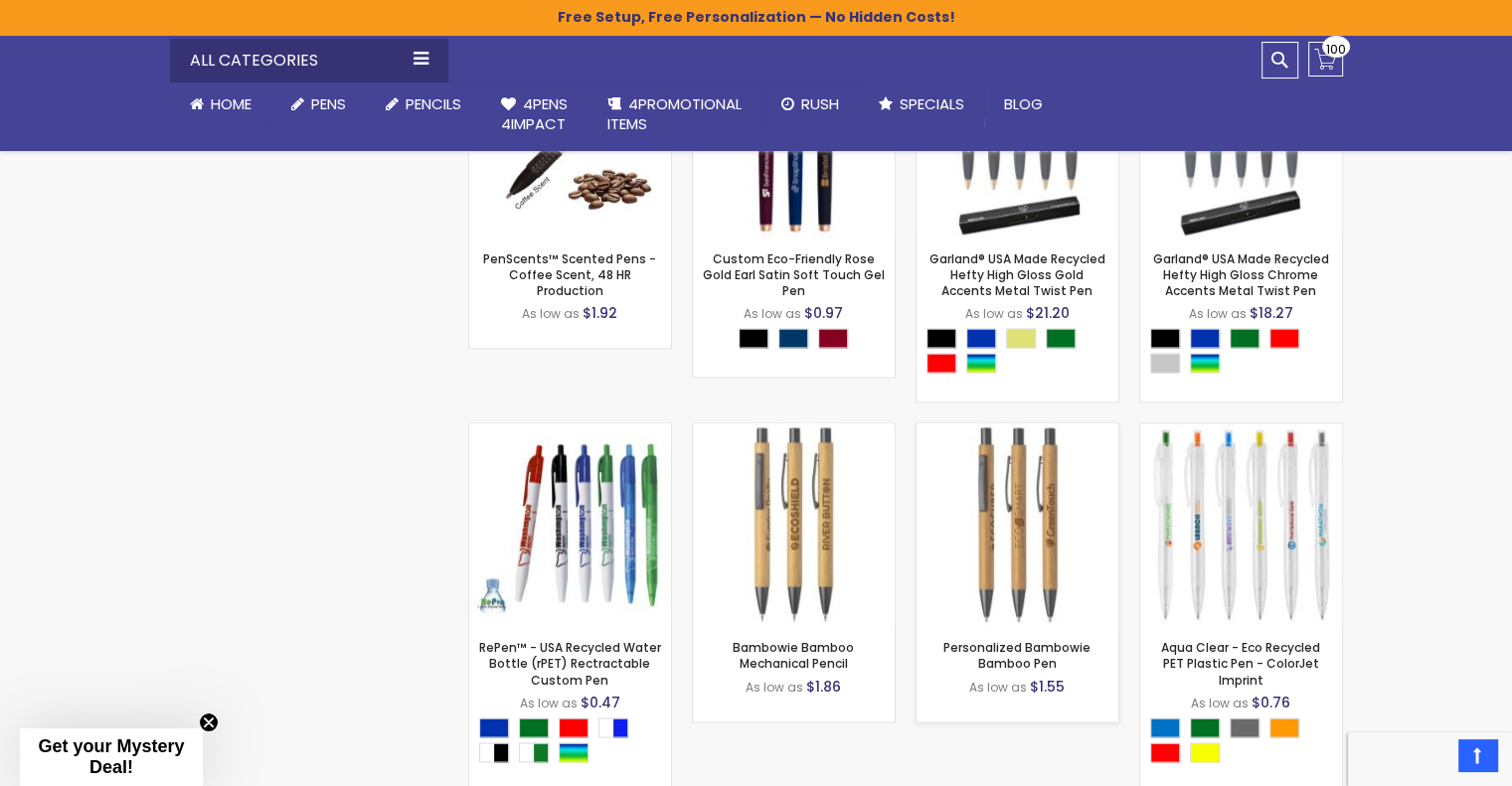 click on "-
***
+
Add to Cart" at bounding box center [1017, 592] 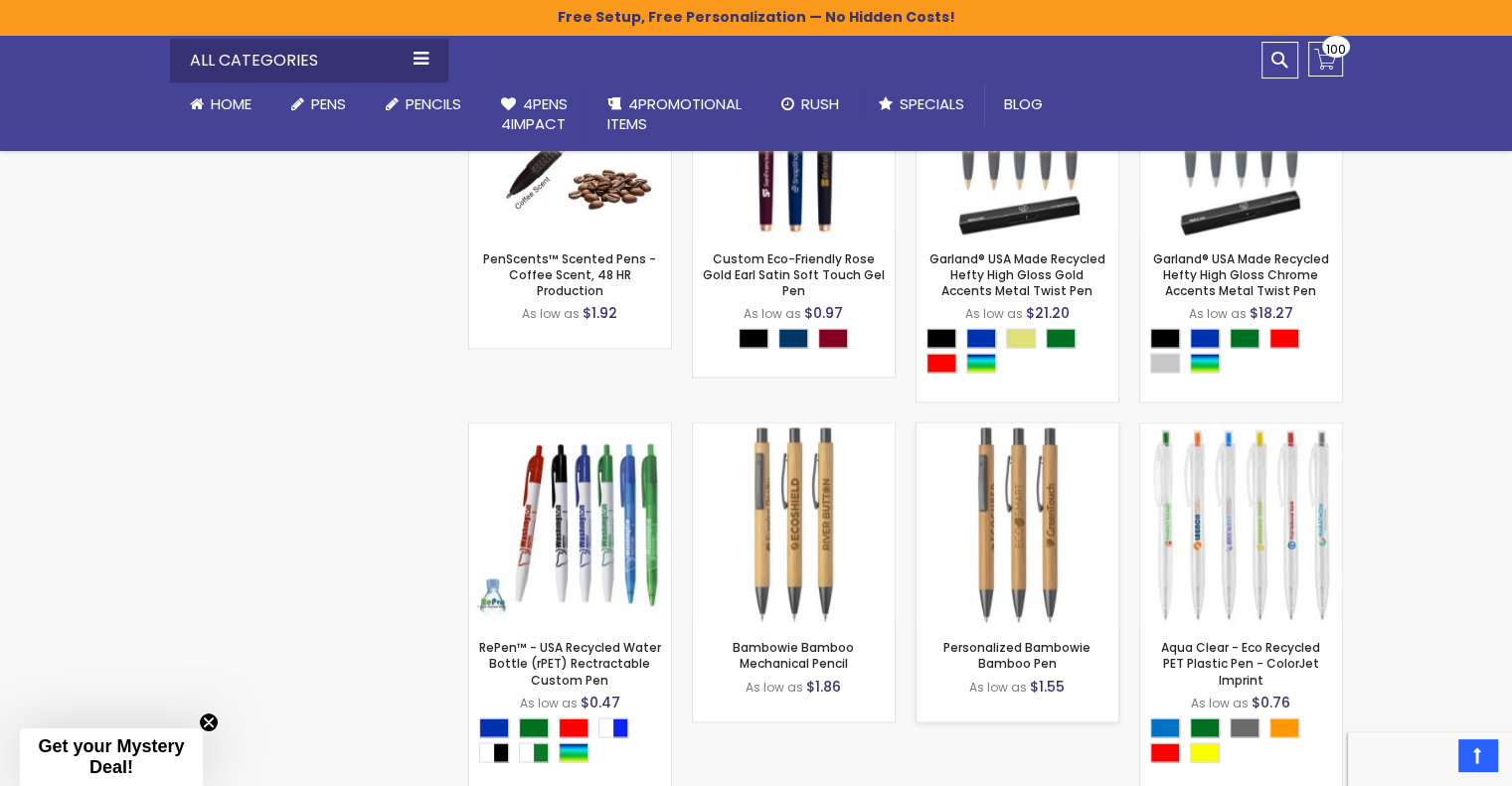 click on "-
***
+
Add to Cart" at bounding box center (1017, 592) 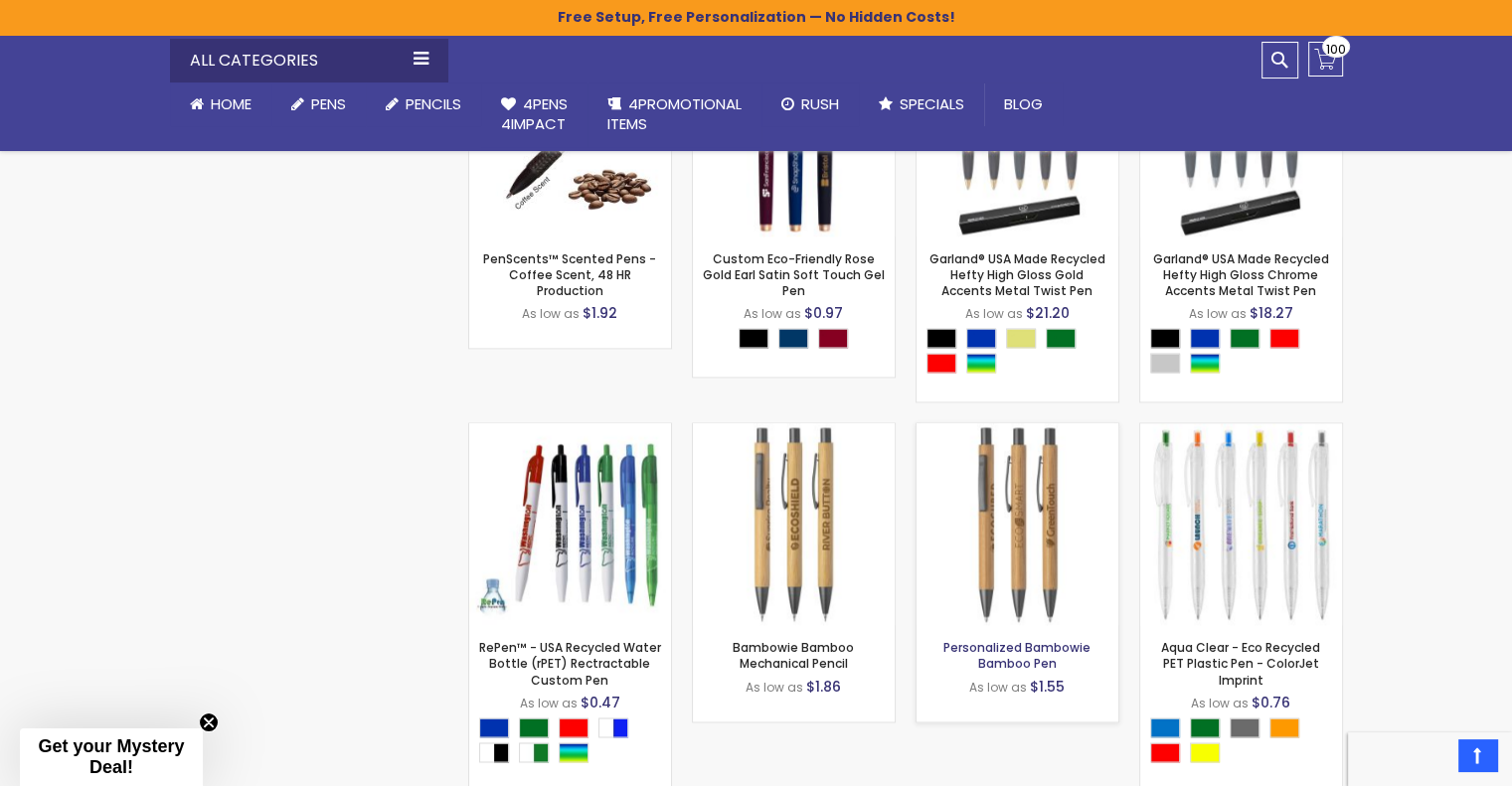 click on "Personalized Bambowie Bamboo Pen" at bounding box center [1017, 655] 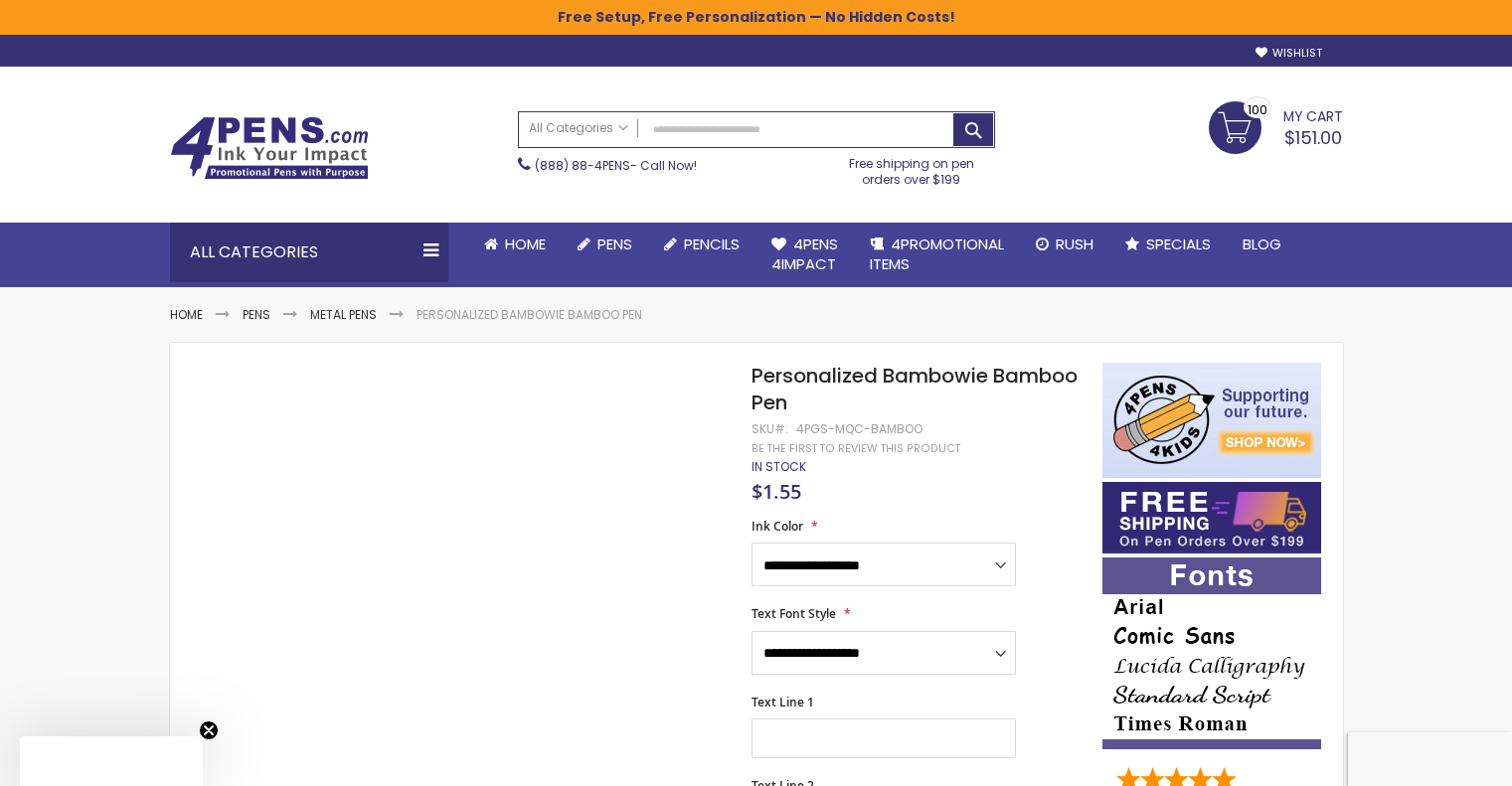 scroll, scrollTop: 0, scrollLeft: 0, axis: both 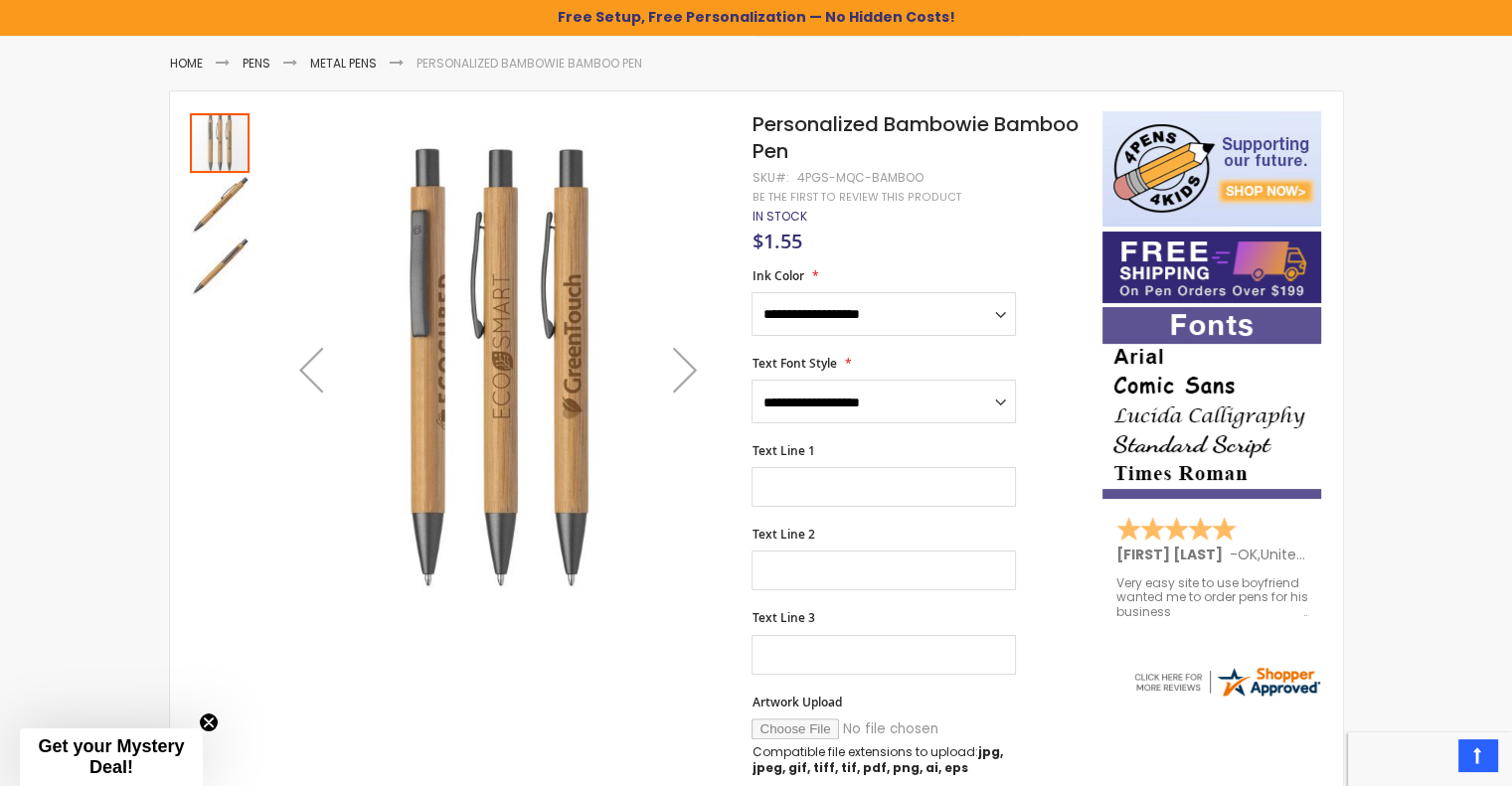 click at bounding box center [220, 205] 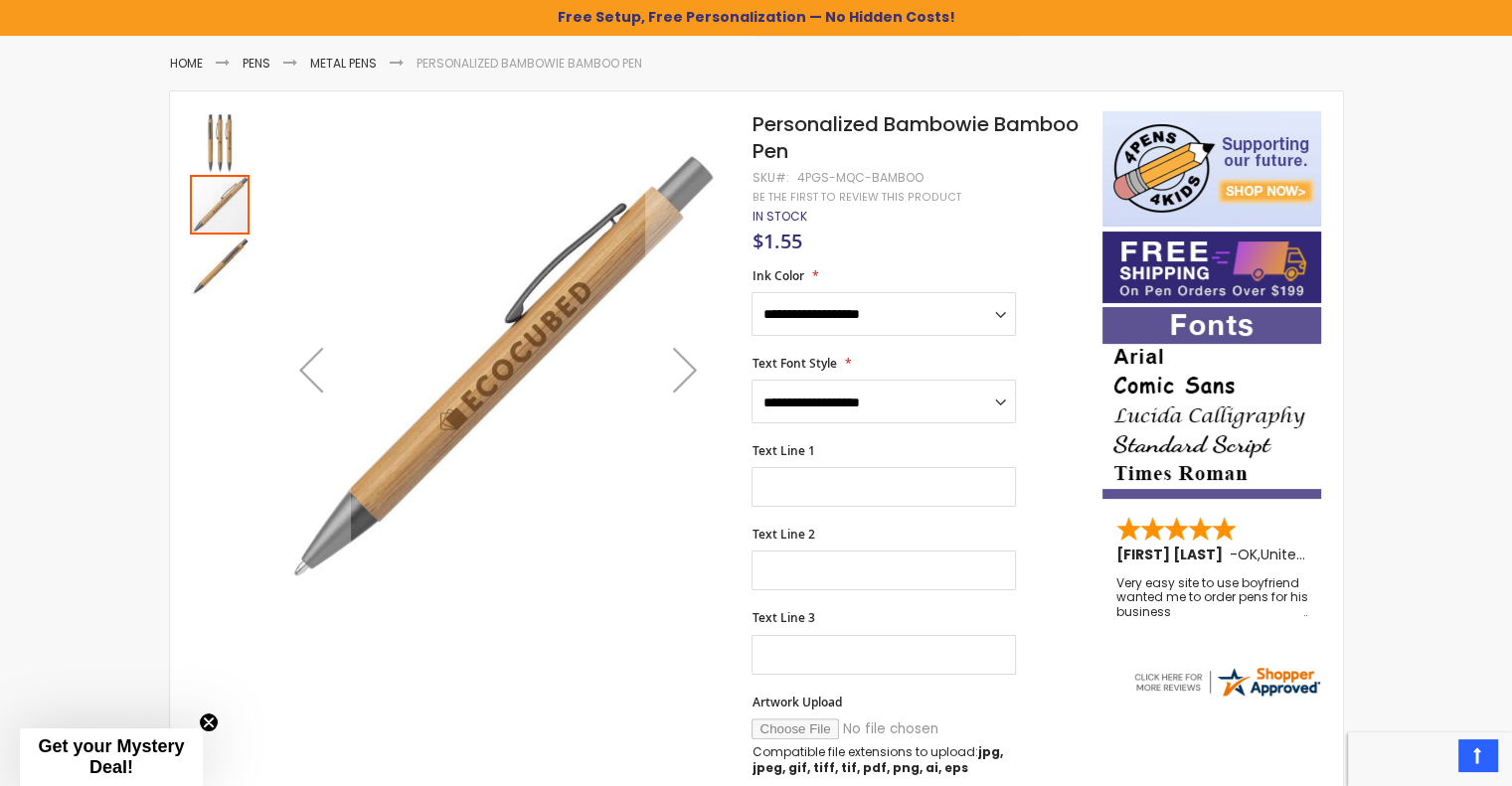 click at bounding box center (220, 266) 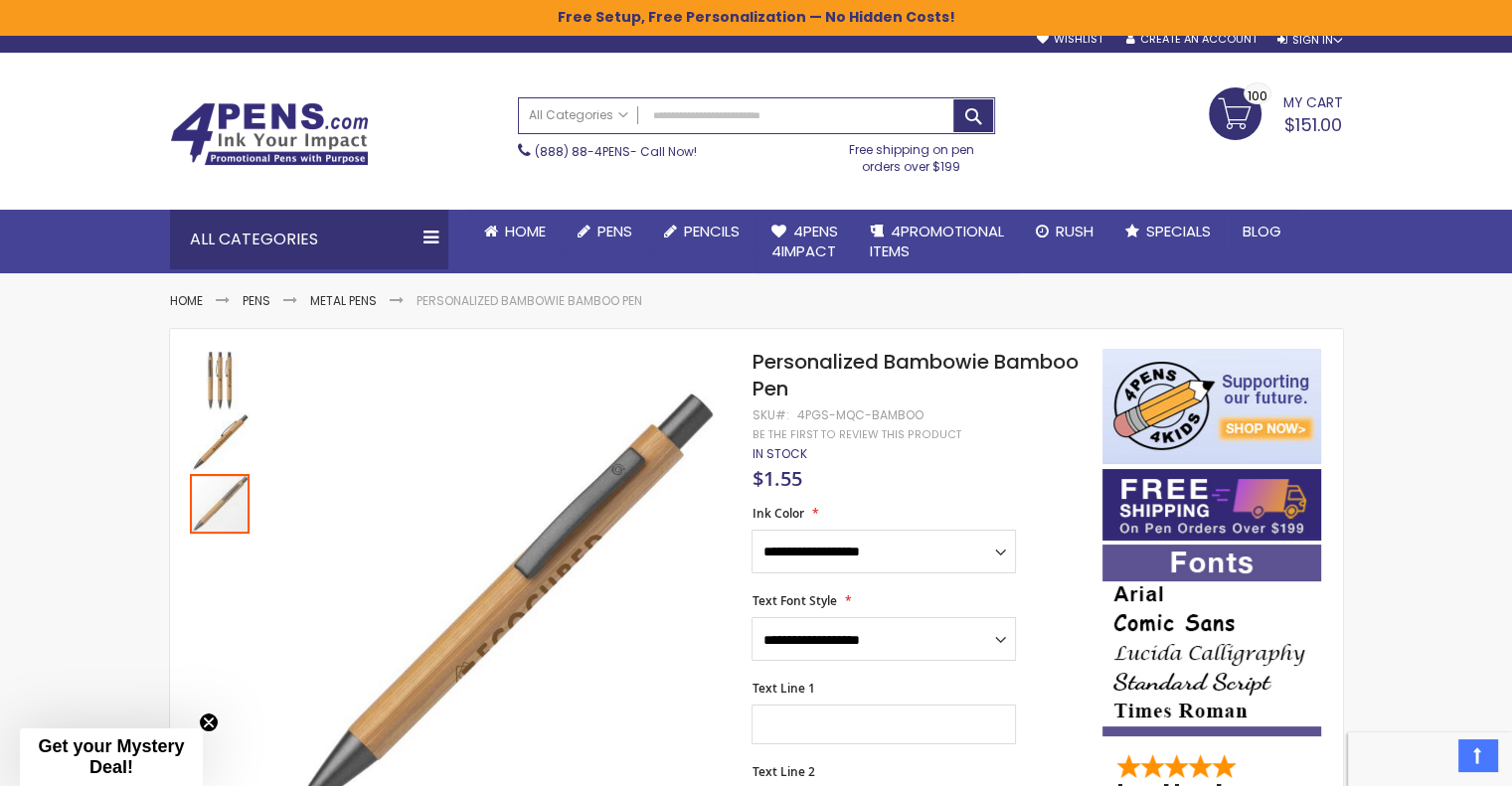 scroll, scrollTop: 13, scrollLeft: 0, axis: vertical 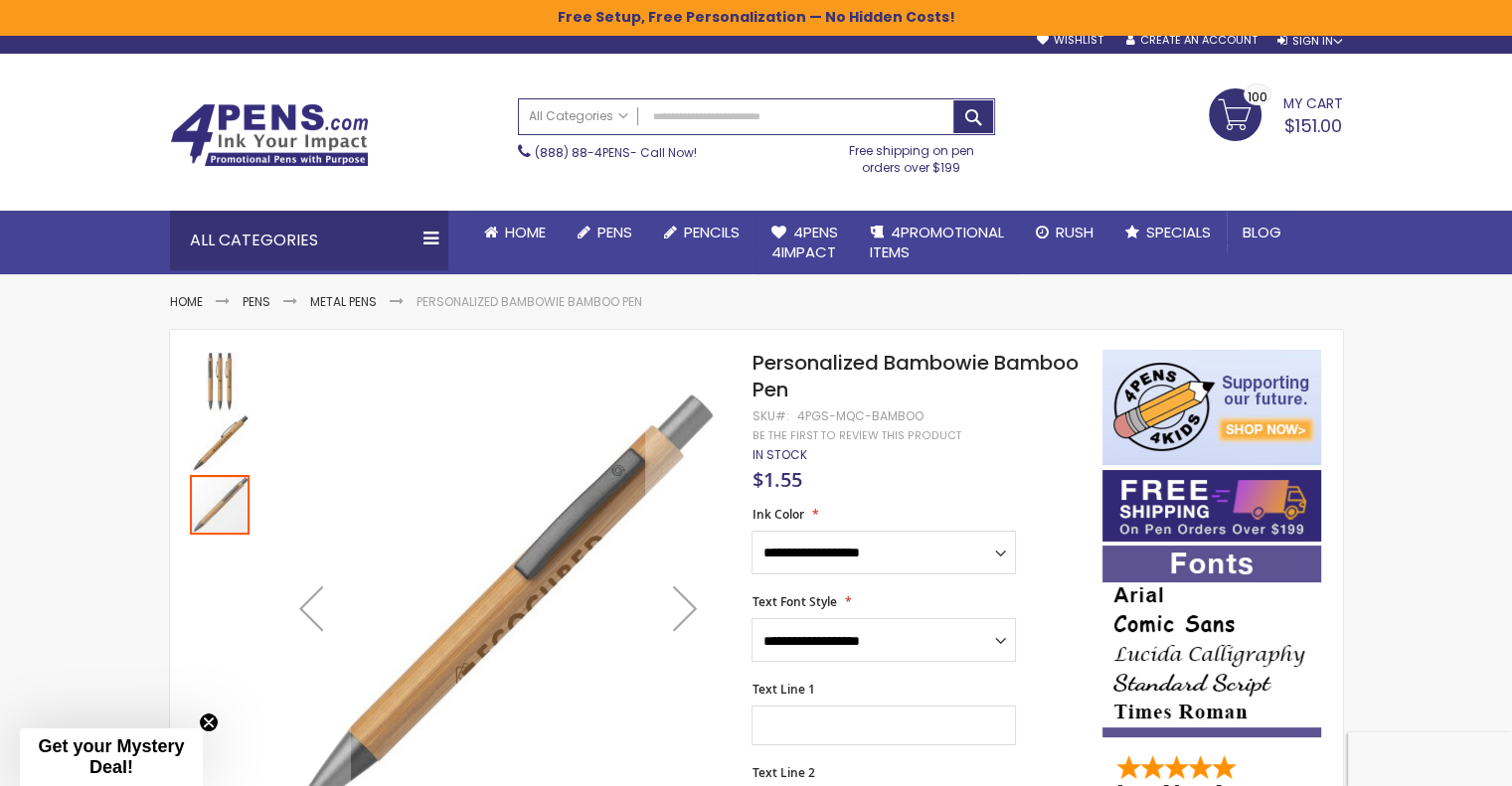 click at bounding box center [220, 443] 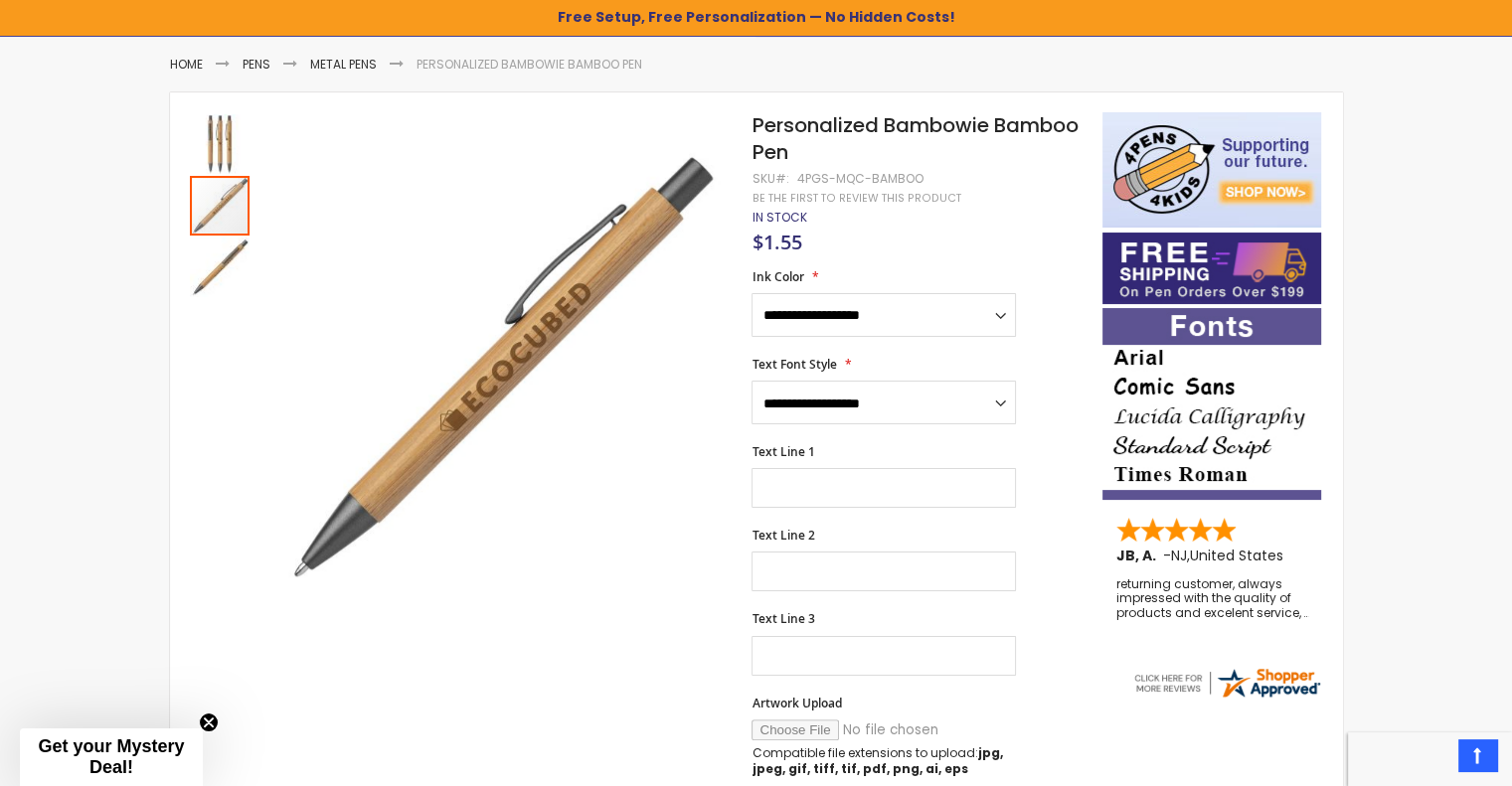 scroll, scrollTop: 248, scrollLeft: 0, axis: vertical 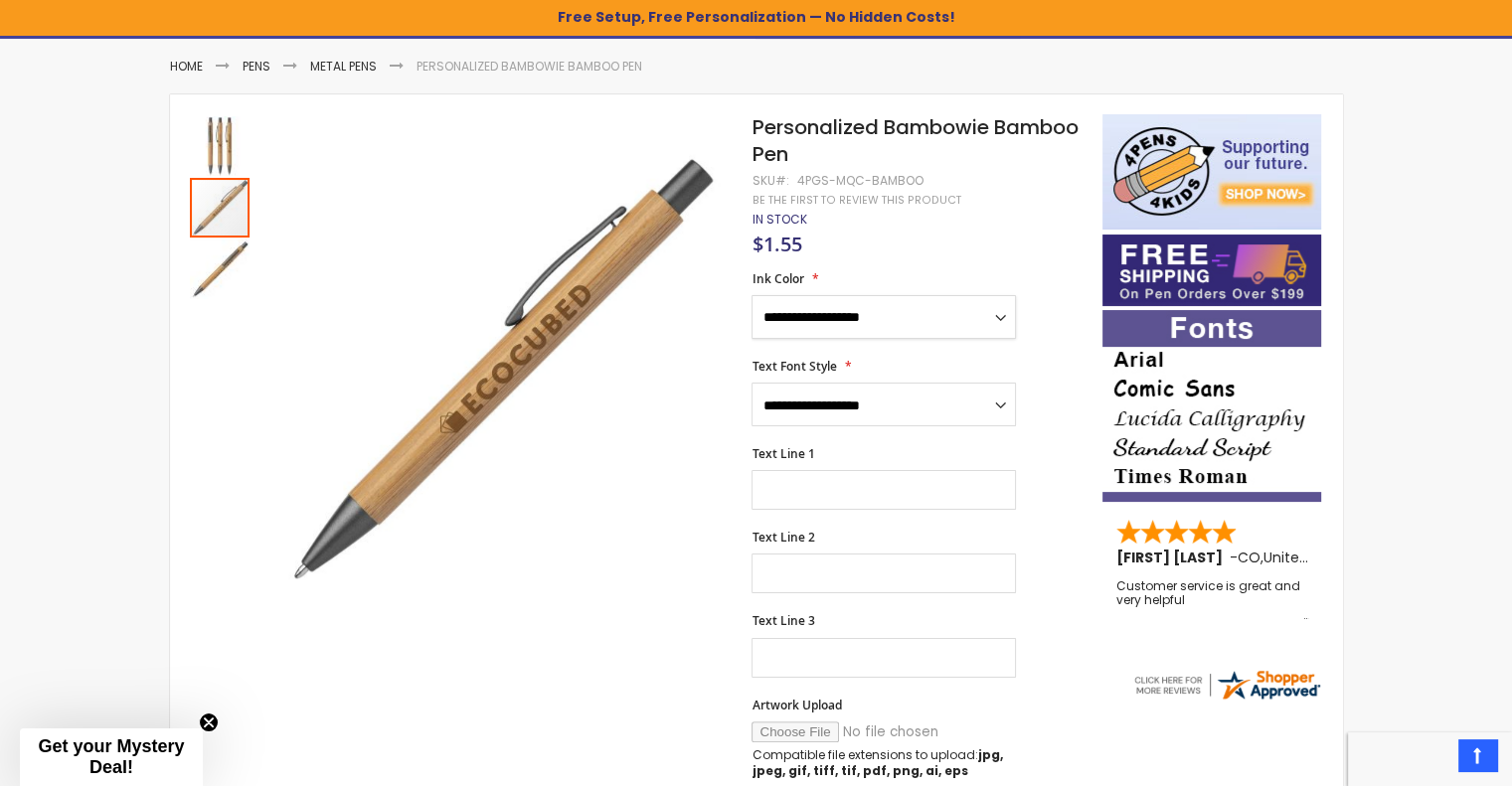 click on "**********" at bounding box center (884, 317) 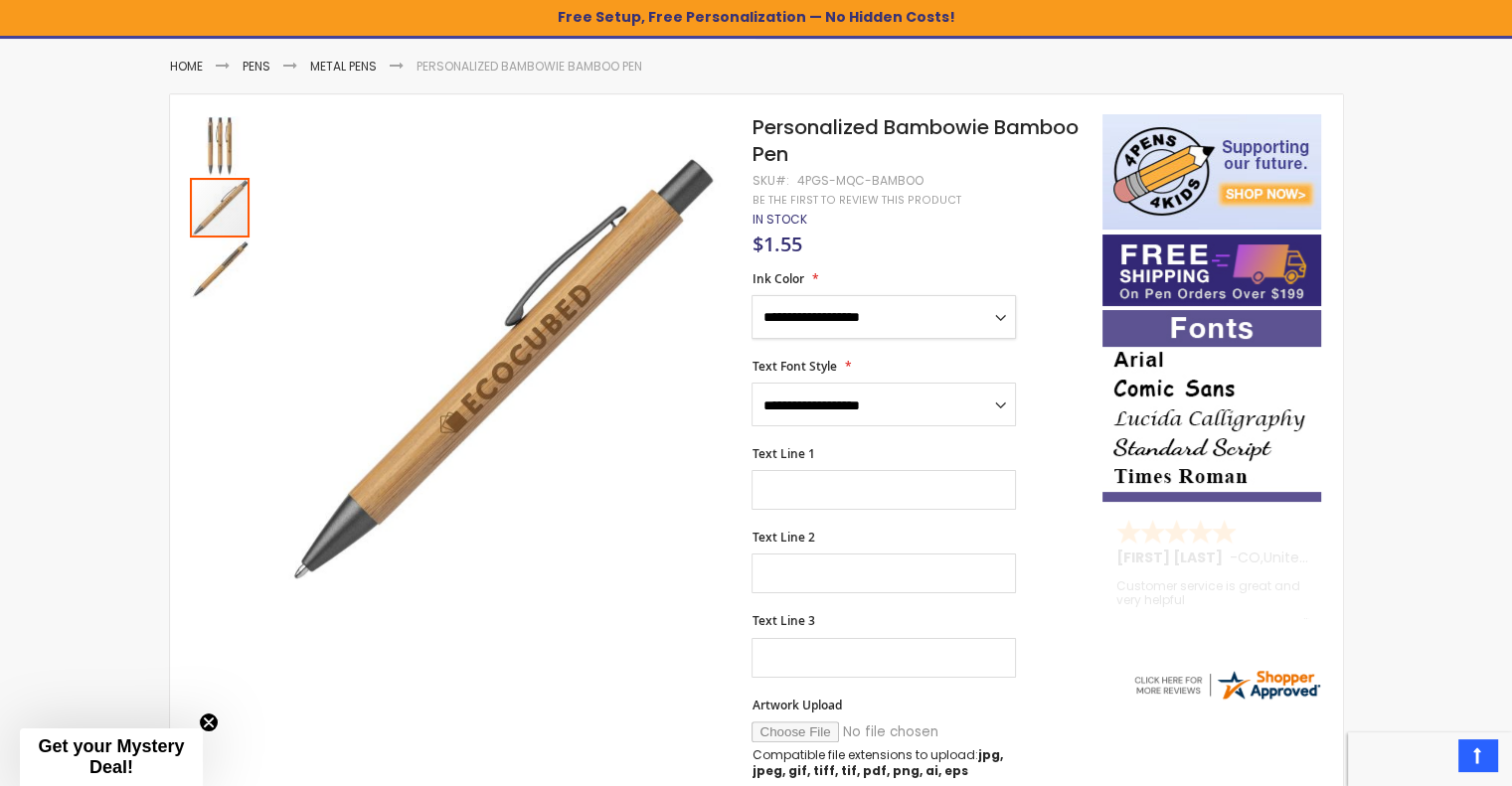 select on "*****" 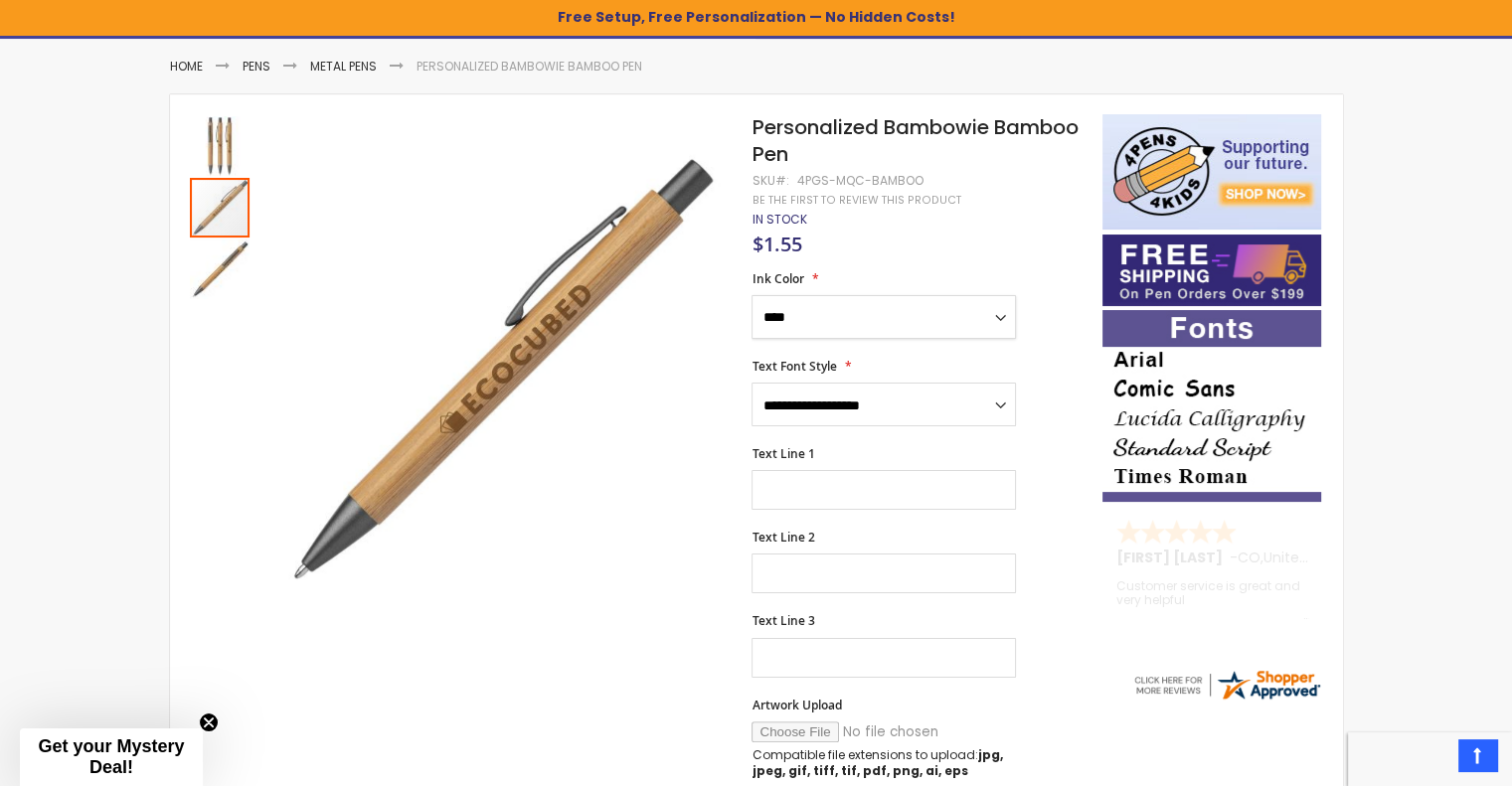 click on "**********" at bounding box center (884, 317) 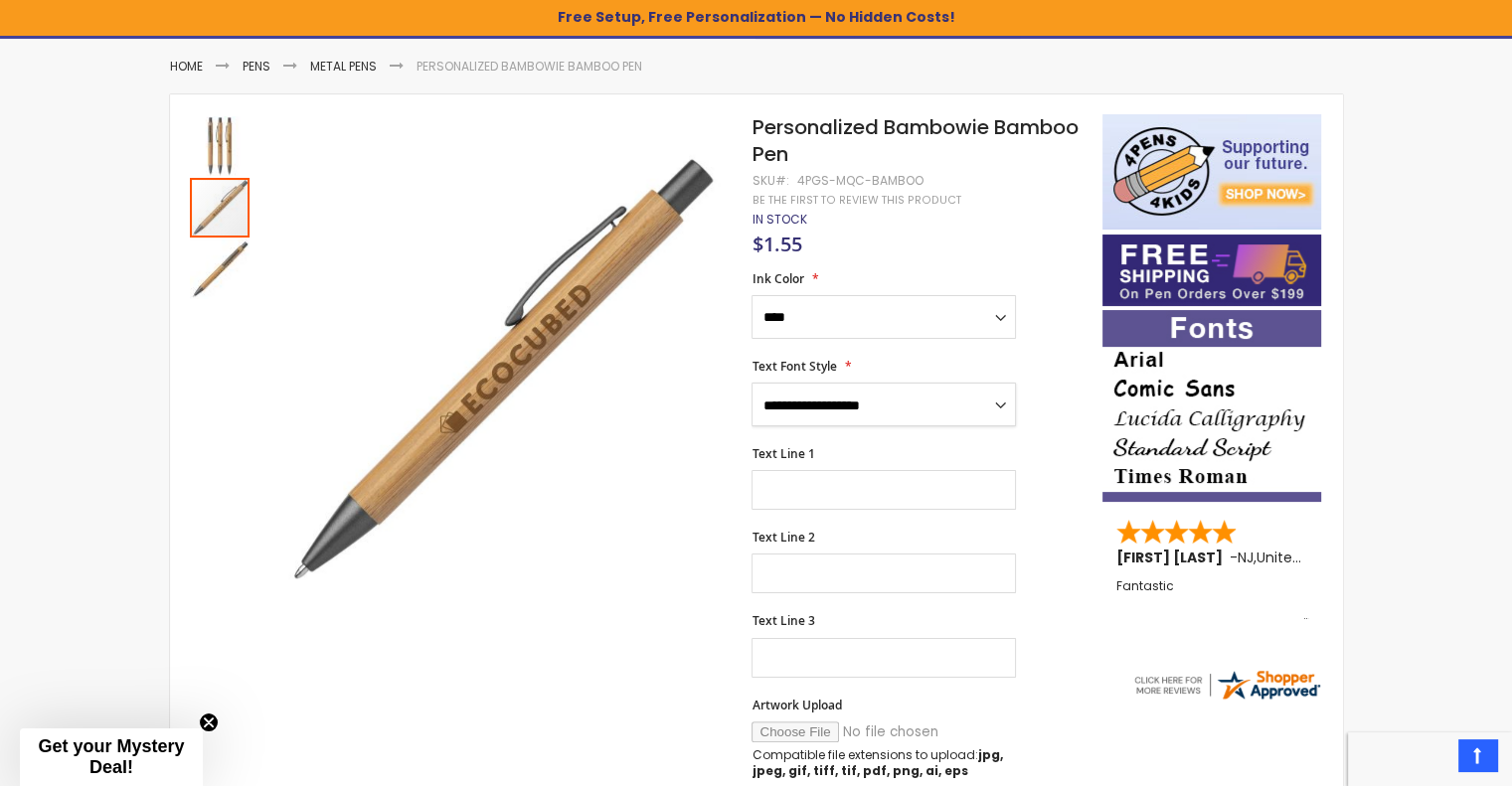 click on "**********" at bounding box center (884, 404) 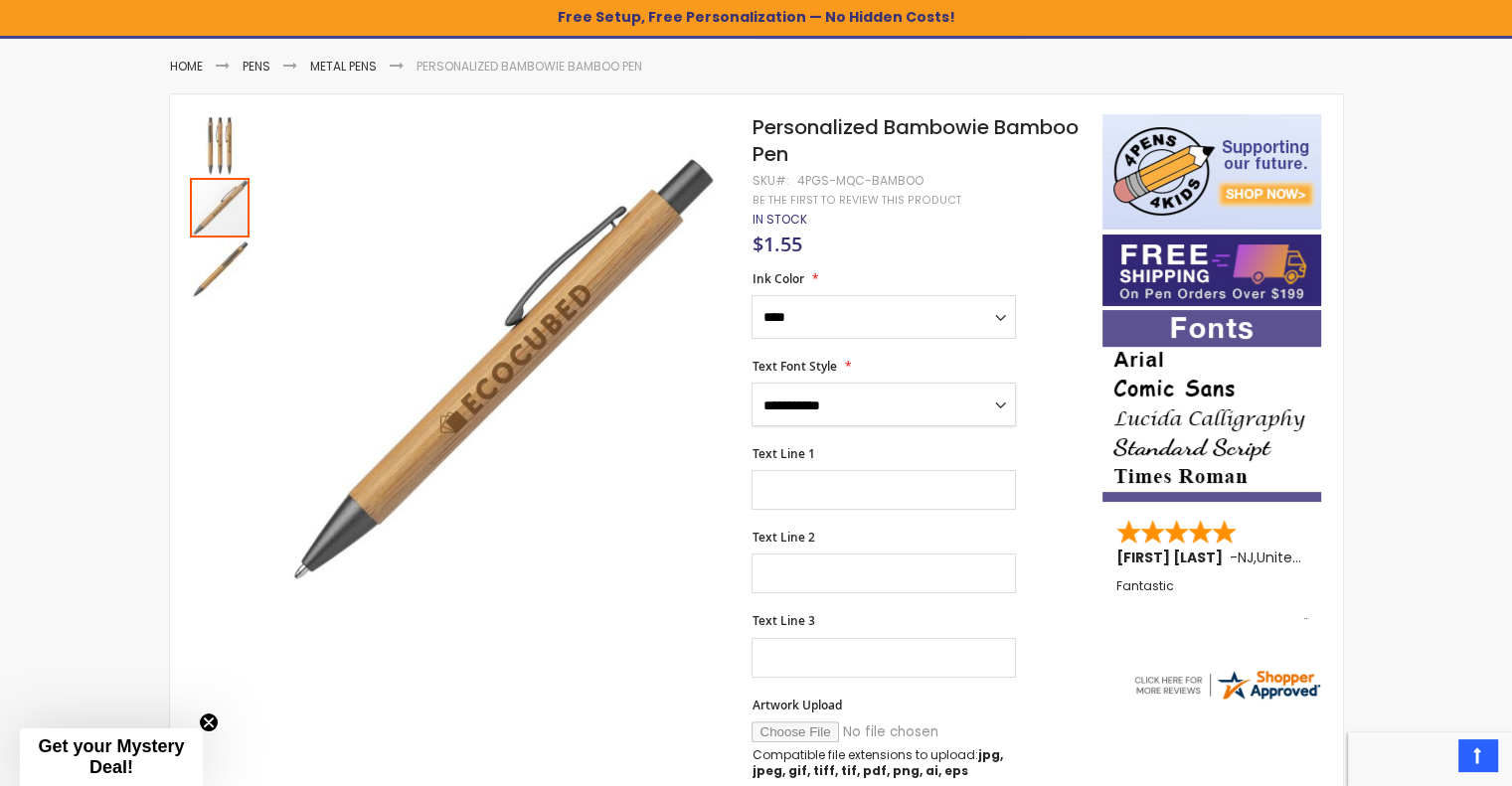 click on "**********" at bounding box center (884, 404) 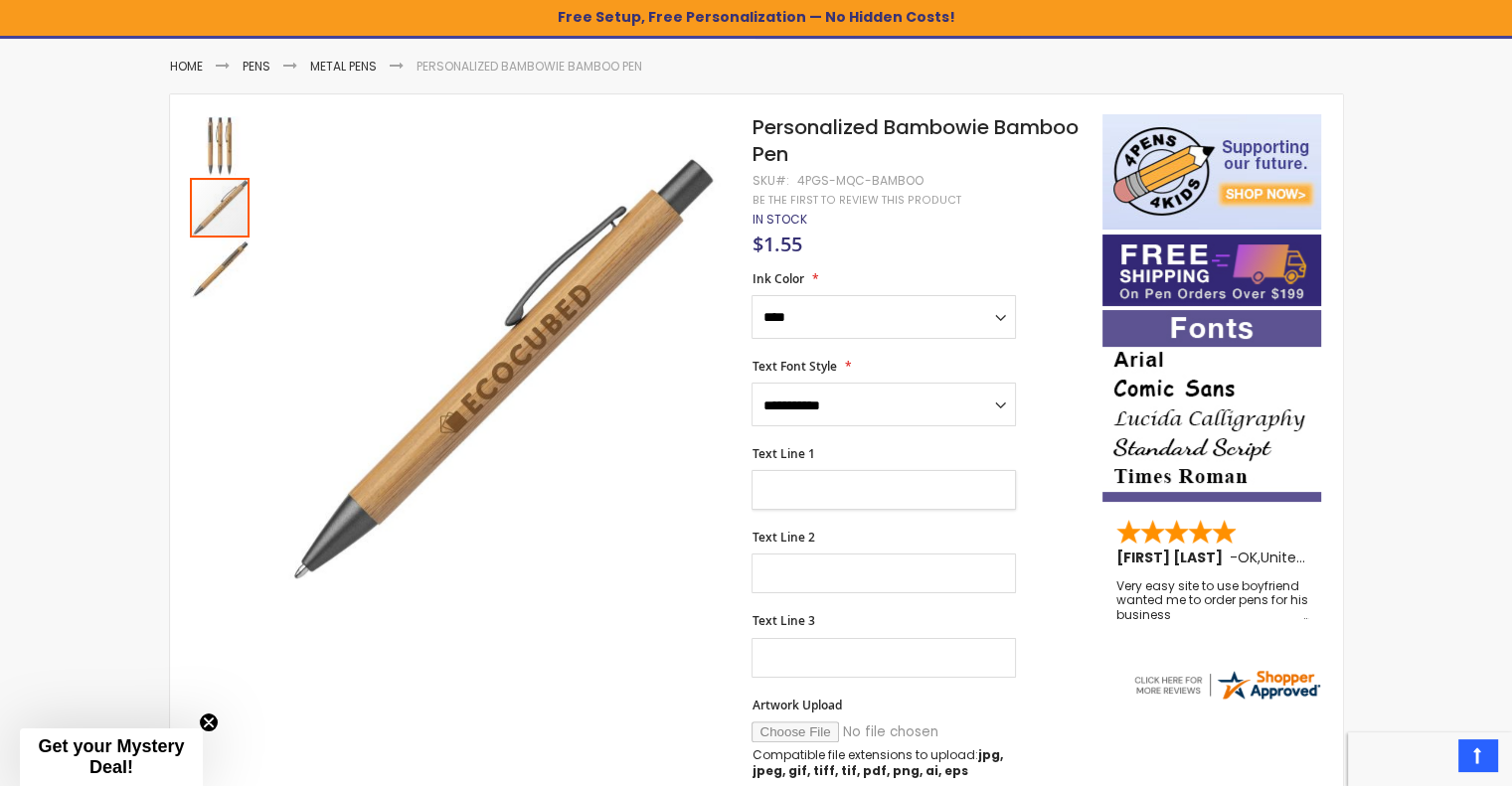 click on "Text Line 1" at bounding box center [884, 490] 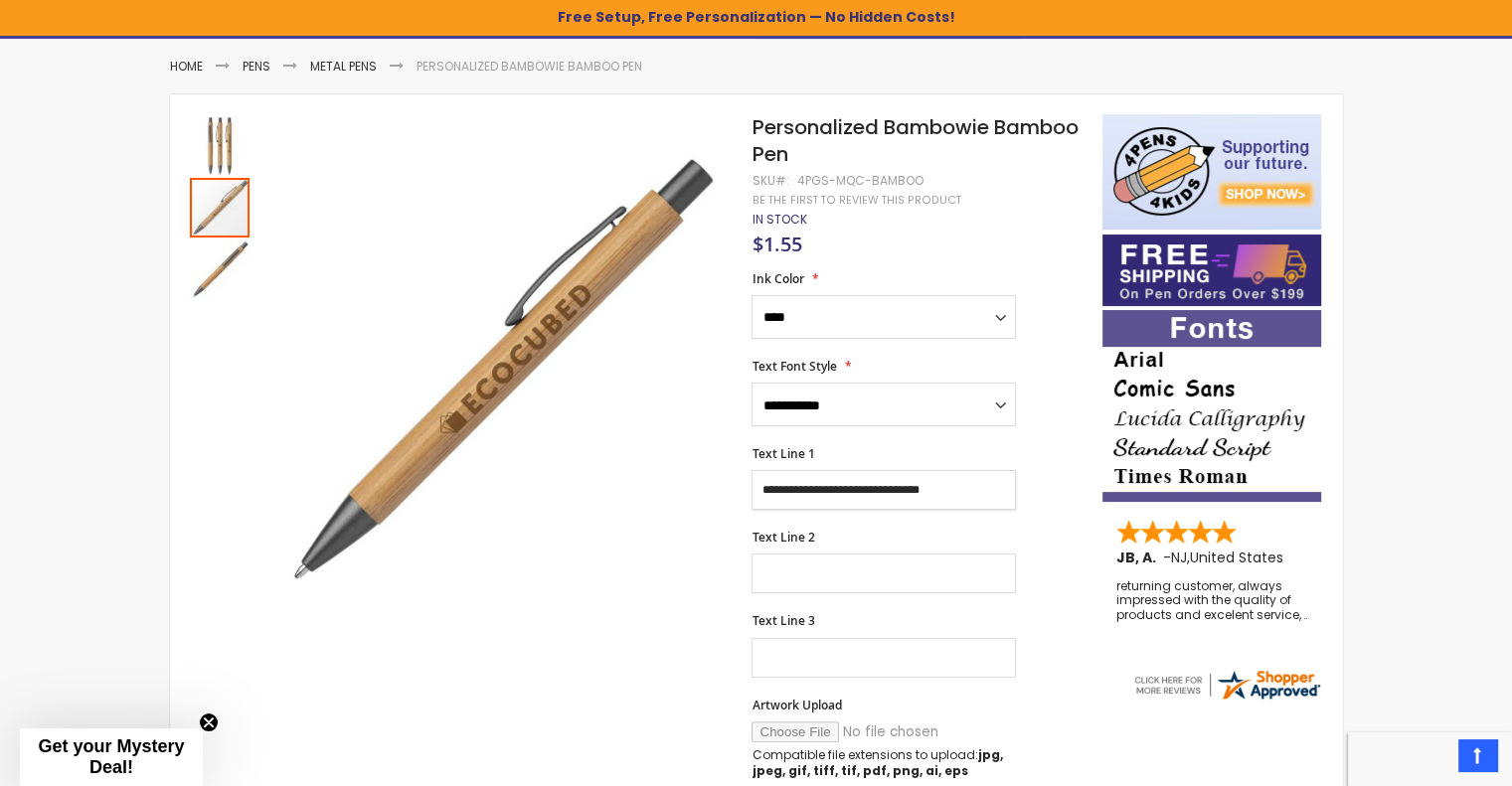 type on "**********" 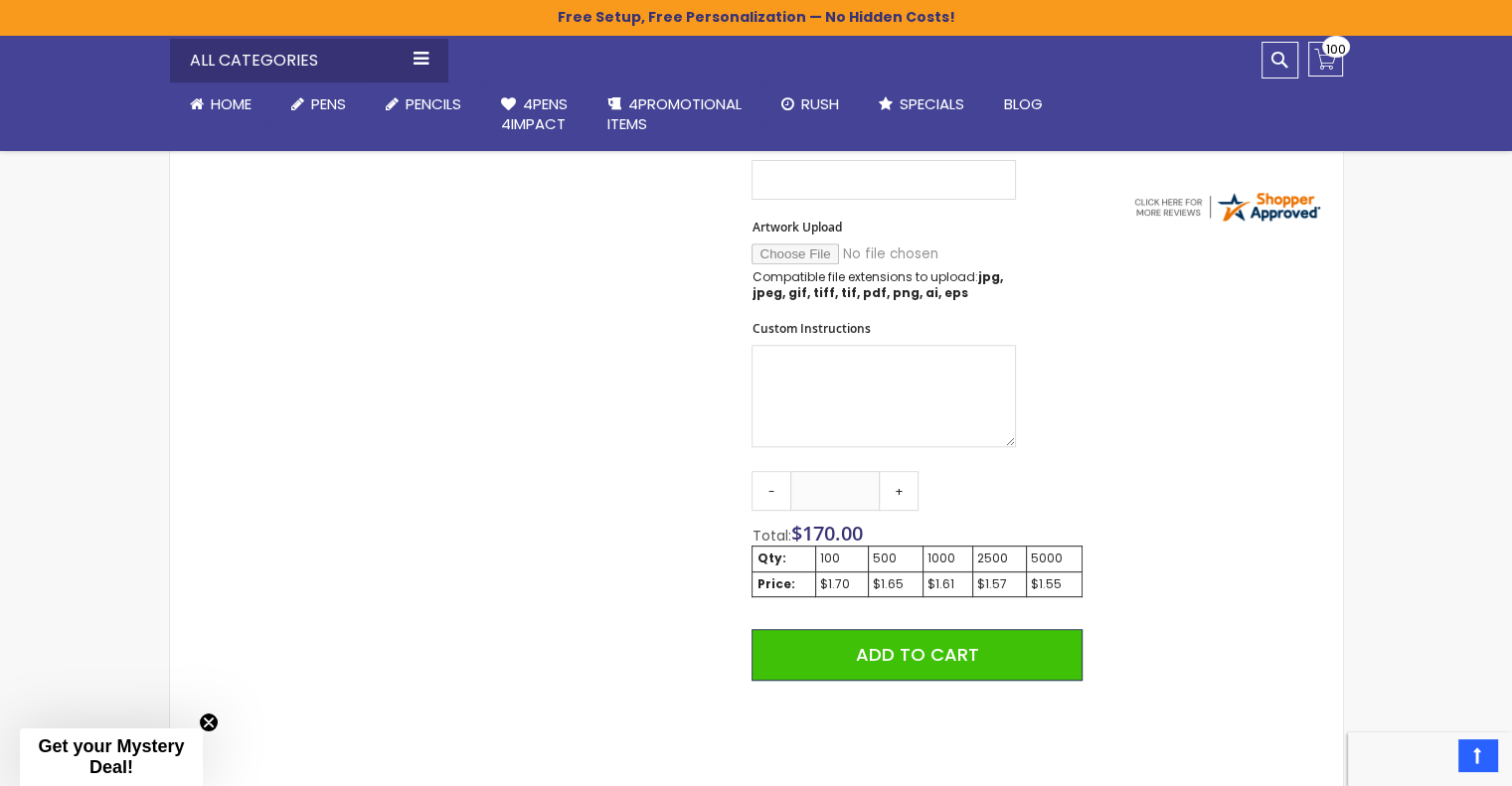 scroll, scrollTop: 726, scrollLeft: 0, axis: vertical 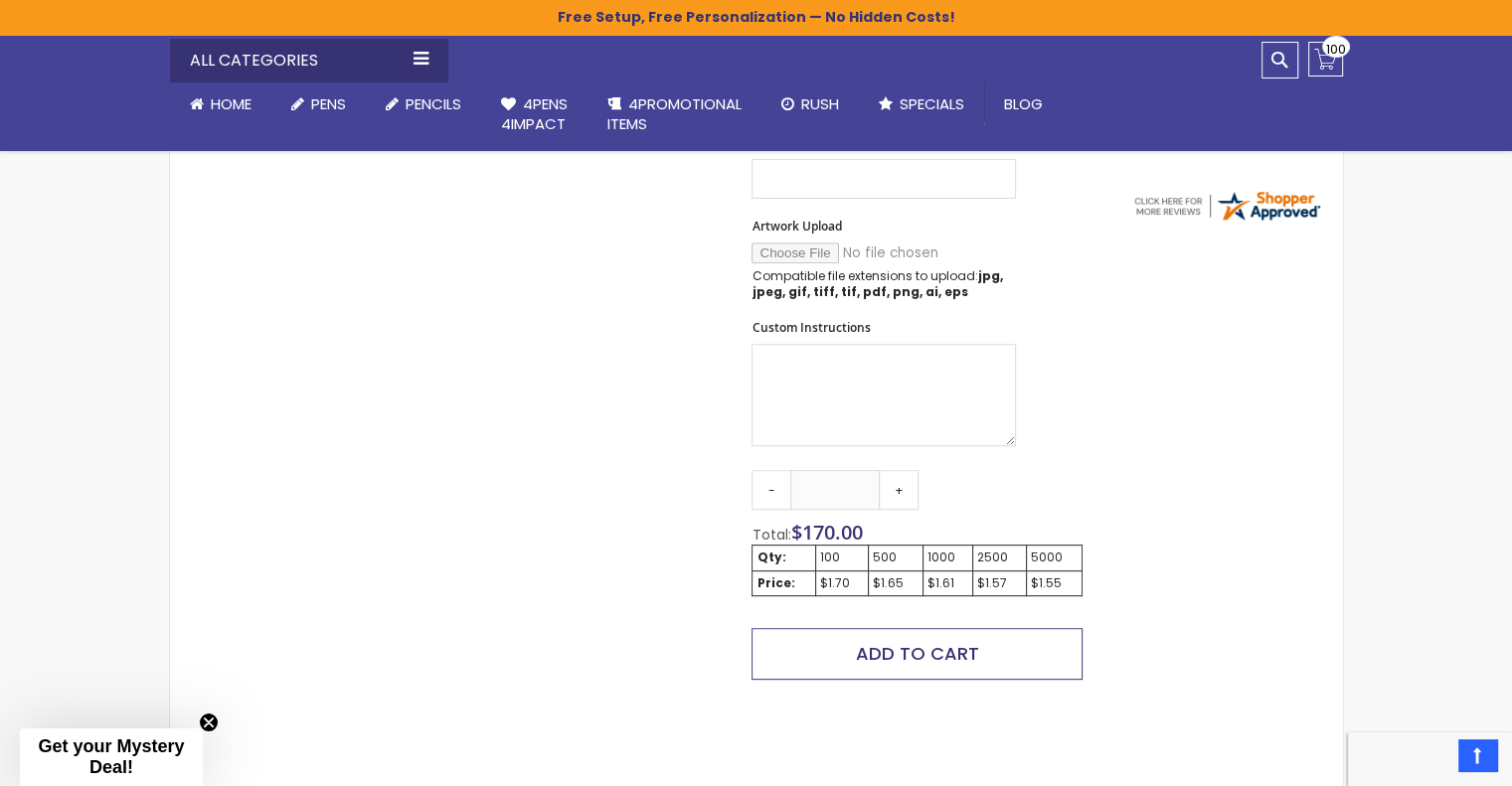type on "**********" 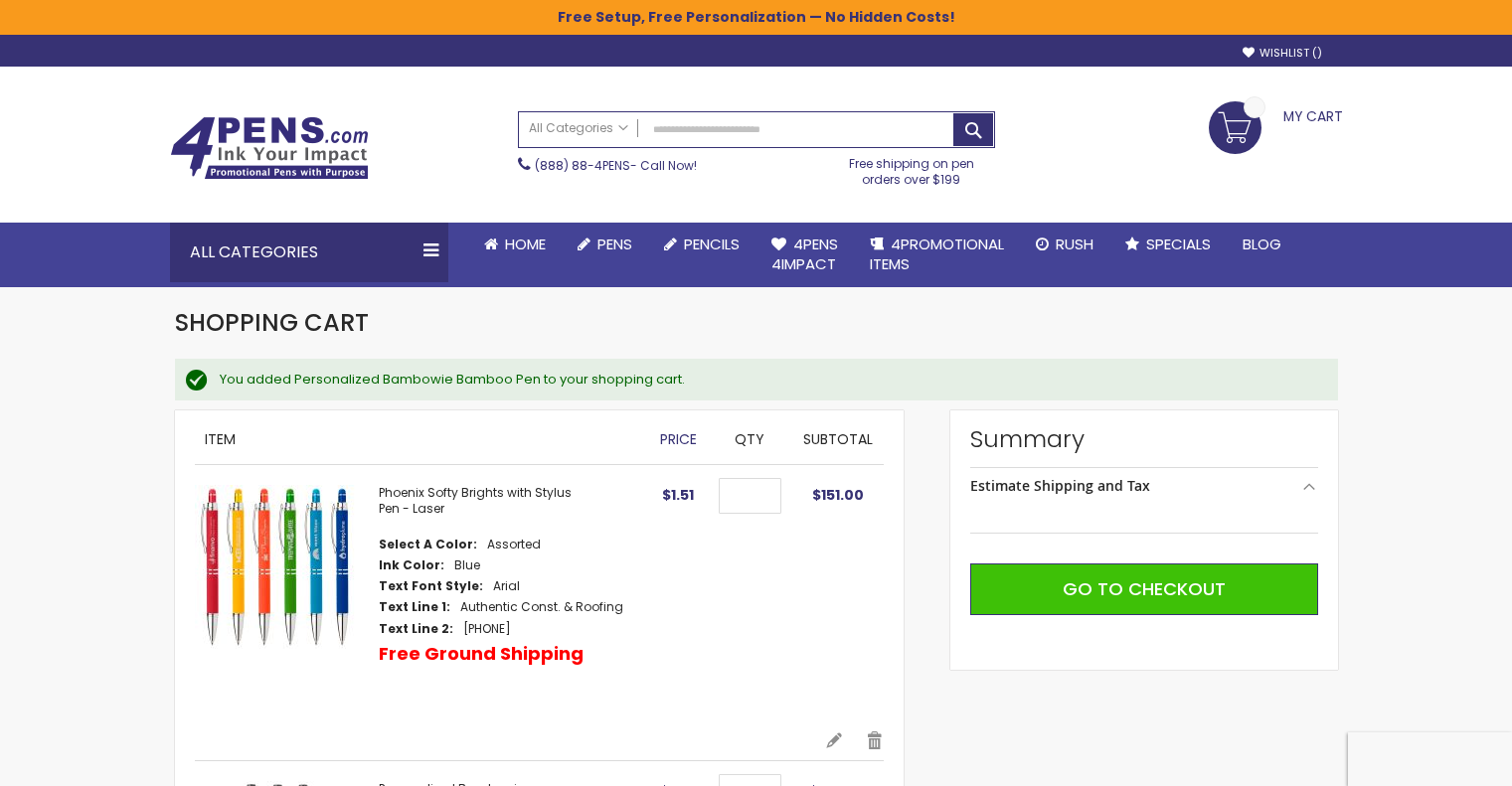 scroll, scrollTop: 0, scrollLeft: 0, axis: both 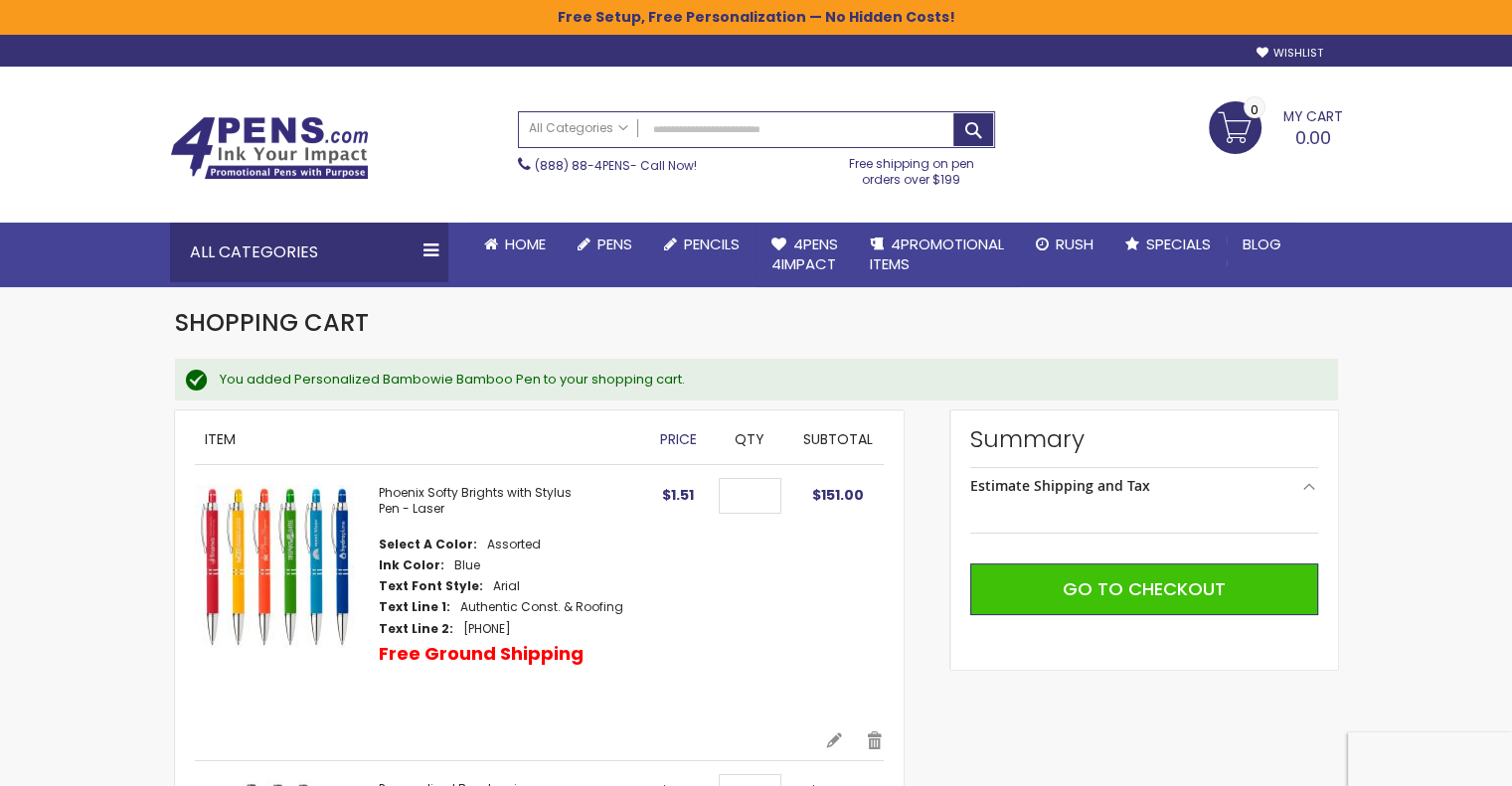 select on "**" 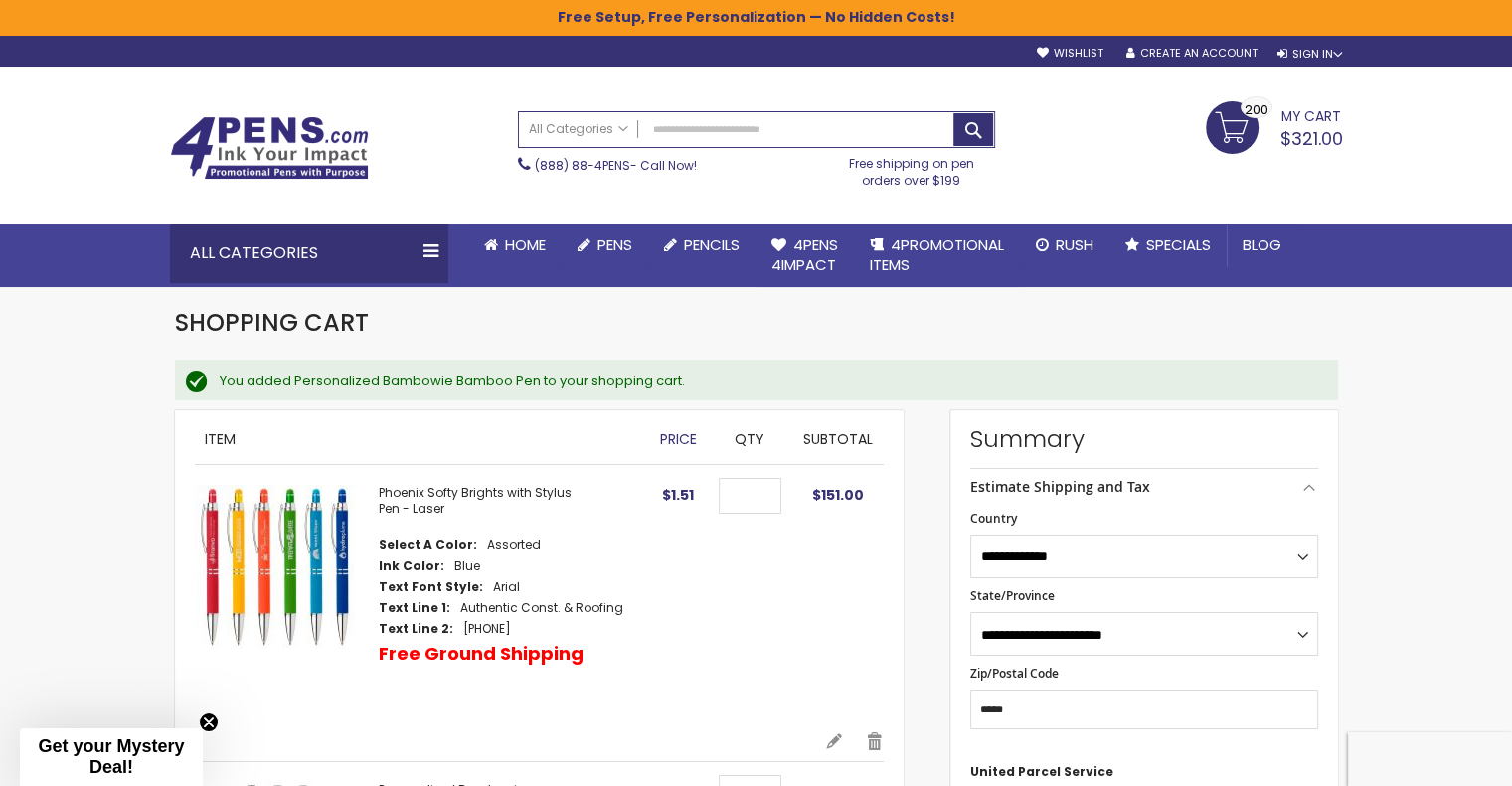 click on "$151.00" at bounding box center [838, 598] 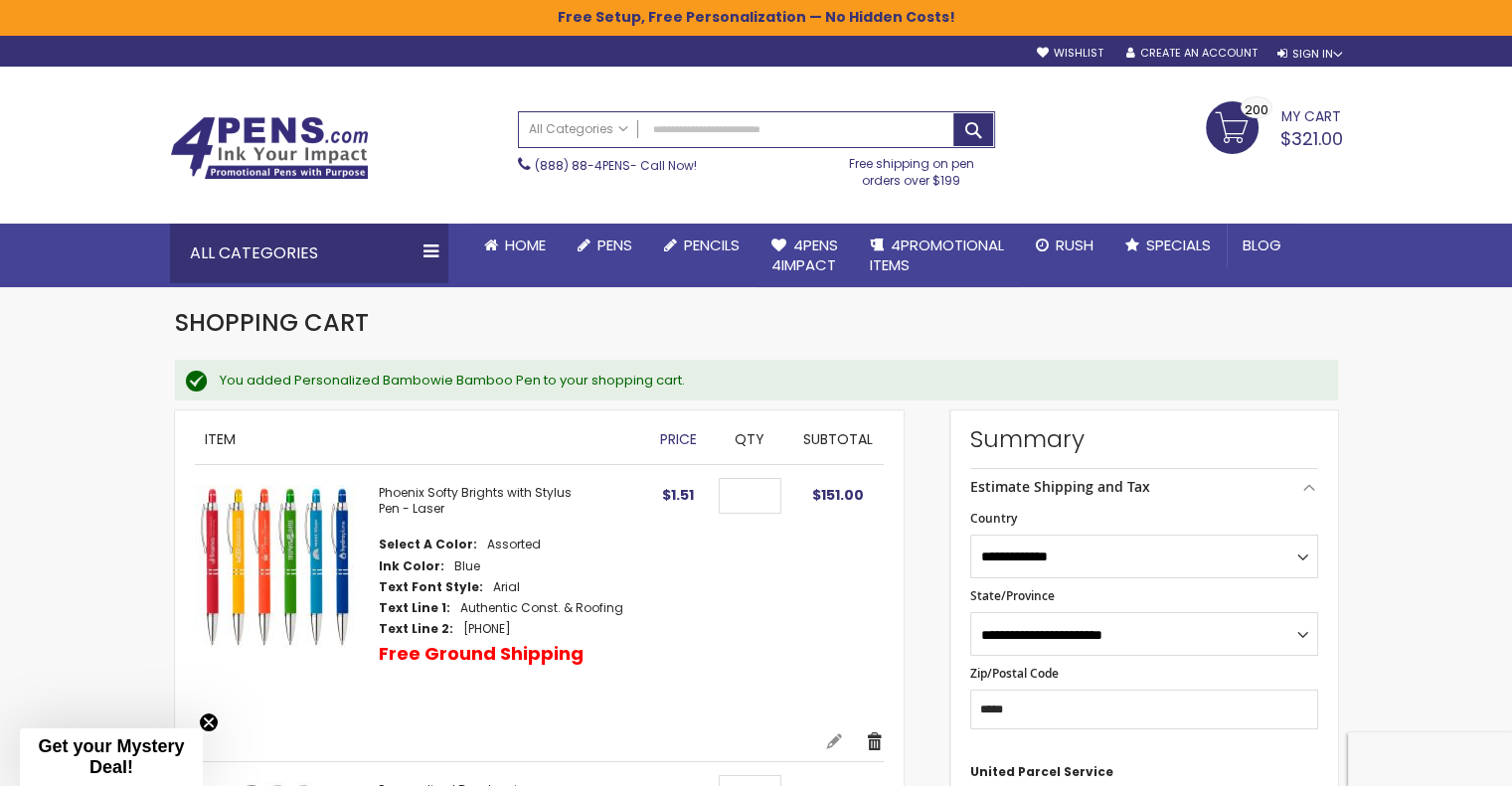 click on "Remove" at bounding box center [875, 741] 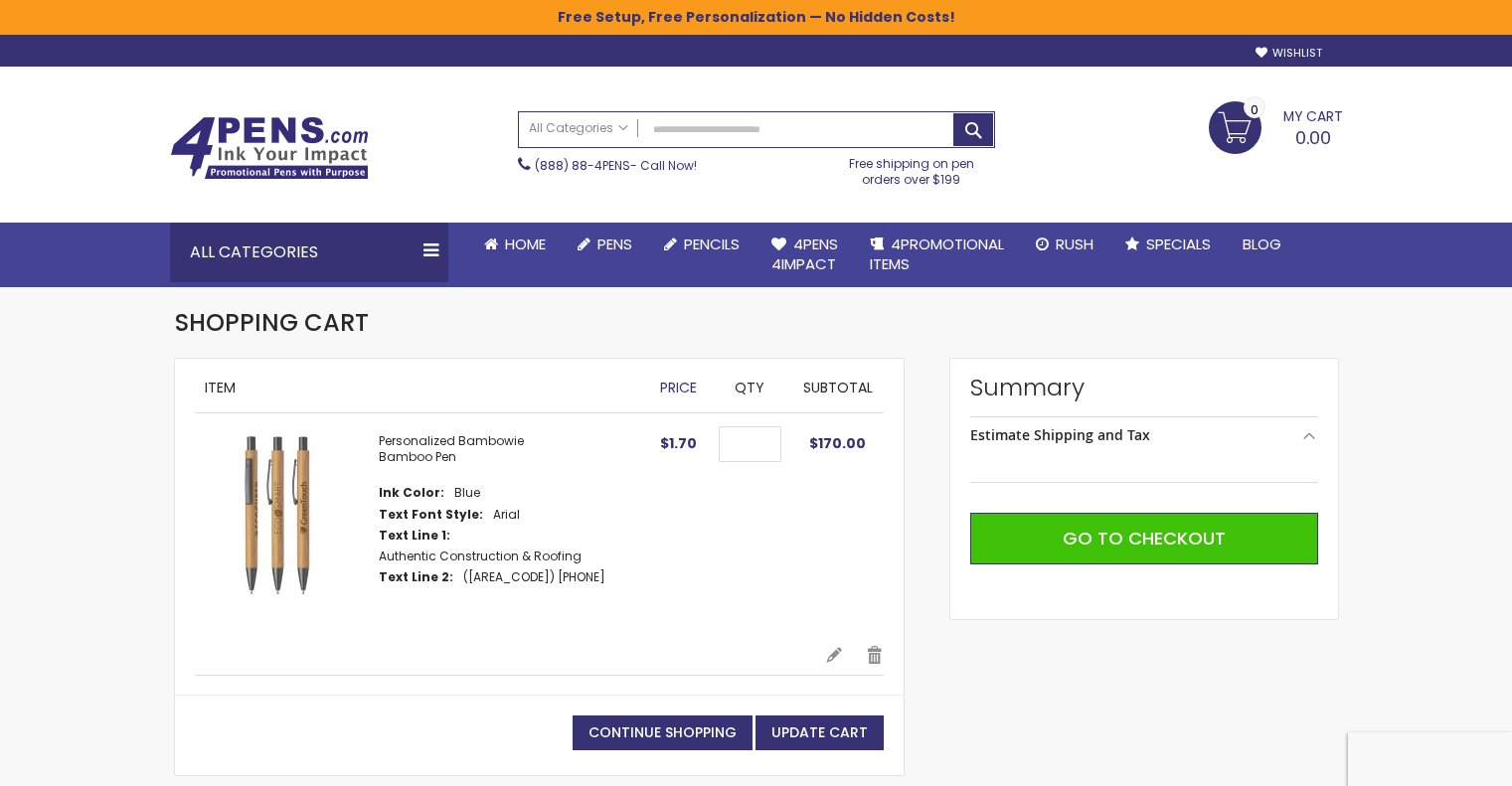 scroll, scrollTop: 0, scrollLeft: 0, axis: both 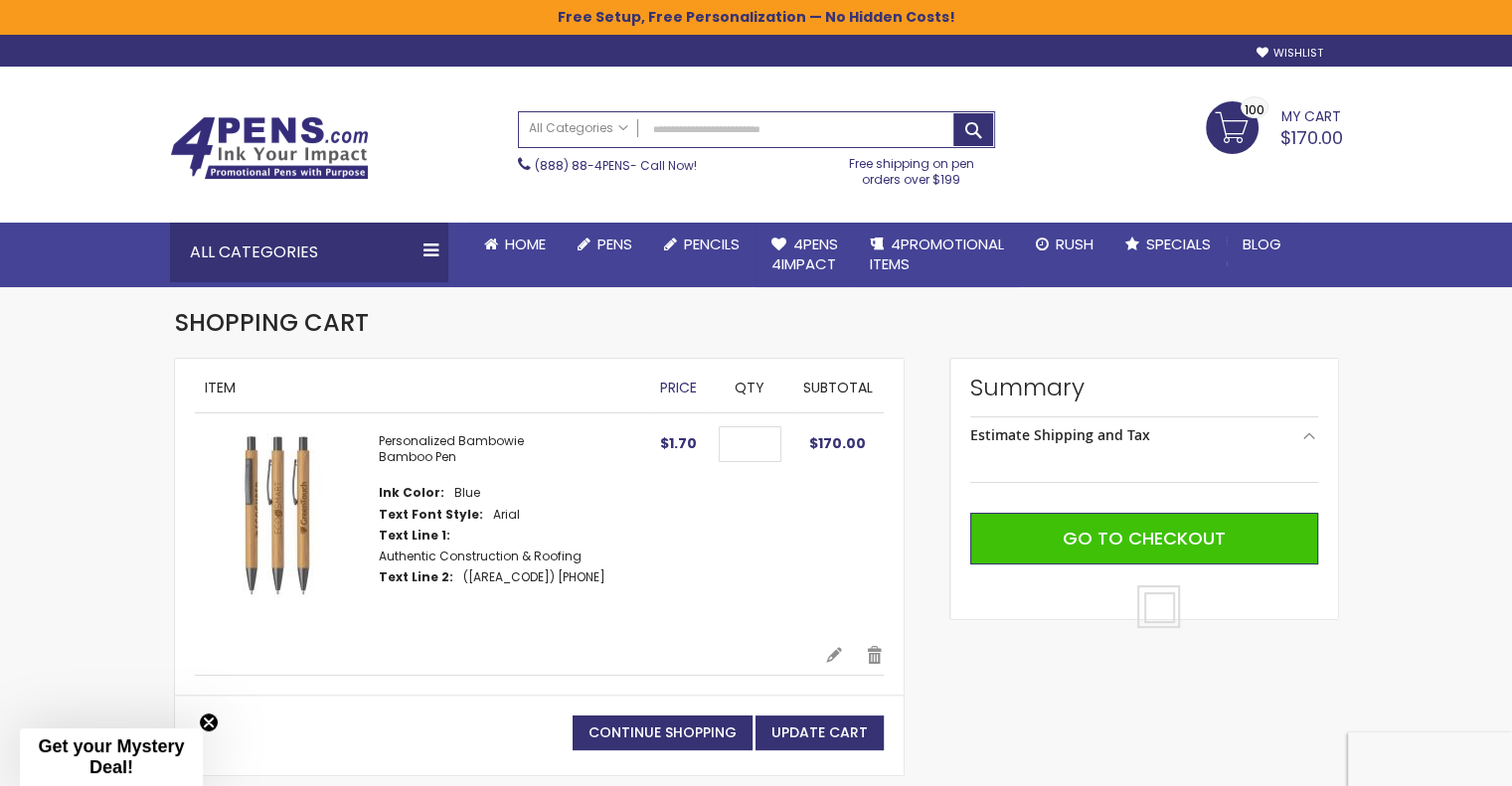 select on "**" 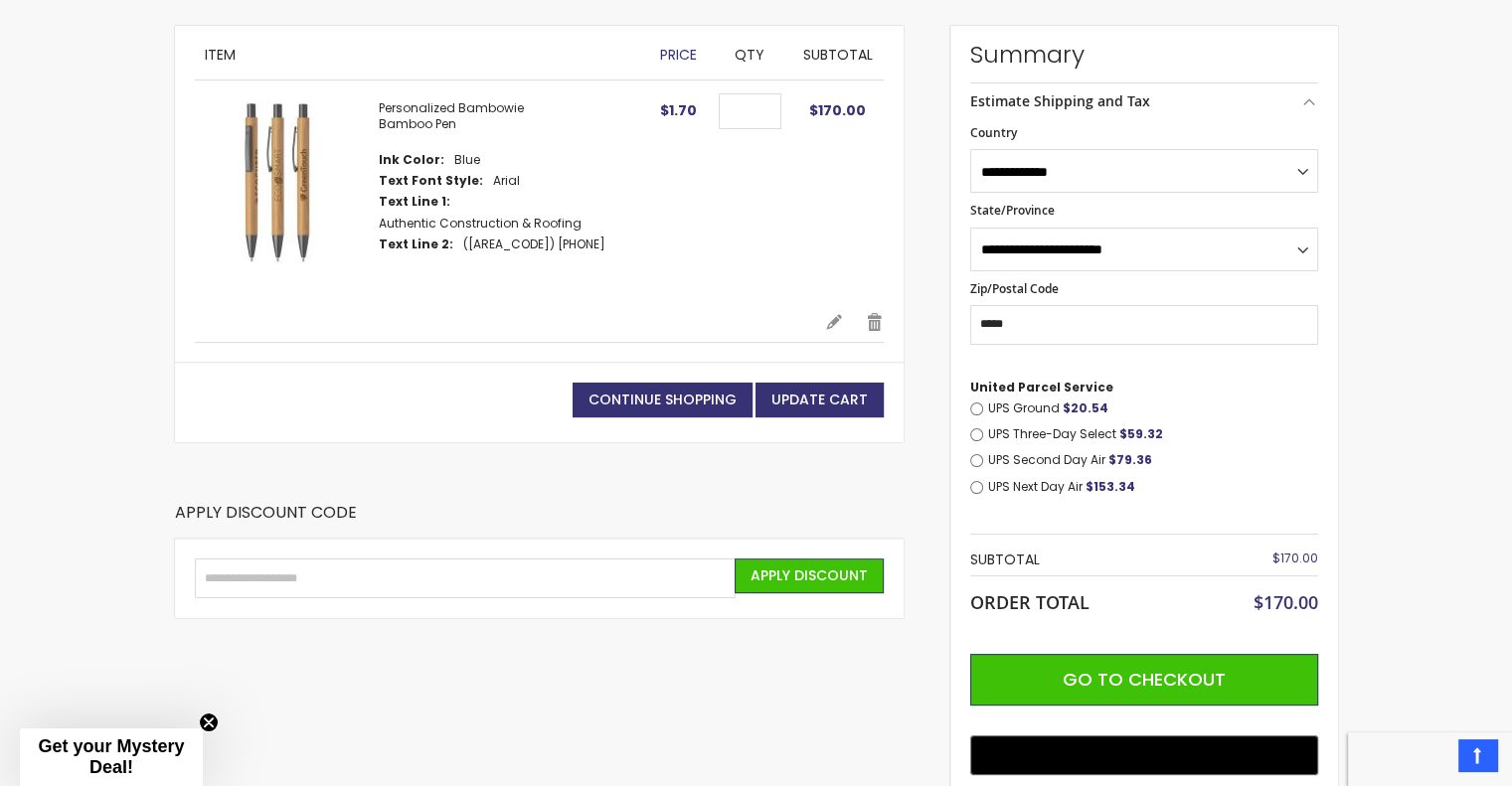 scroll, scrollTop: 370, scrollLeft: 0, axis: vertical 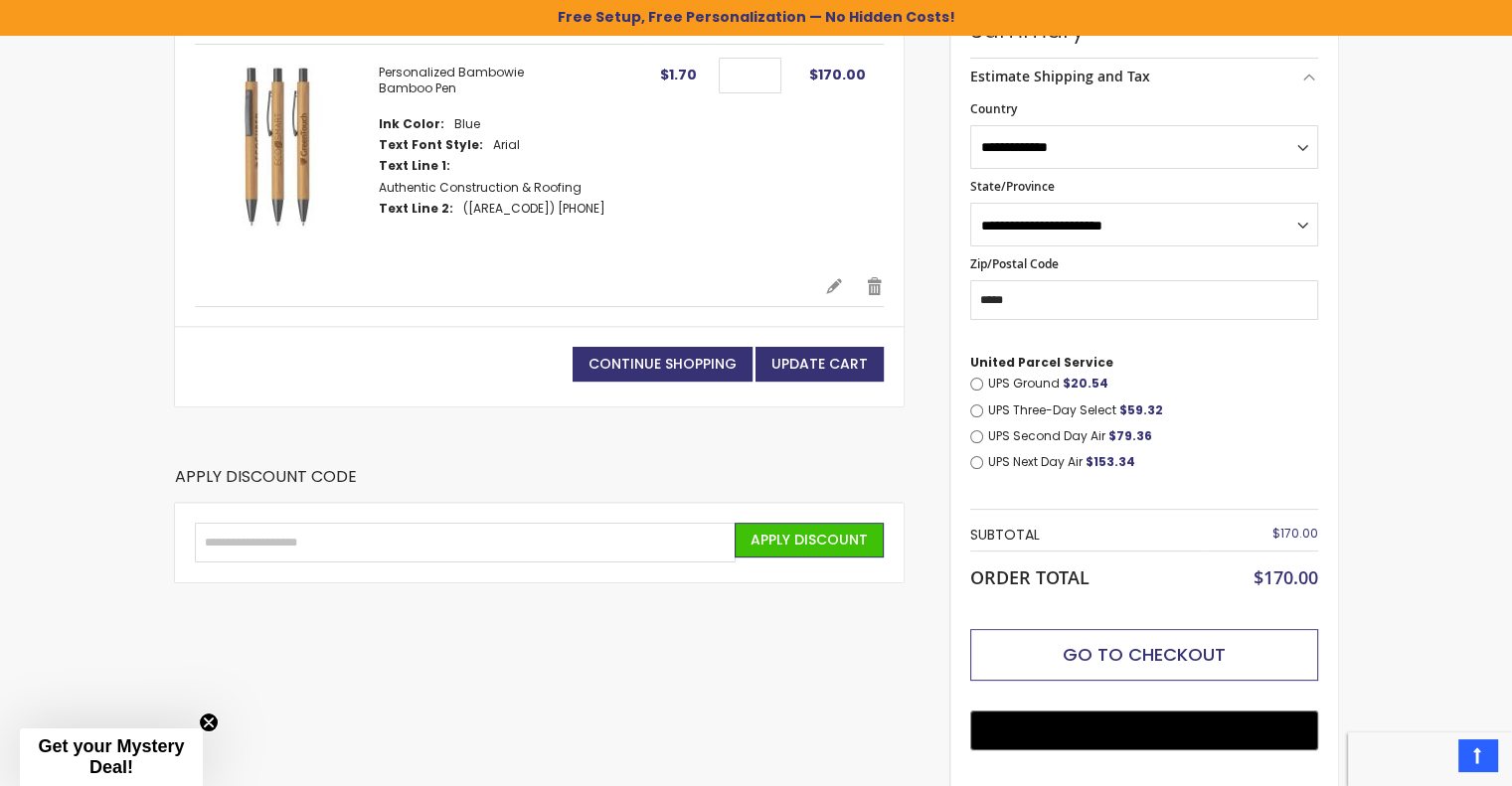click on "Go to Checkout" at bounding box center [1144, 654] 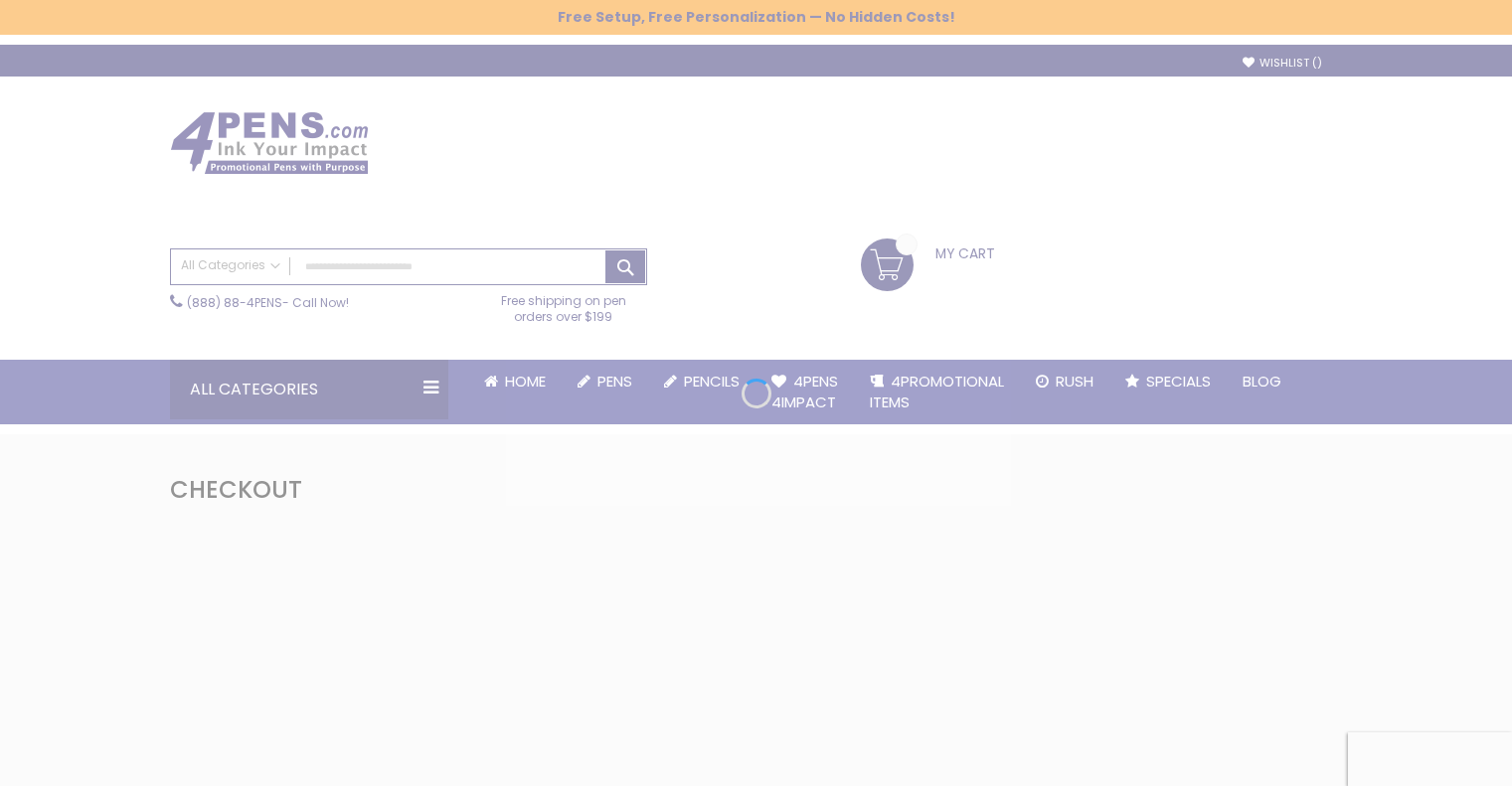 scroll, scrollTop: 0, scrollLeft: 0, axis: both 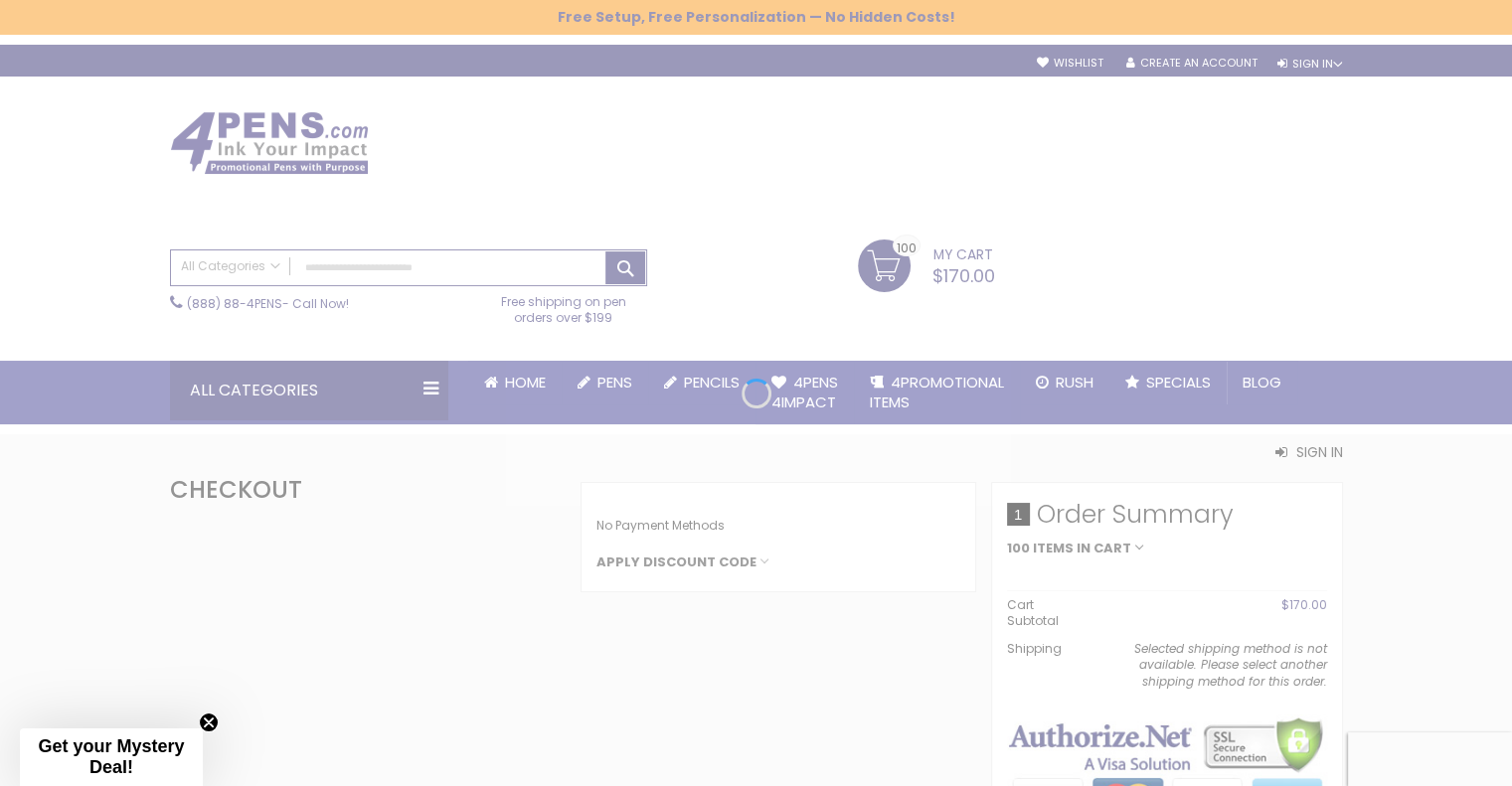 select on "*" 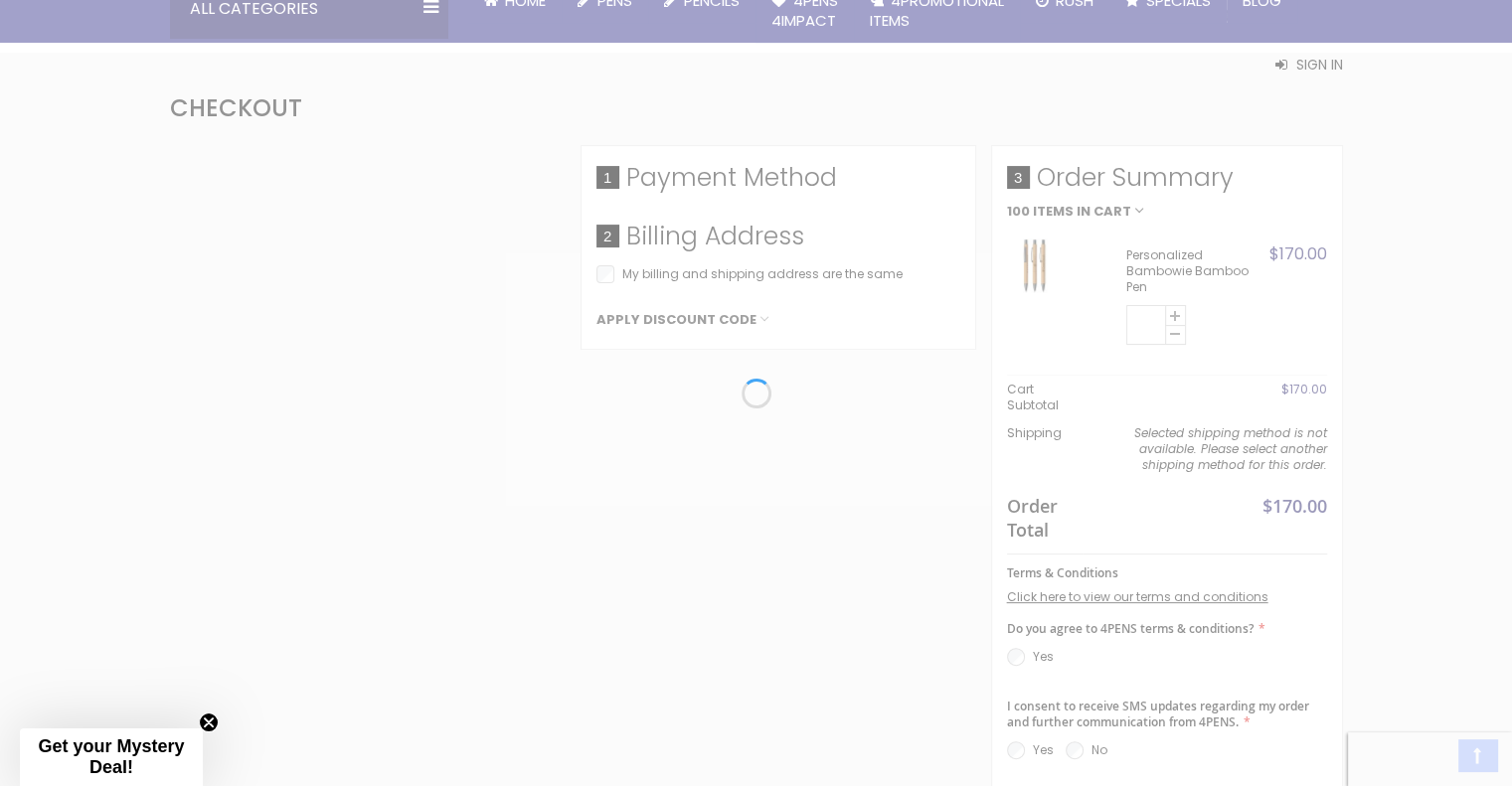 scroll, scrollTop: 390, scrollLeft: 0, axis: vertical 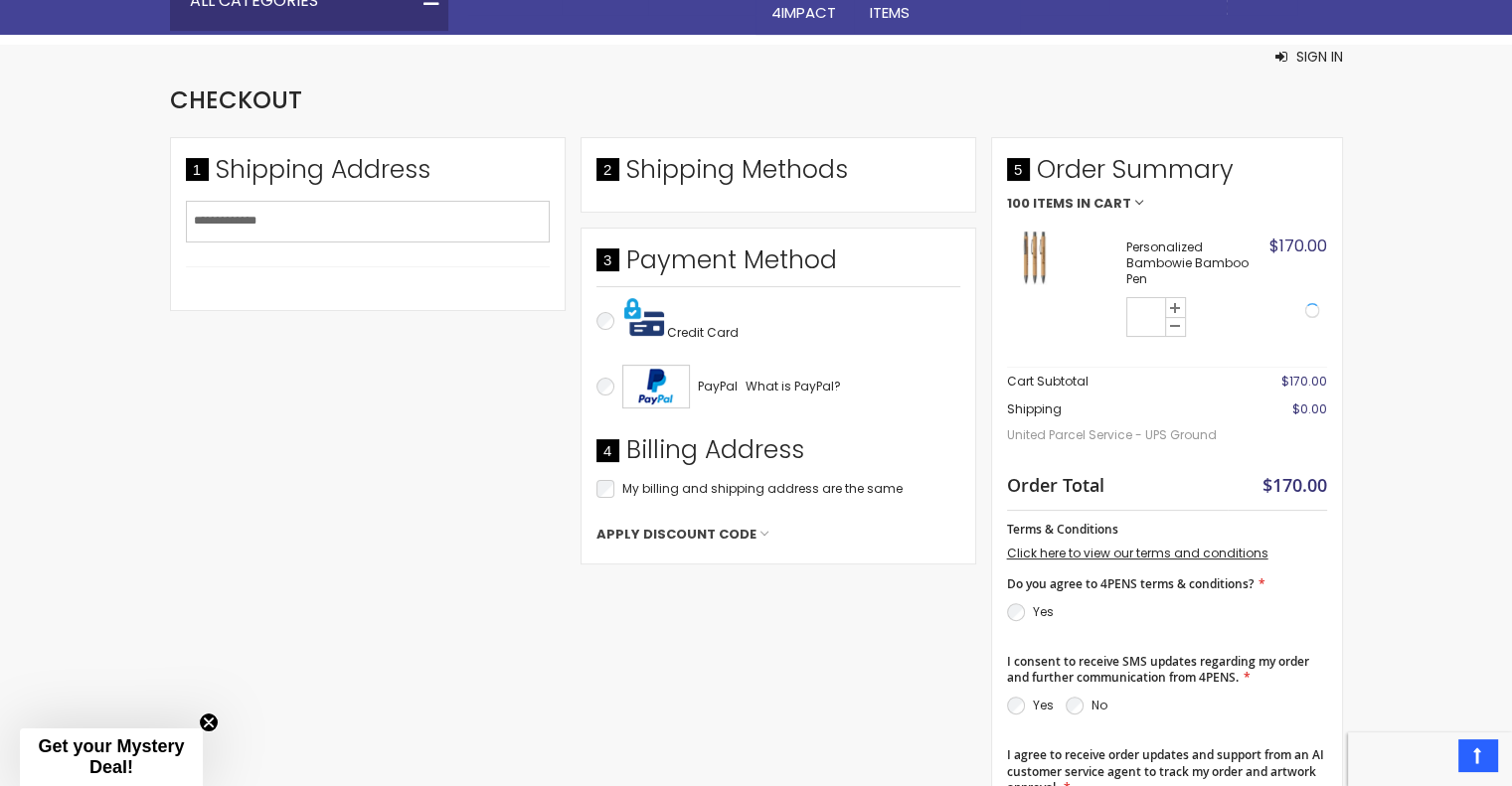 select on "**" 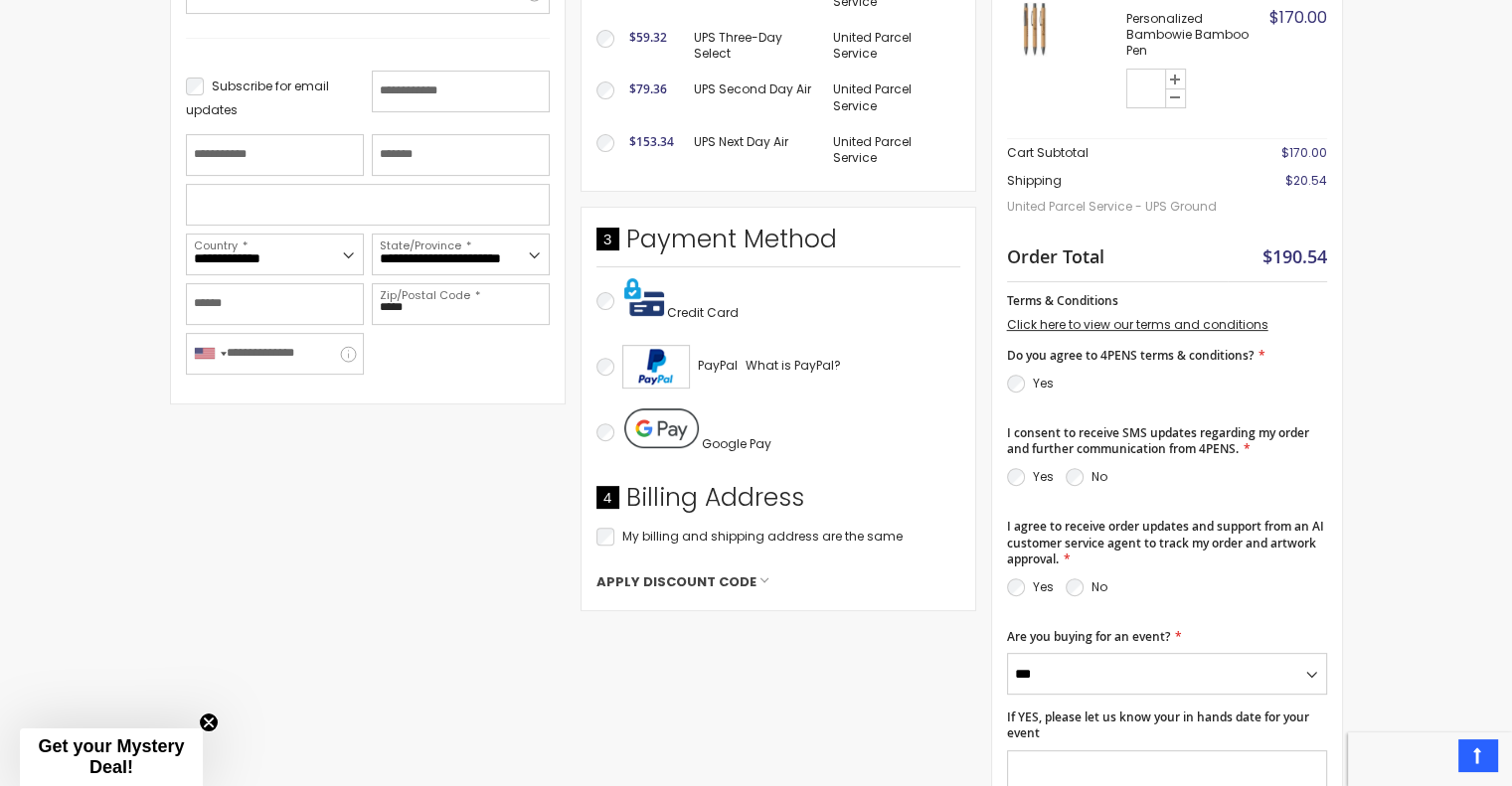 scroll, scrollTop: 619, scrollLeft: 0, axis: vertical 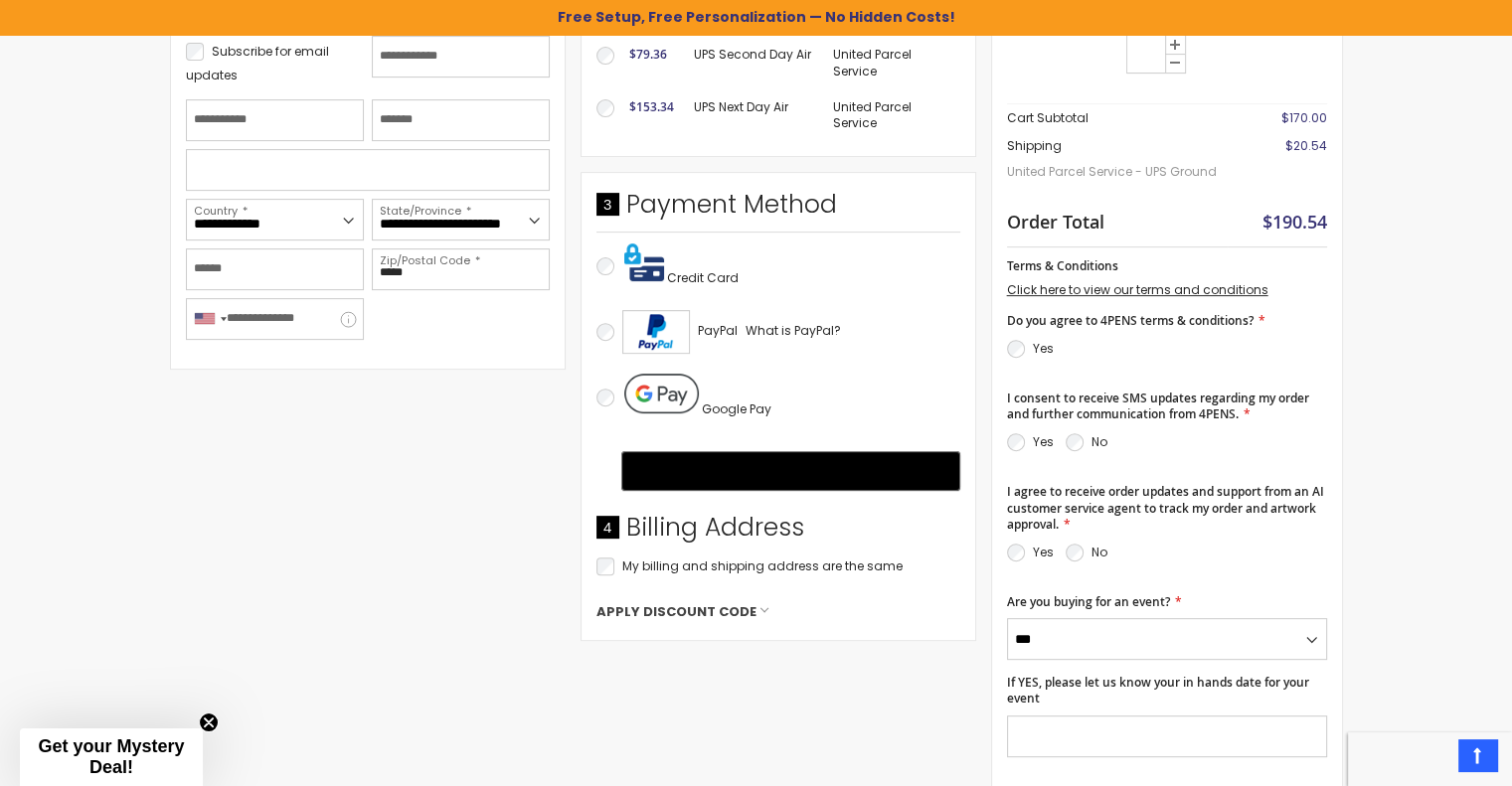click on "Terms & Conditions
Click here to view our terms and conditions
Do you agree to 4PENS terms & conditions?
Yes
I consent to receive SMS updates regarding my order and further communication from 4PENS.
Yes
No" at bounding box center (1167, 508) 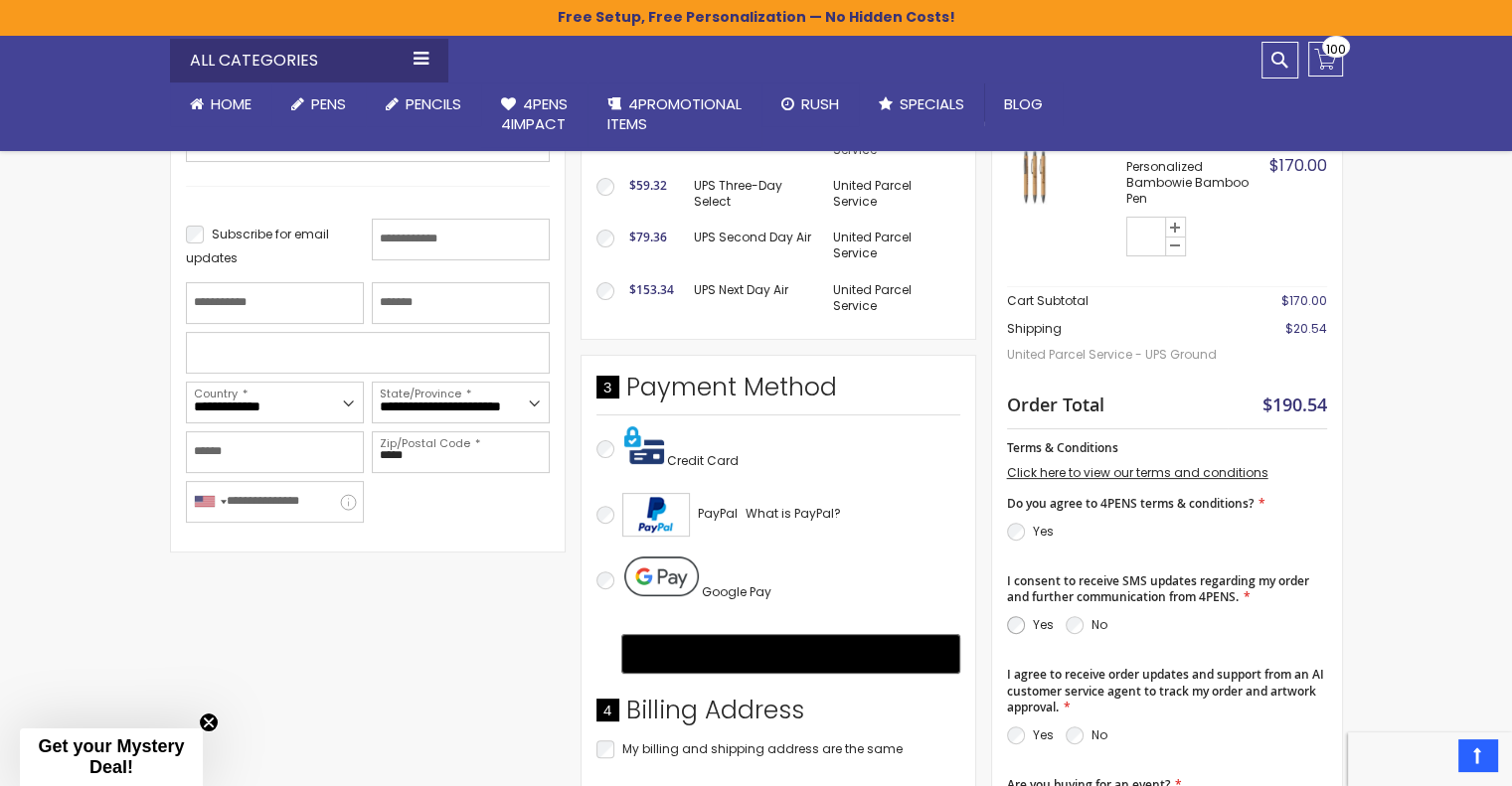scroll, scrollTop: 509, scrollLeft: 0, axis: vertical 